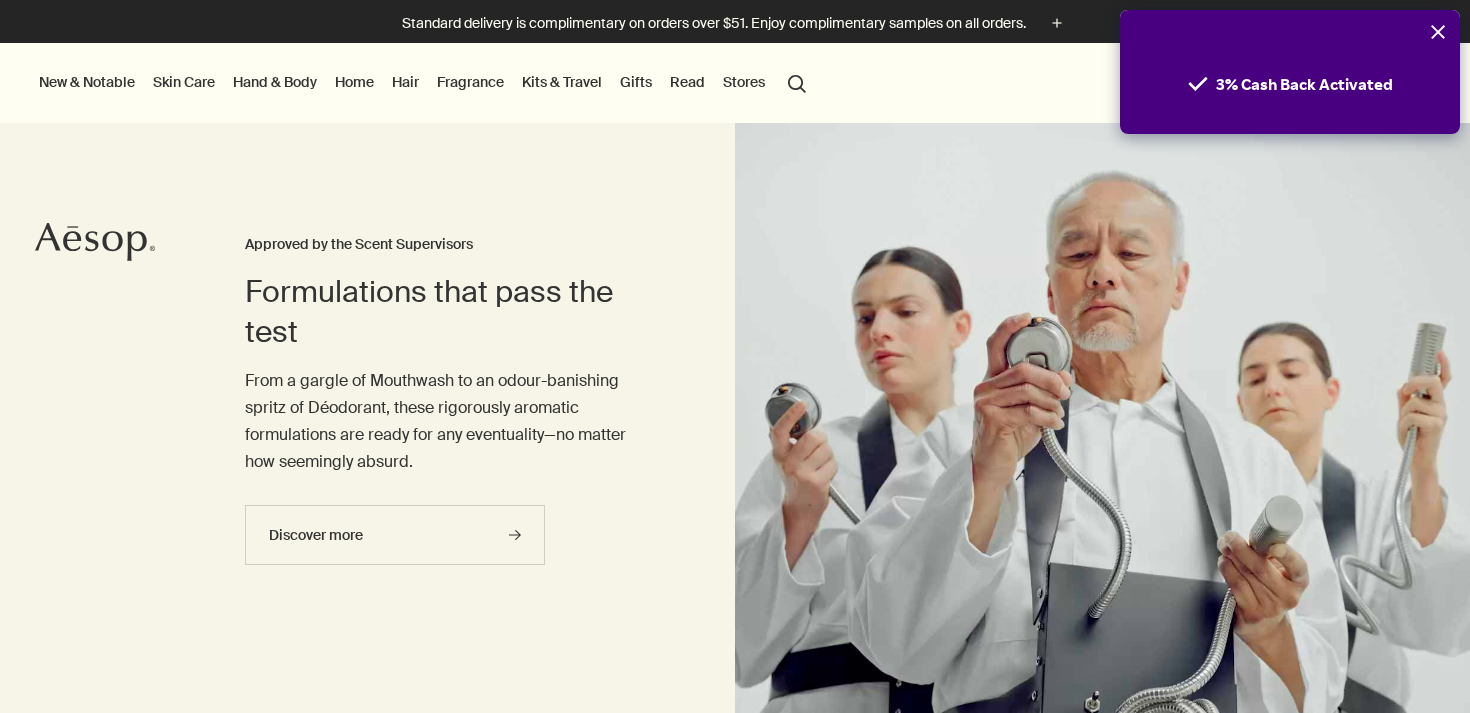 scroll, scrollTop: 0, scrollLeft: 0, axis: both 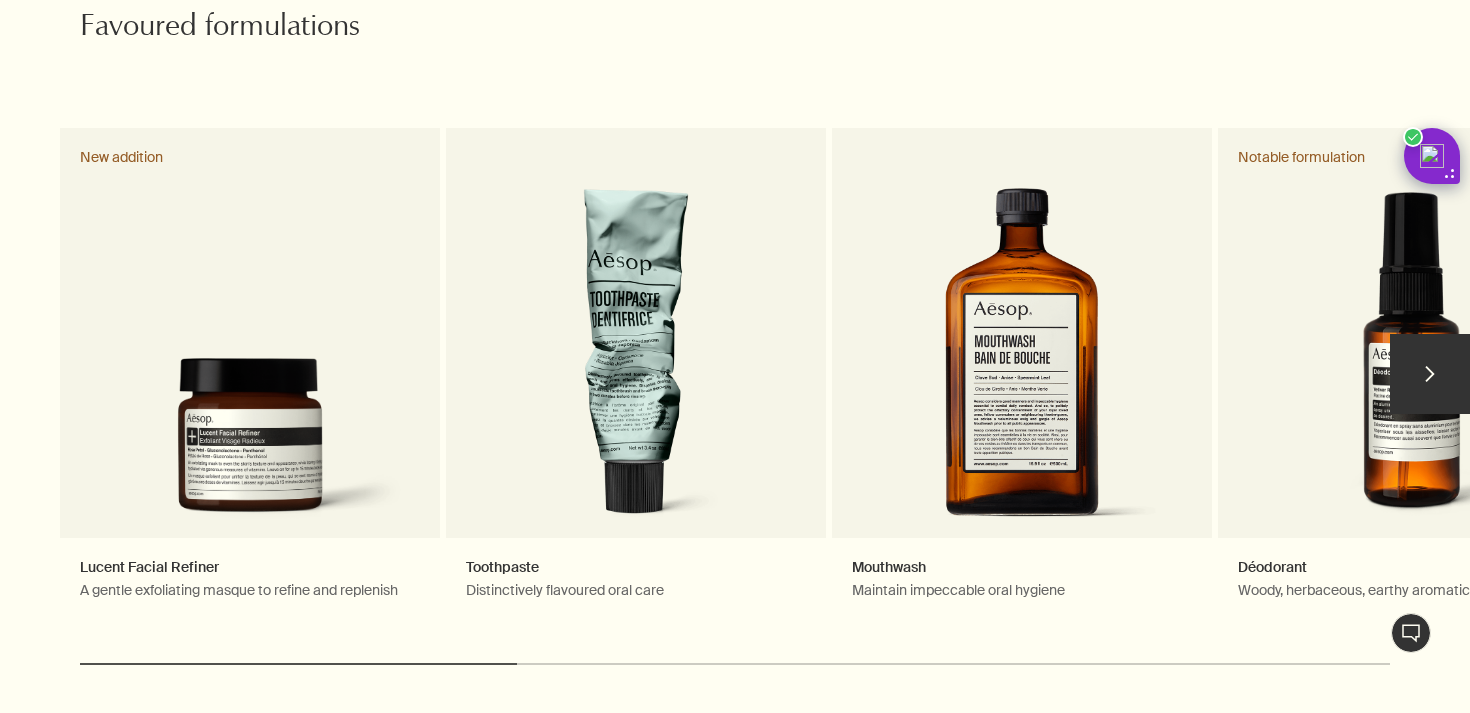 click on "chevron" at bounding box center (1430, 374) 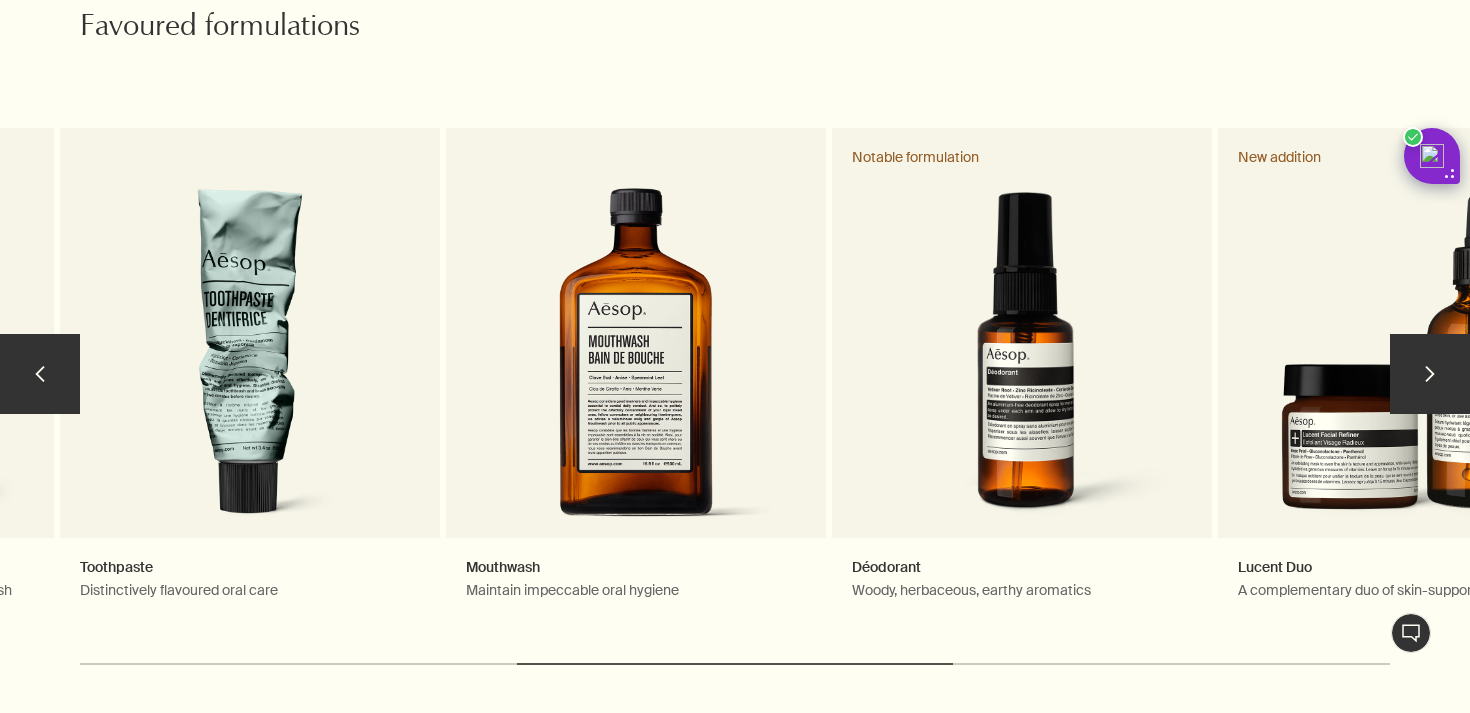 click on "chevron" at bounding box center (1430, 374) 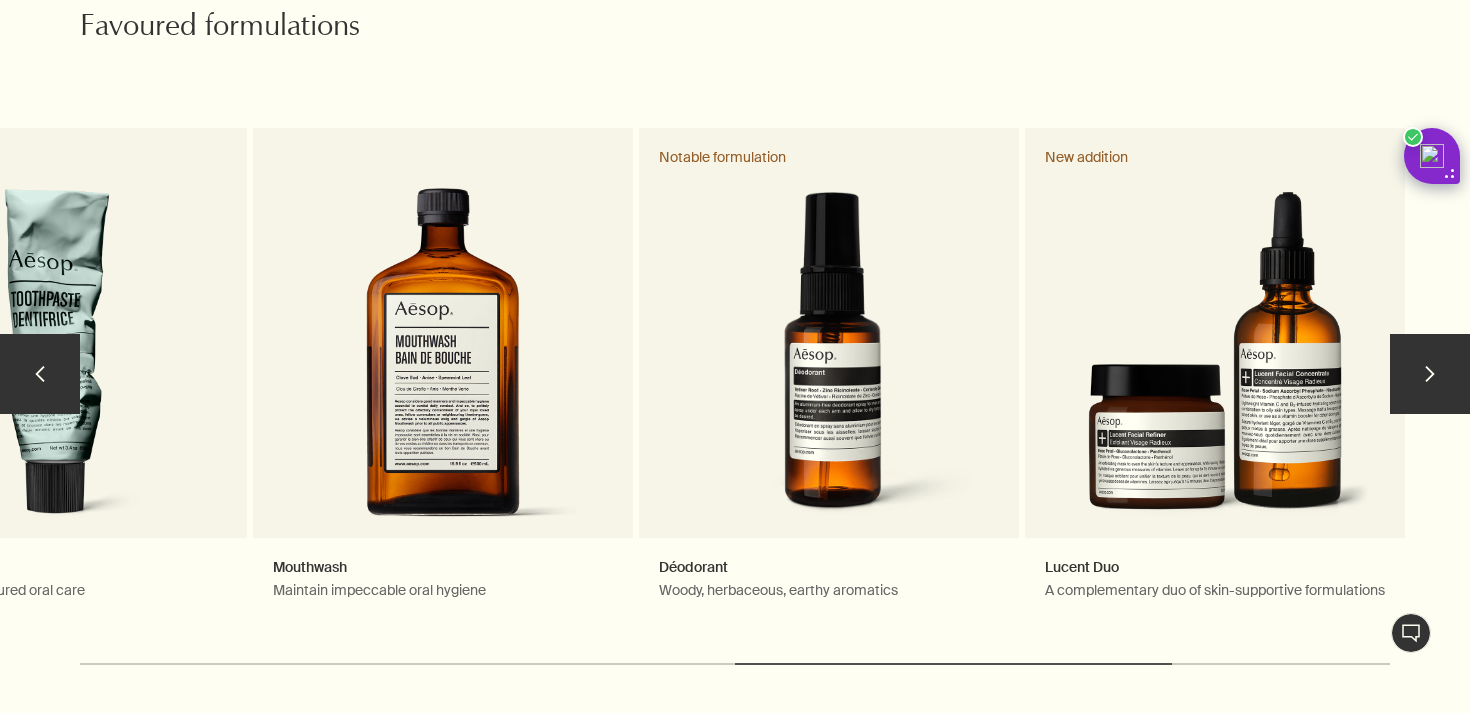 click on "chevron" at bounding box center (1430, 374) 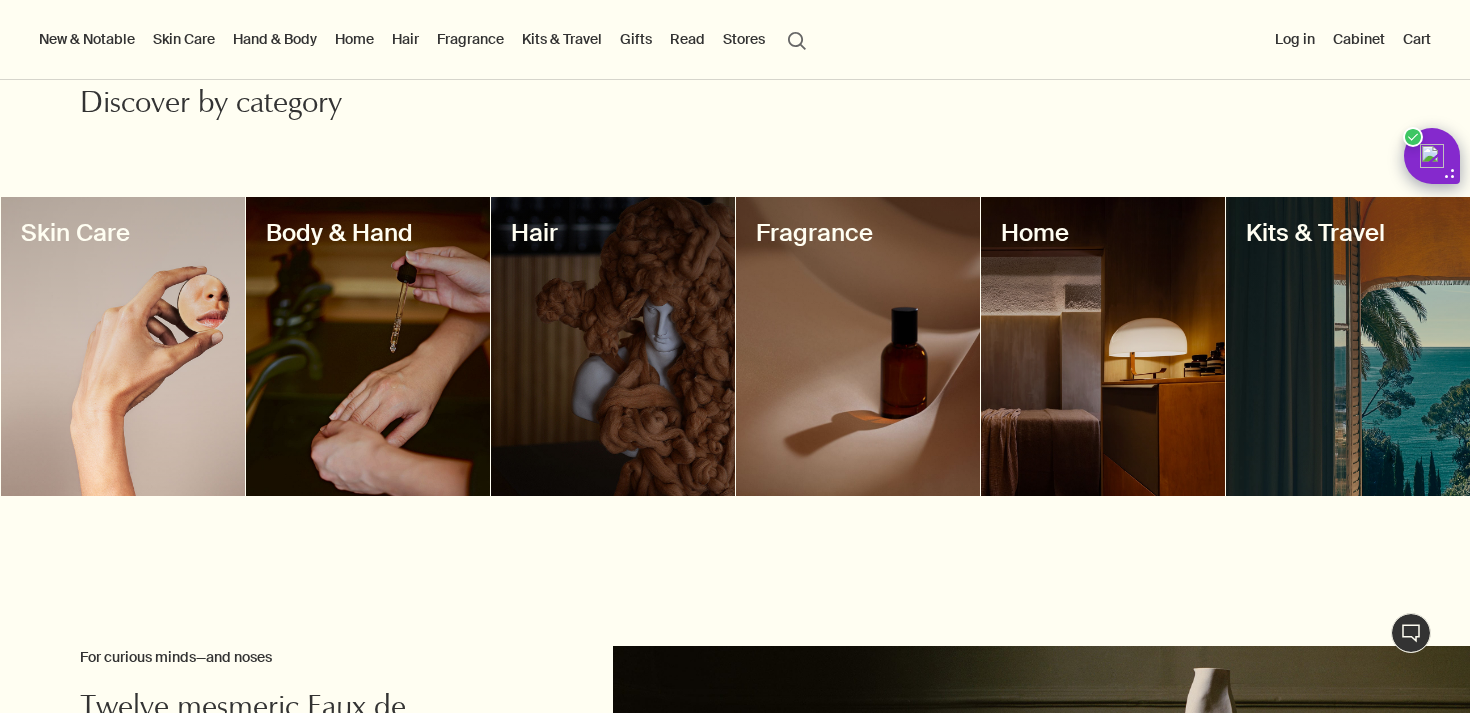 scroll, scrollTop: 0, scrollLeft: 0, axis: both 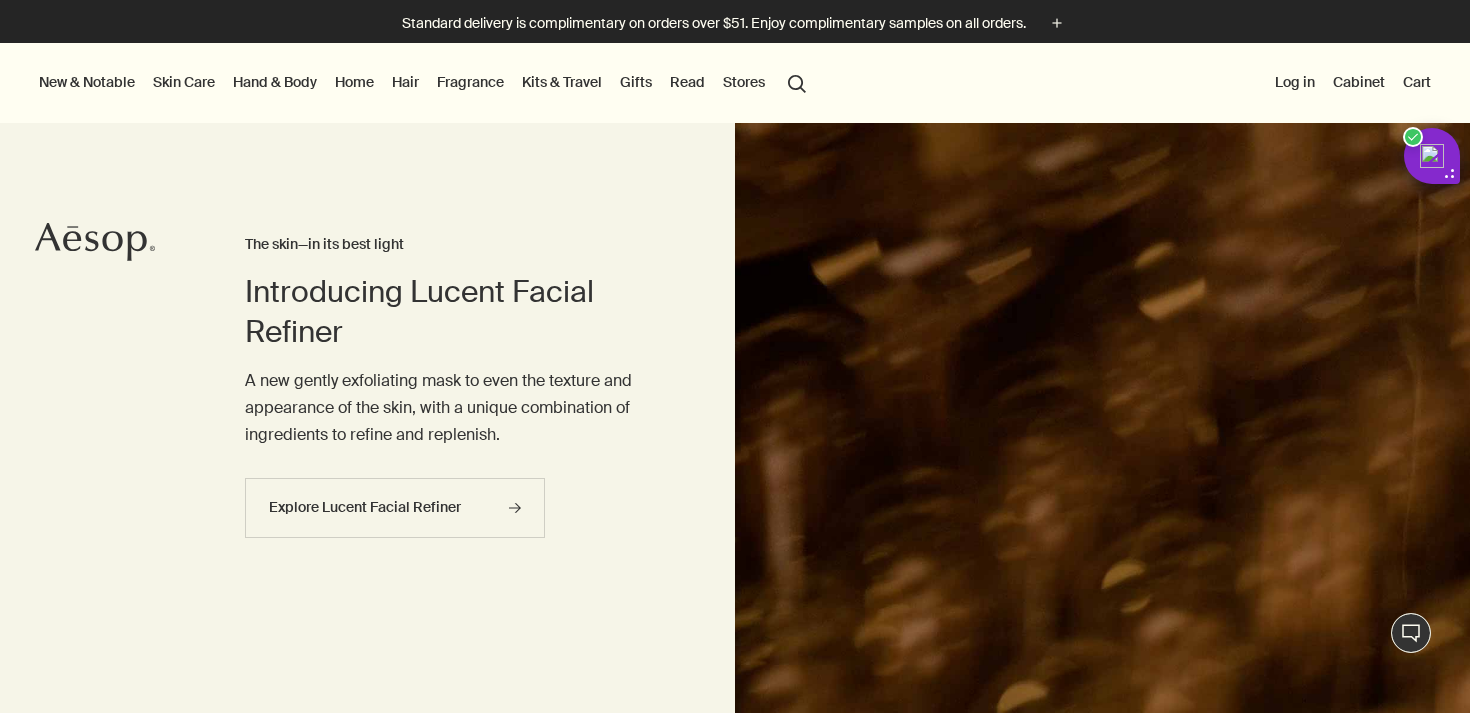 click on "Gifts" at bounding box center (636, 82) 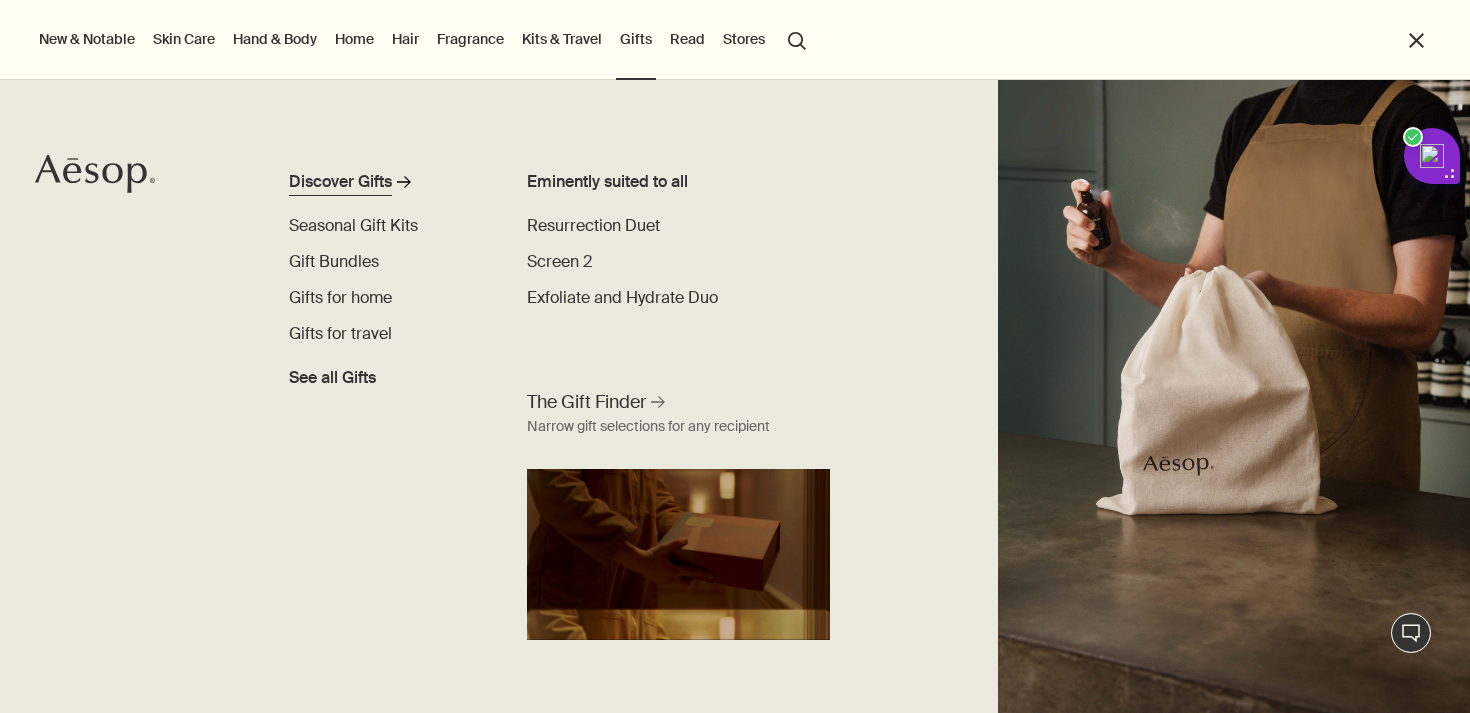 click on "Discover Gifts" at bounding box center (340, 182) 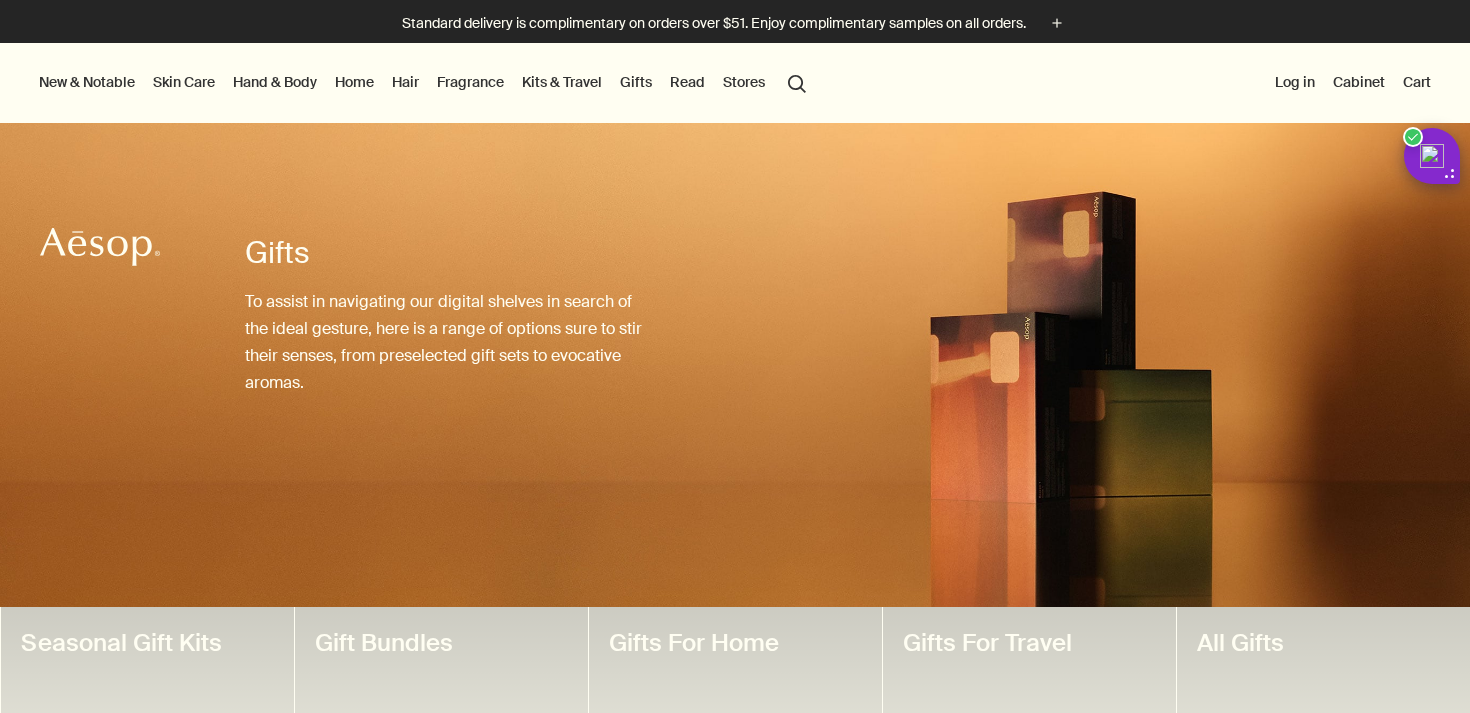 scroll, scrollTop: 0, scrollLeft: 0, axis: both 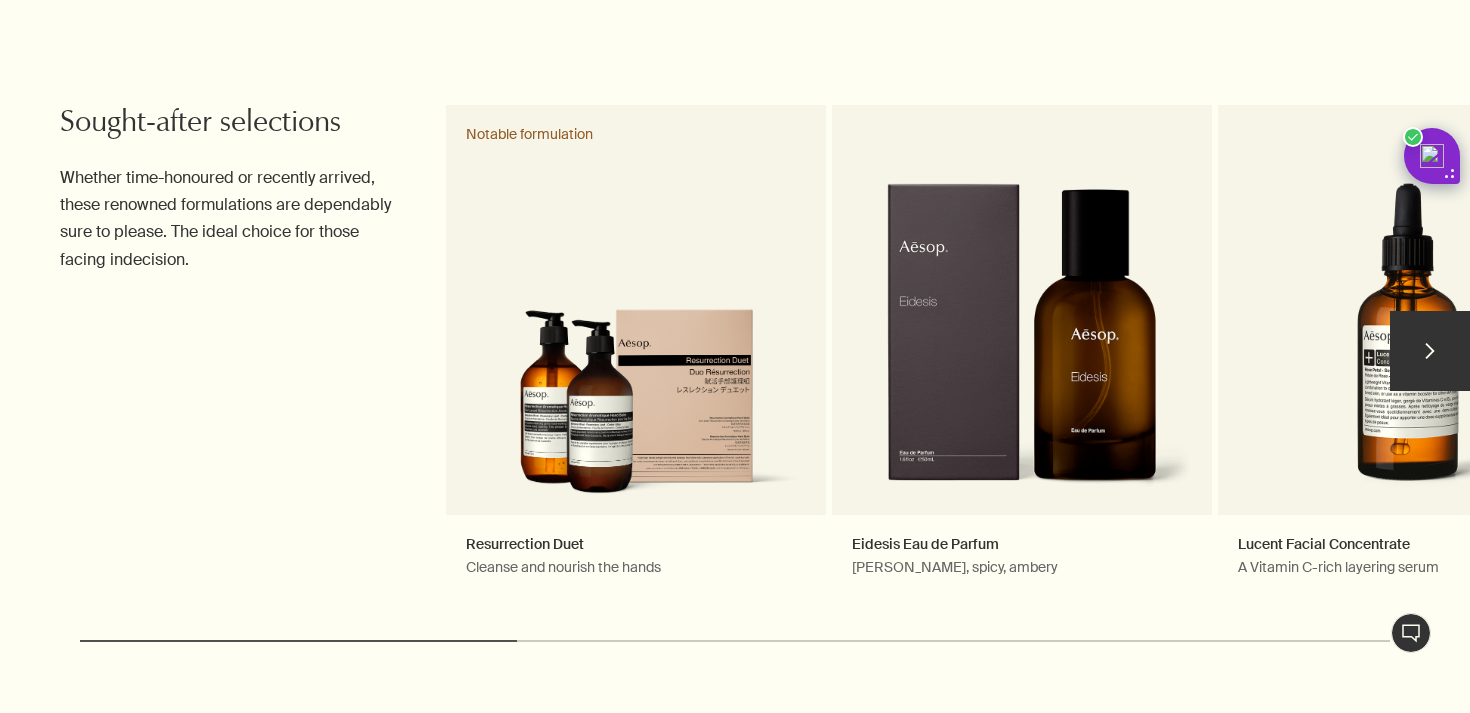 click on "chevron" at bounding box center (1430, 351) 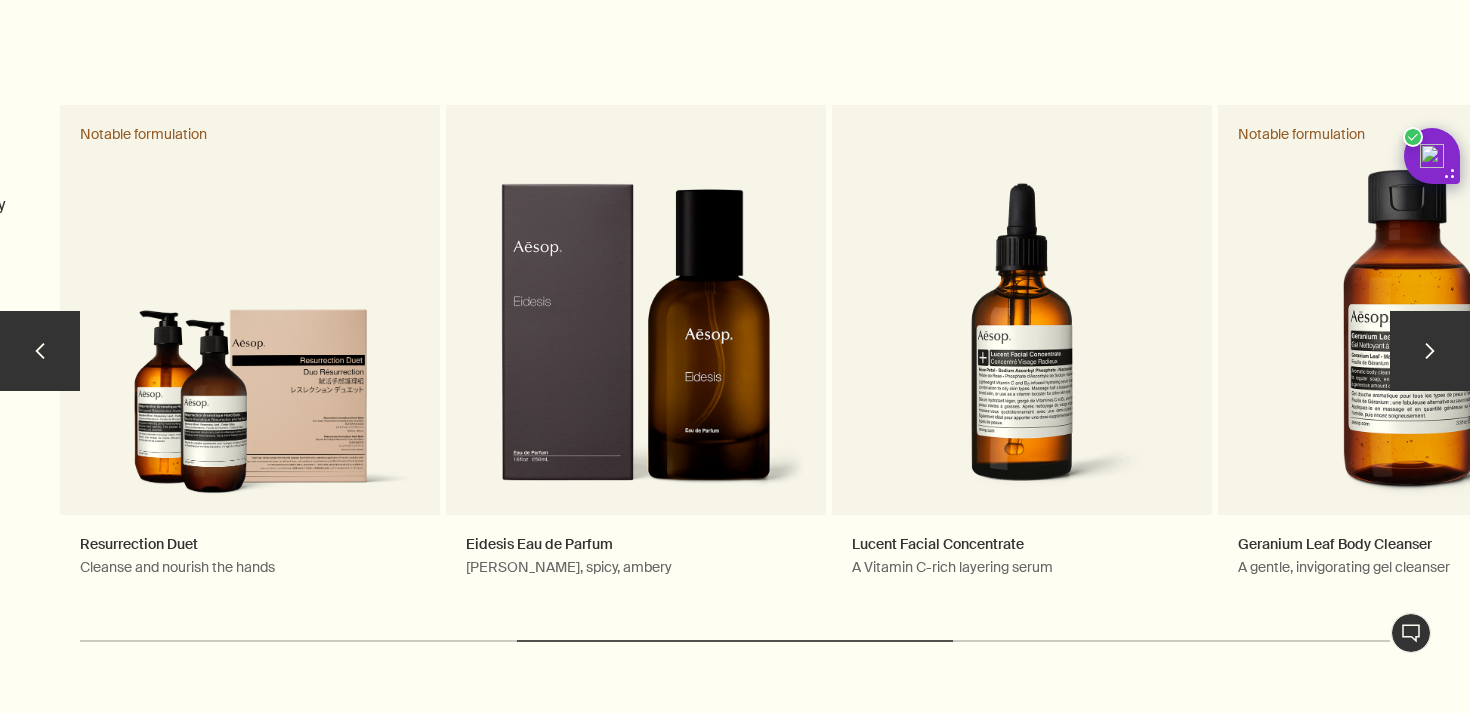 click on "chevron" at bounding box center [1430, 351] 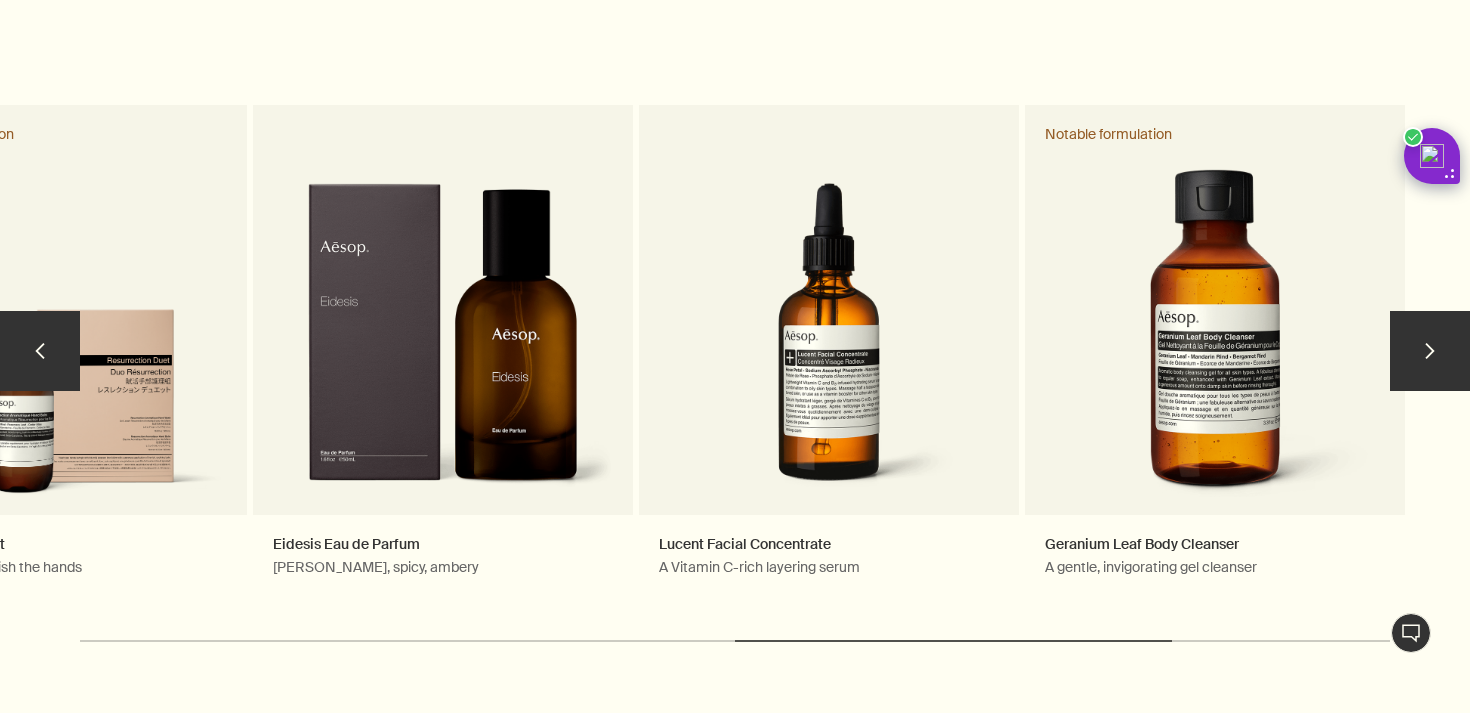 click on "chevron" at bounding box center (1430, 351) 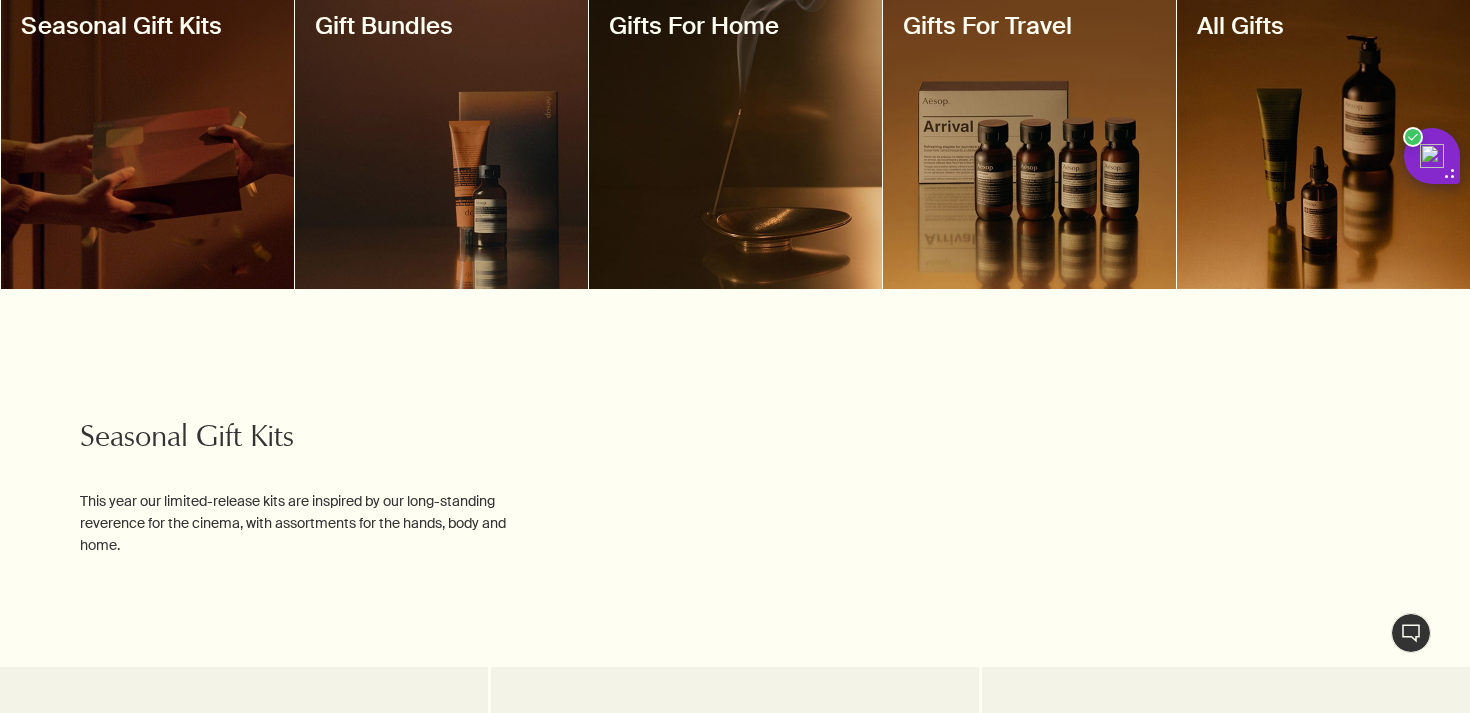 scroll, scrollTop: 0, scrollLeft: 0, axis: both 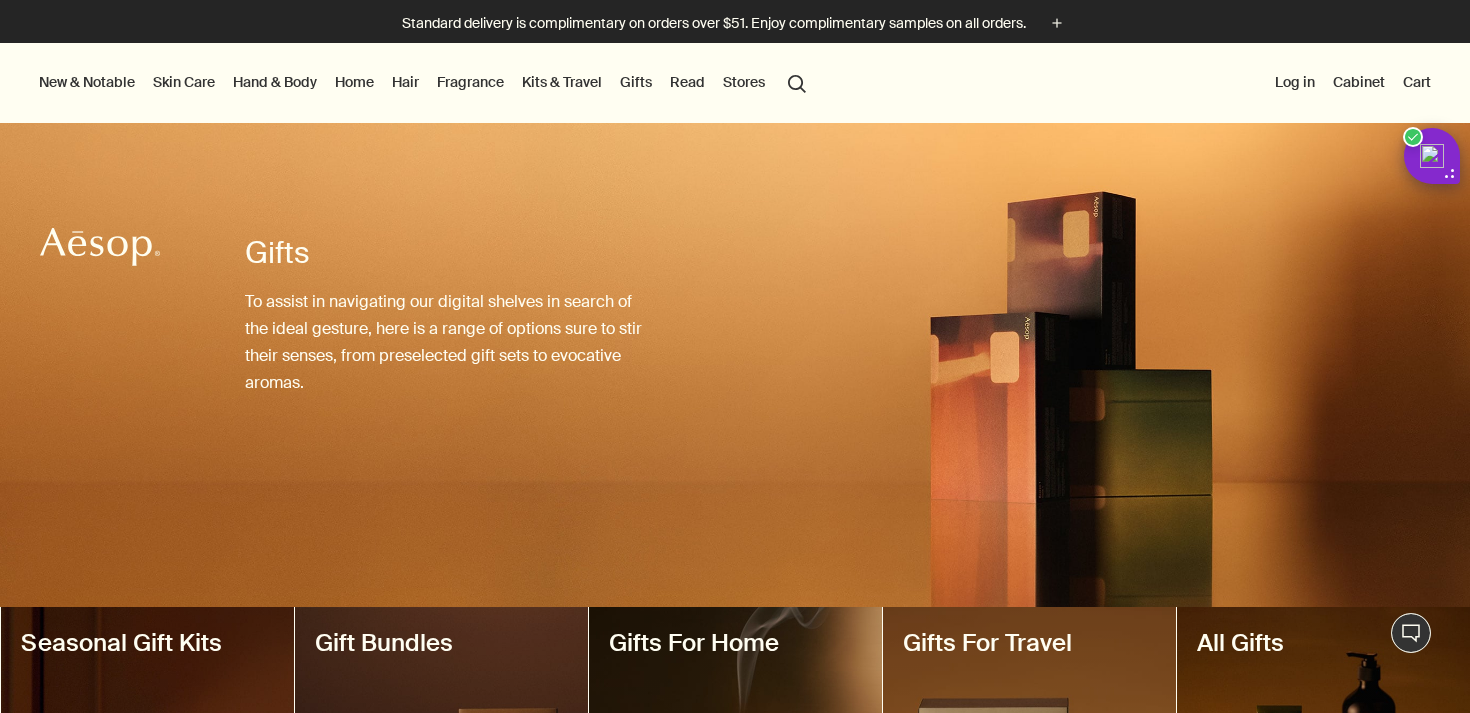 click on "Fragrance" at bounding box center (470, 82) 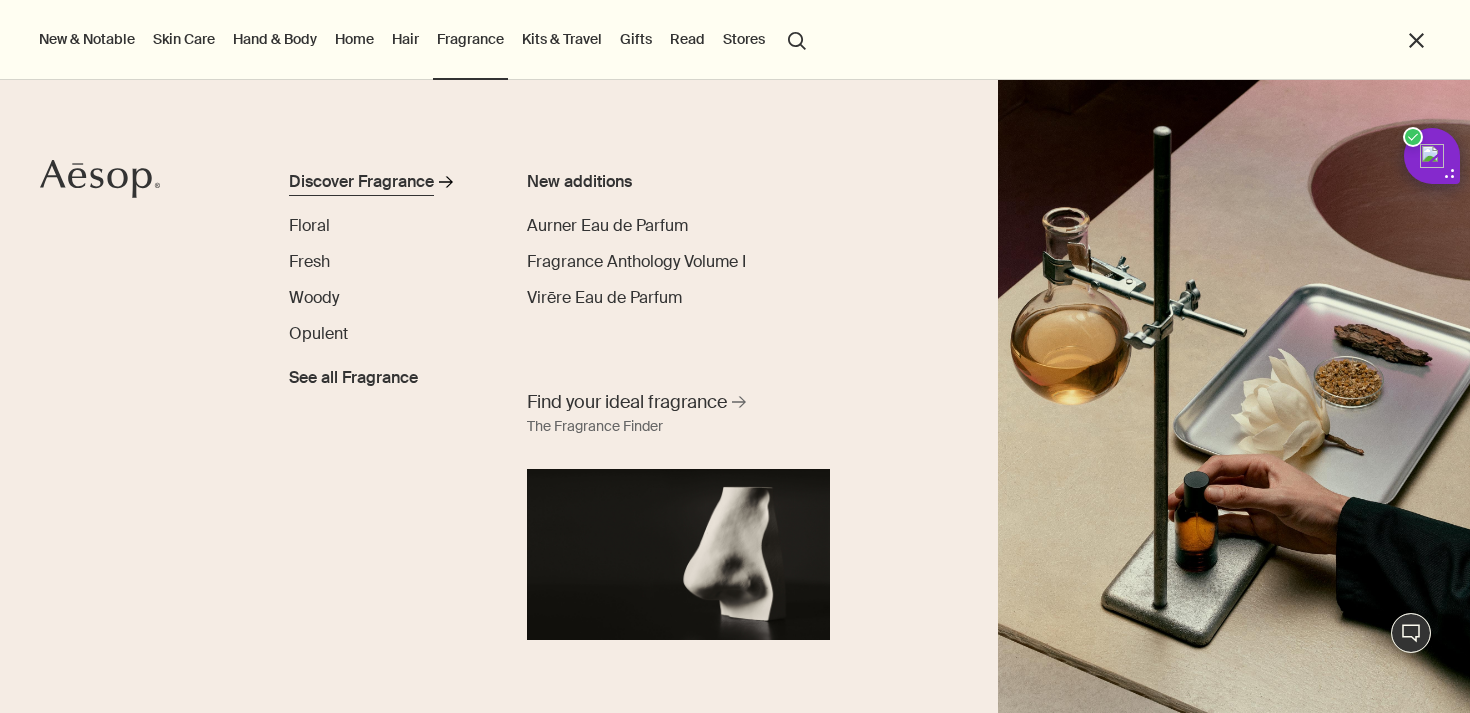 click on "Discover Fragrance" at bounding box center (361, 182) 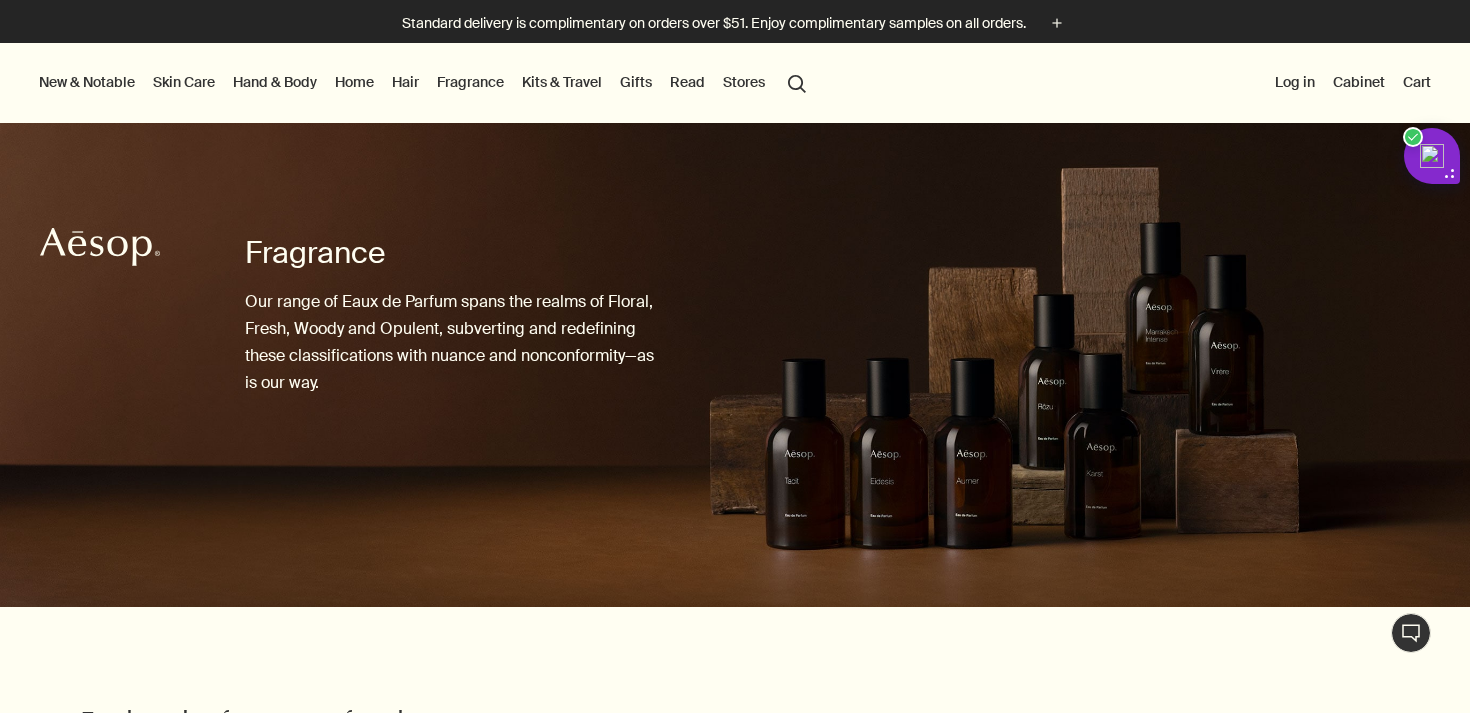 scroll, scrollTop: 166, scrollLeft: 0, axis: vertical 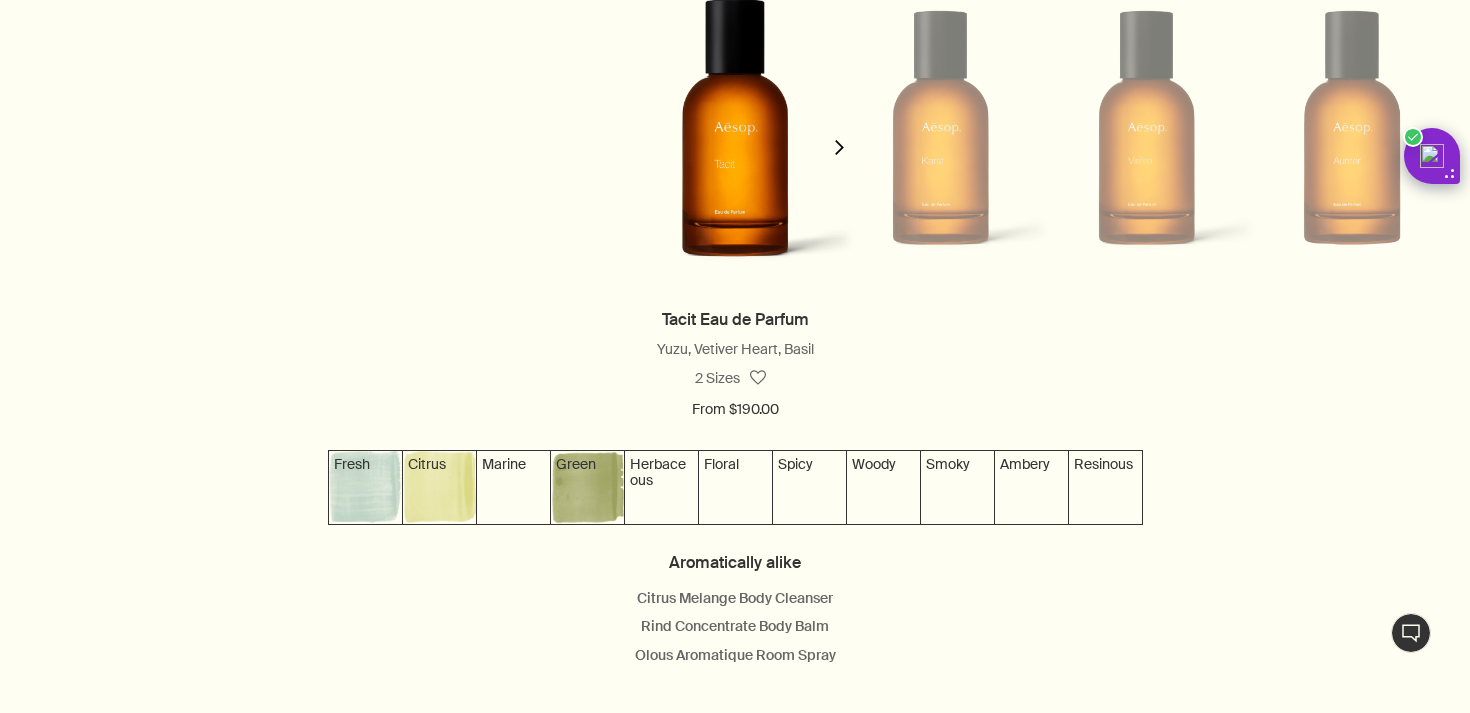 click at bounding box center (941, 127) 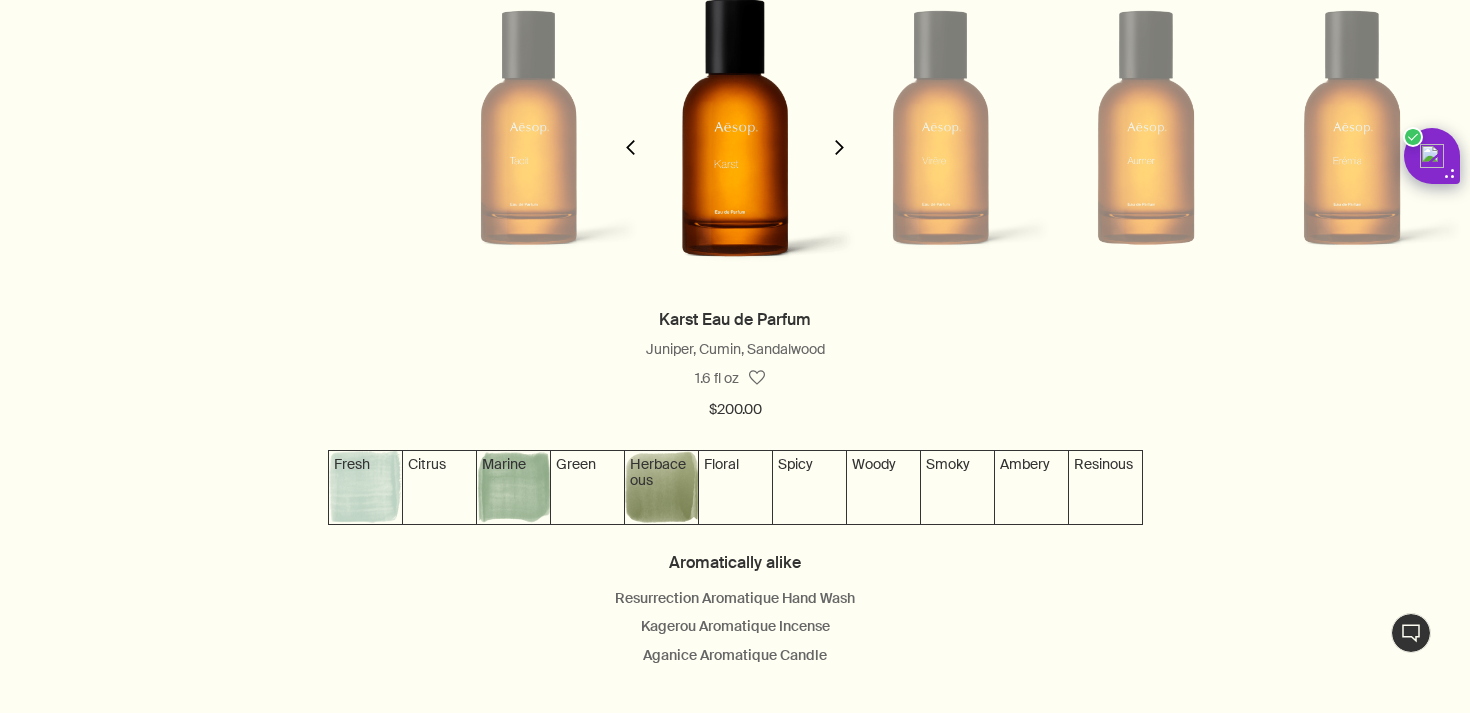 click on "chevron" 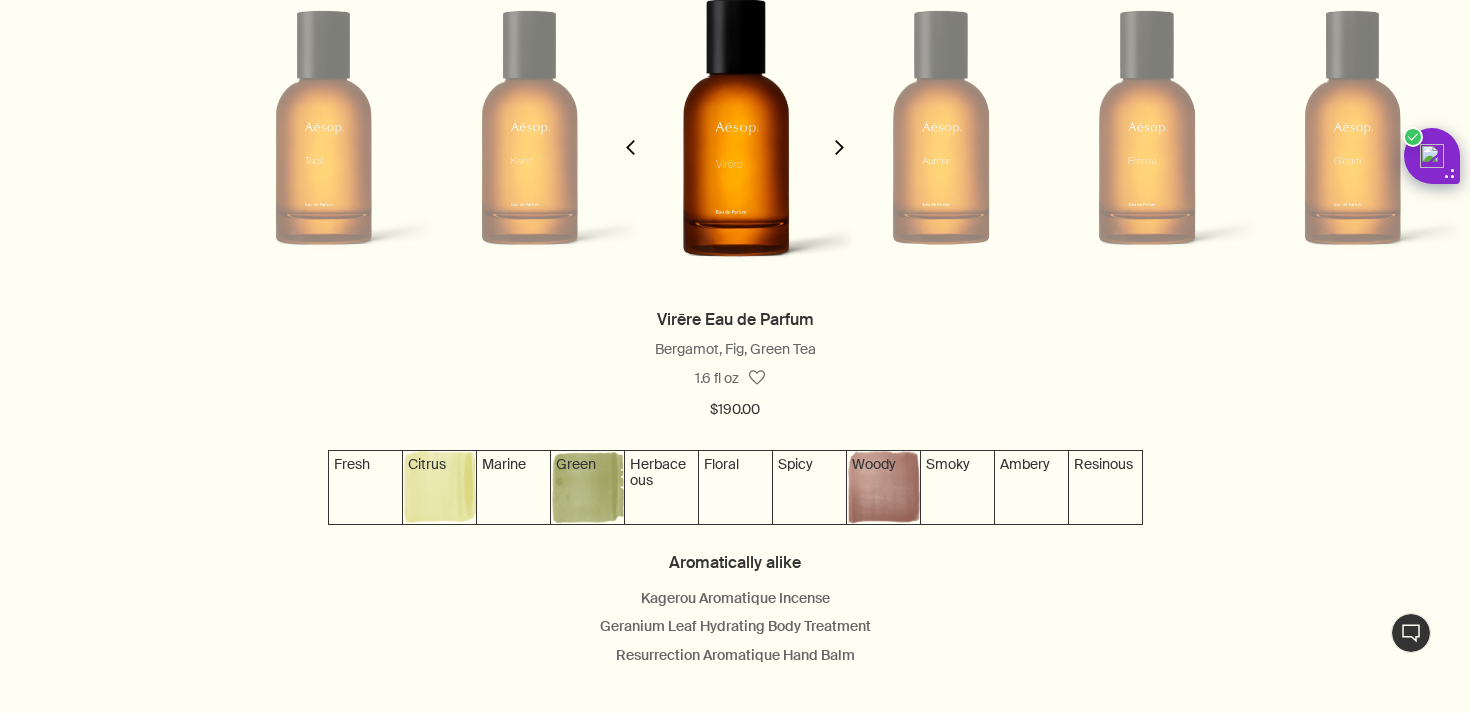 click on "chevron" 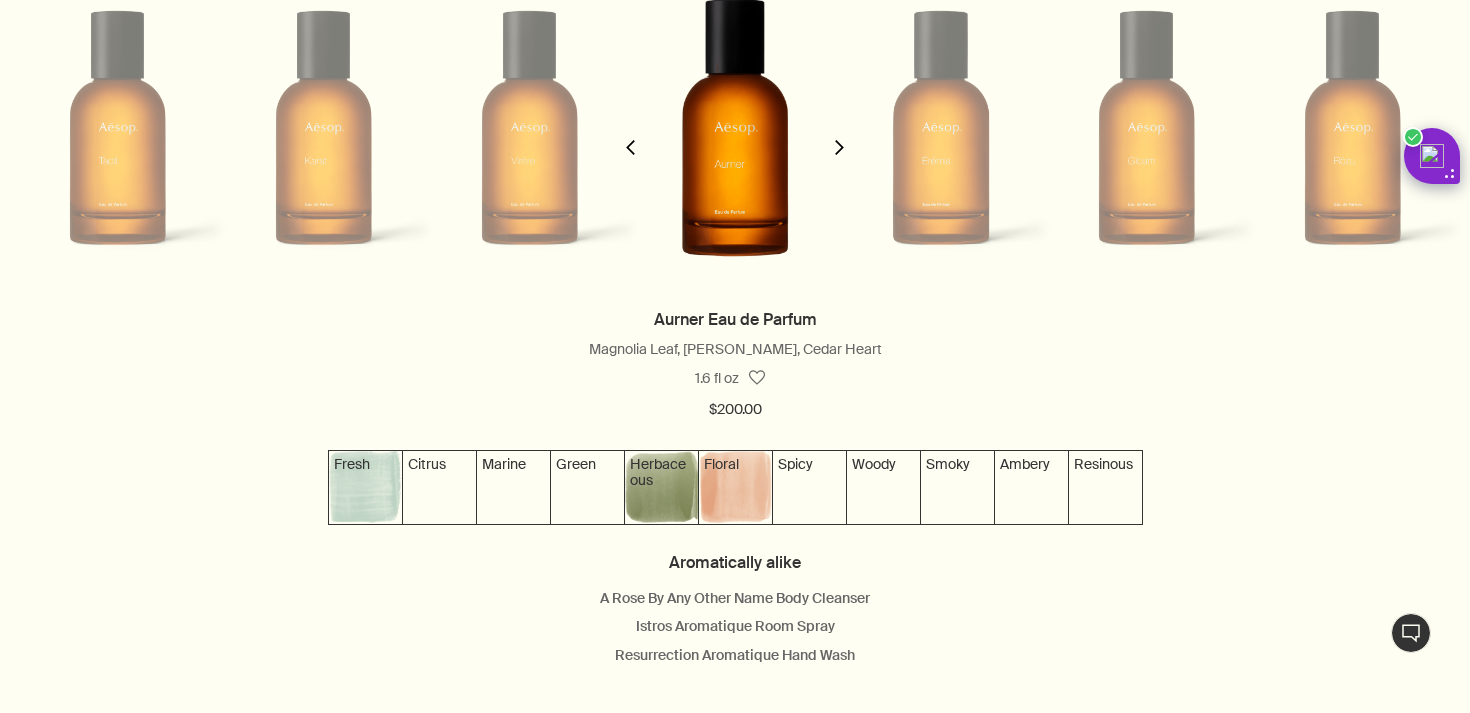 click on "chevron" 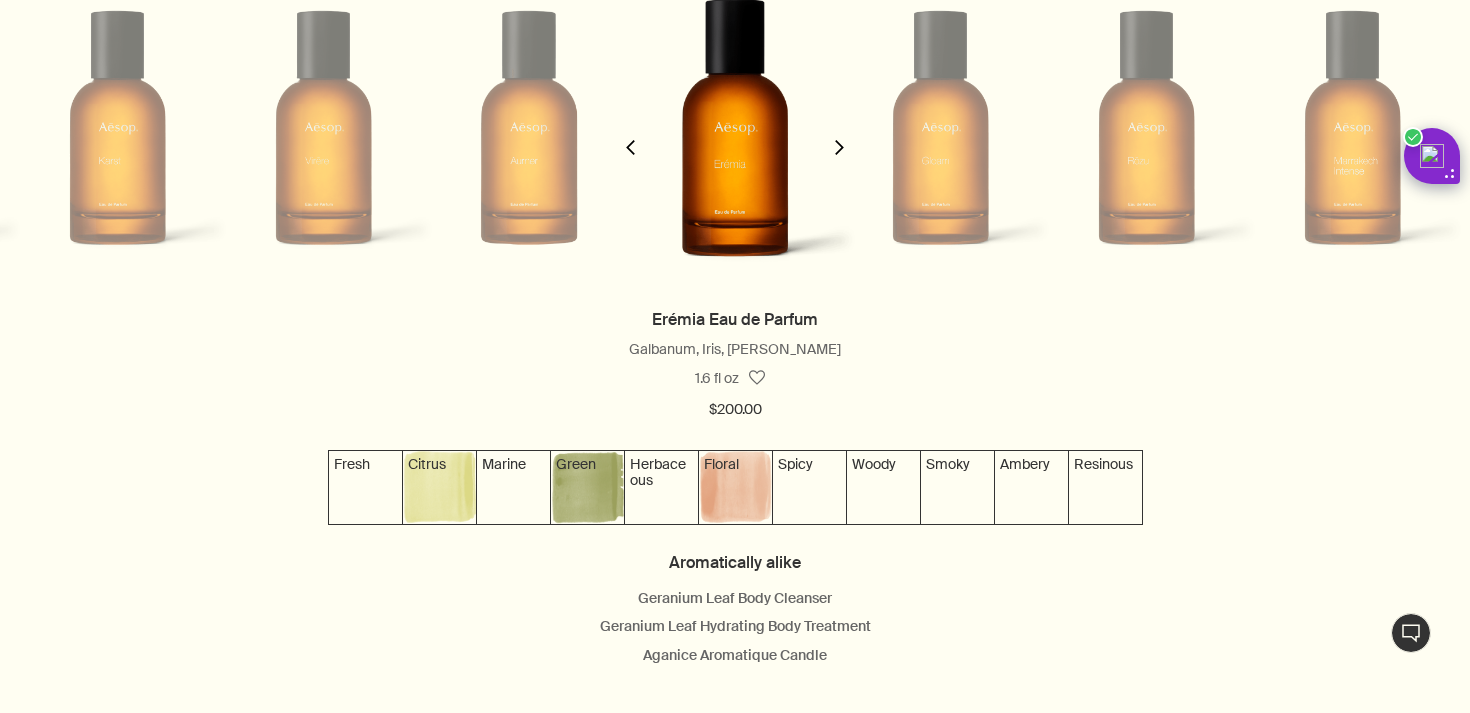 click on "chevron" 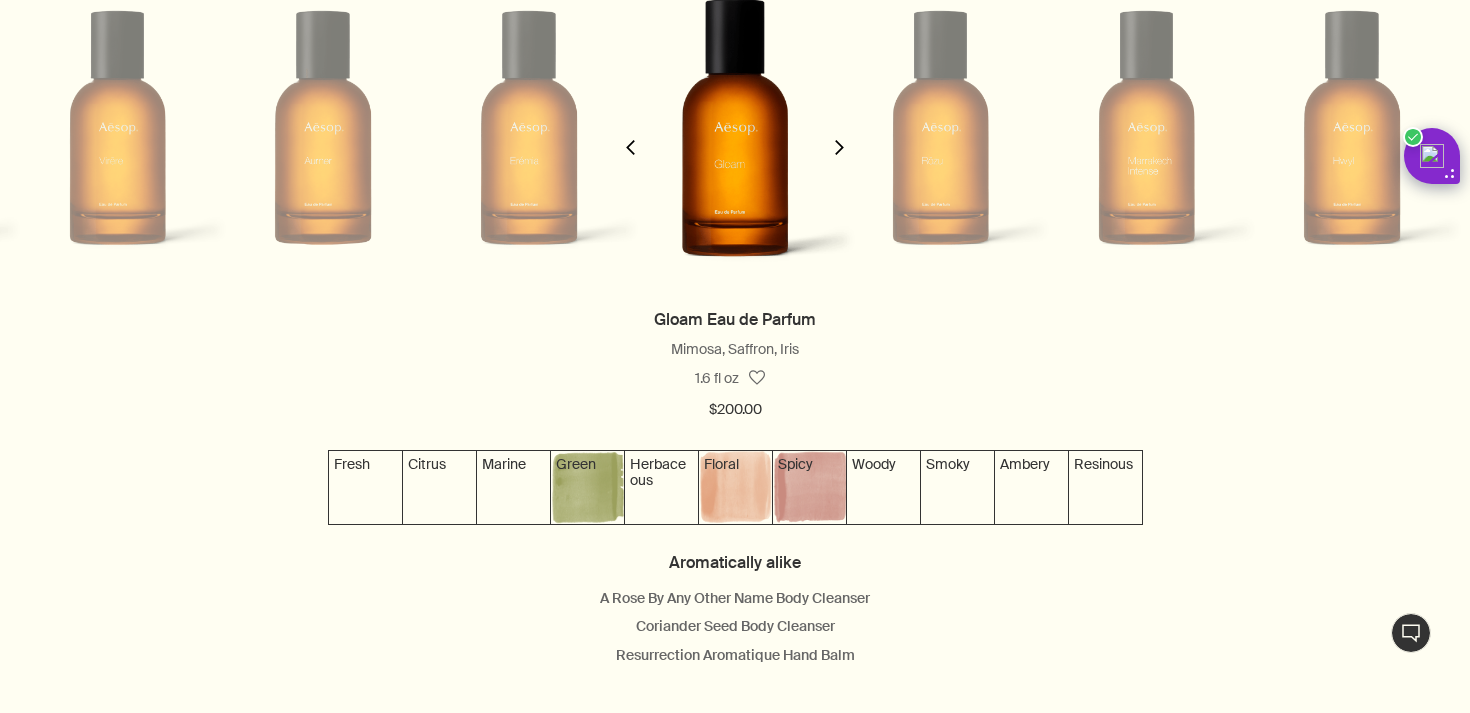 click on "chevron" 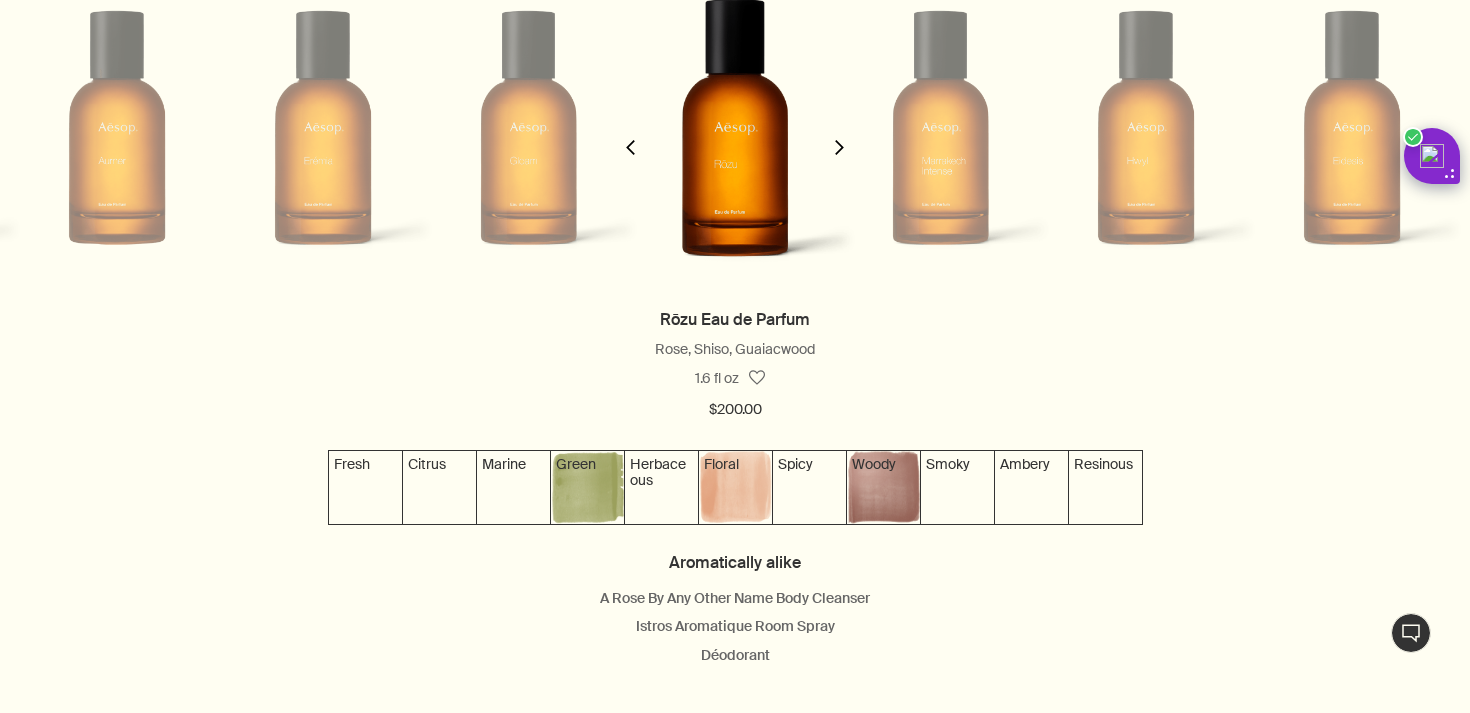 click on "chevron" 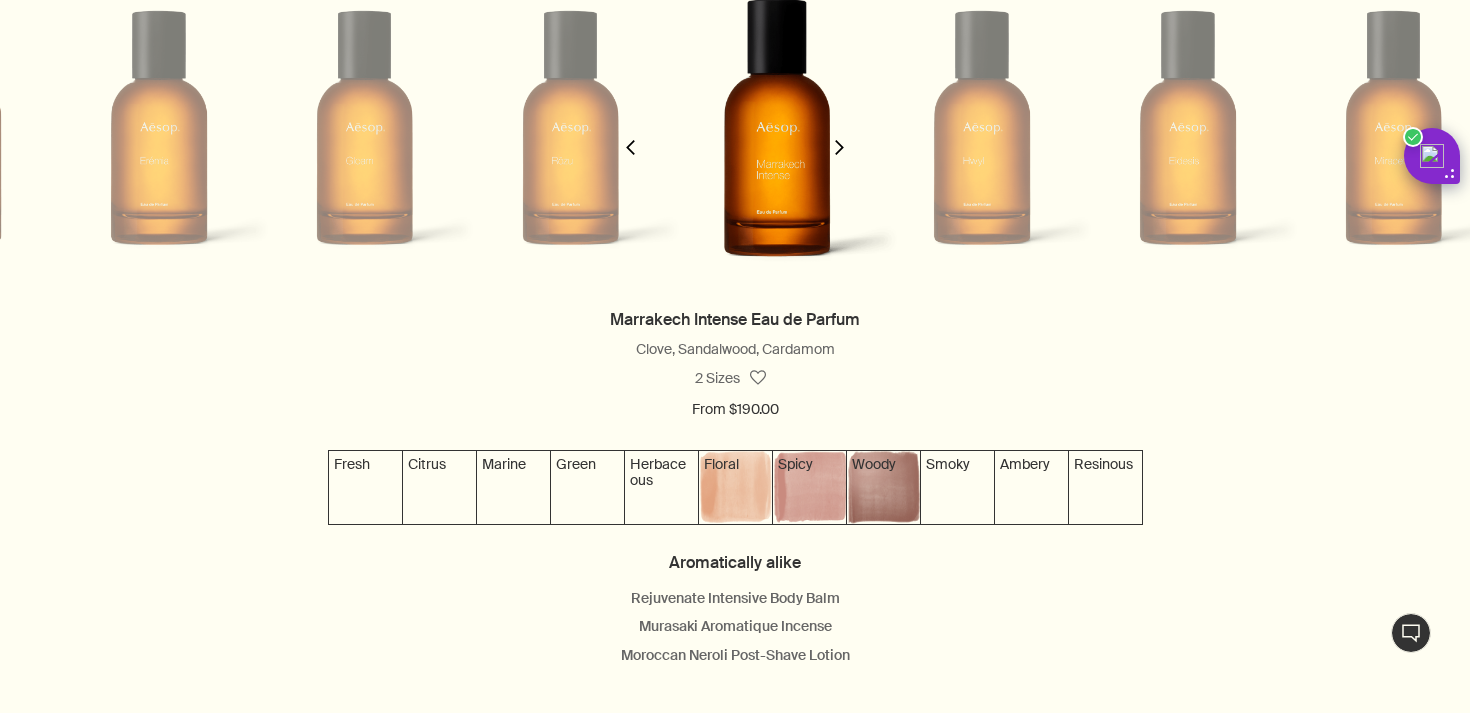 scroll, scrollTop: 0, scrollLeft: 1440, axis: horizontal 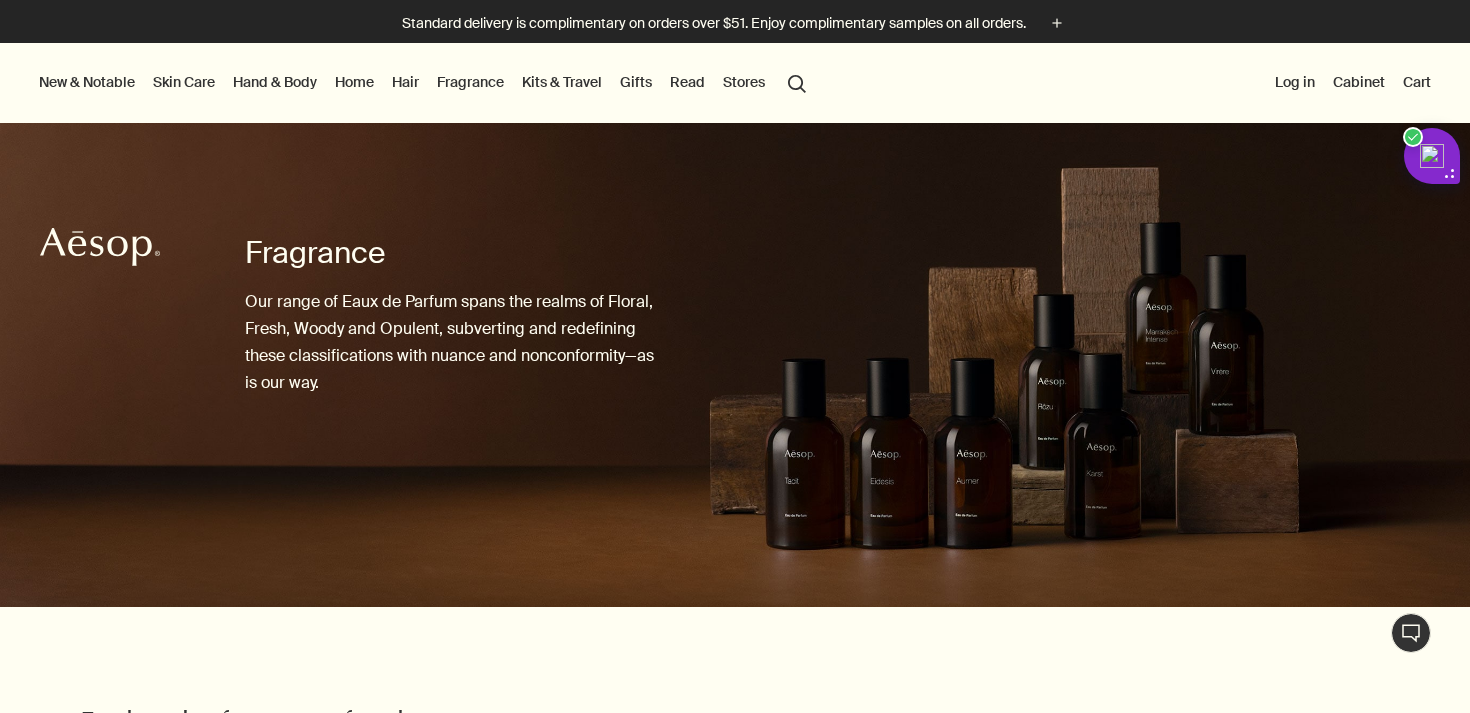 click on "Hair" at bounding box center [405, 82] 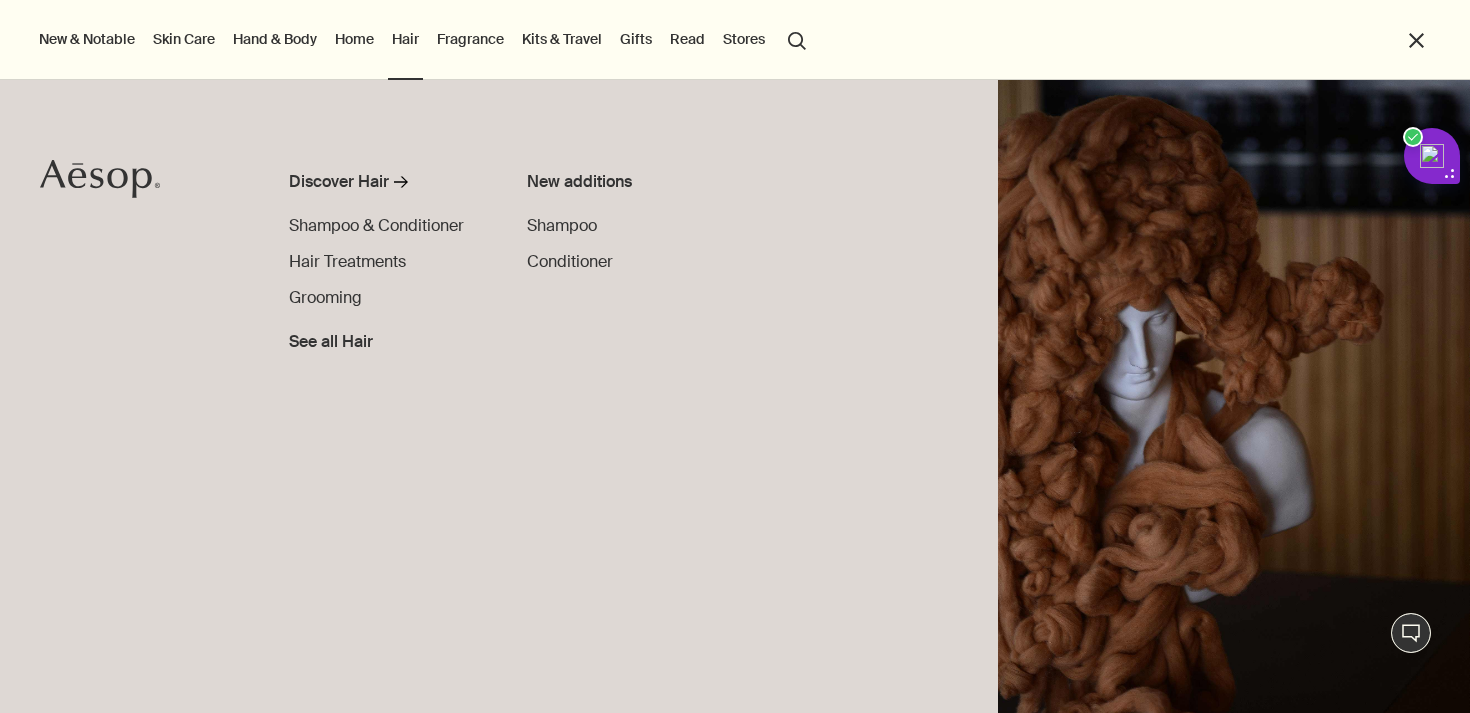 click on "Home" at bounding box center (354, 39) 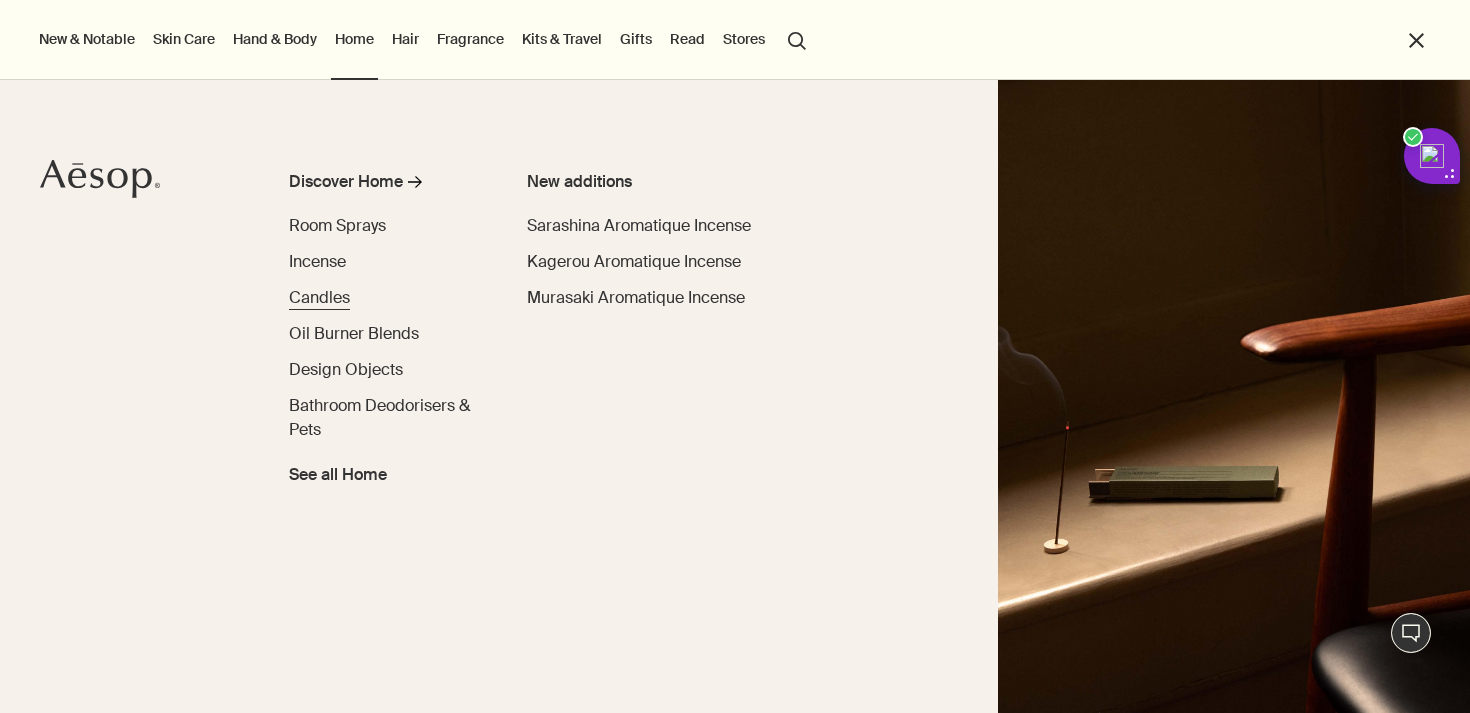 click on "Candles" at bounding box center [319, 297] 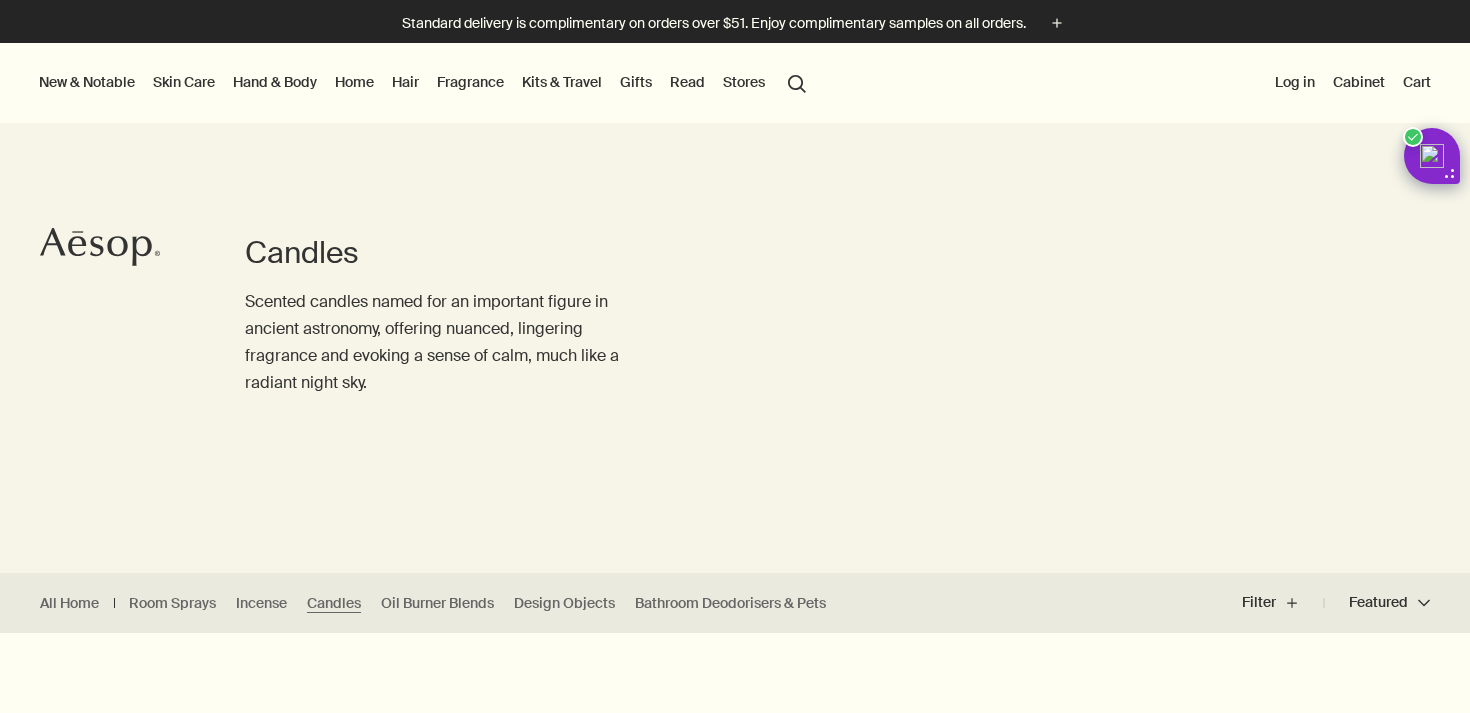 scroll, scrollTop: 0, scrollLeft: 0, axis: both 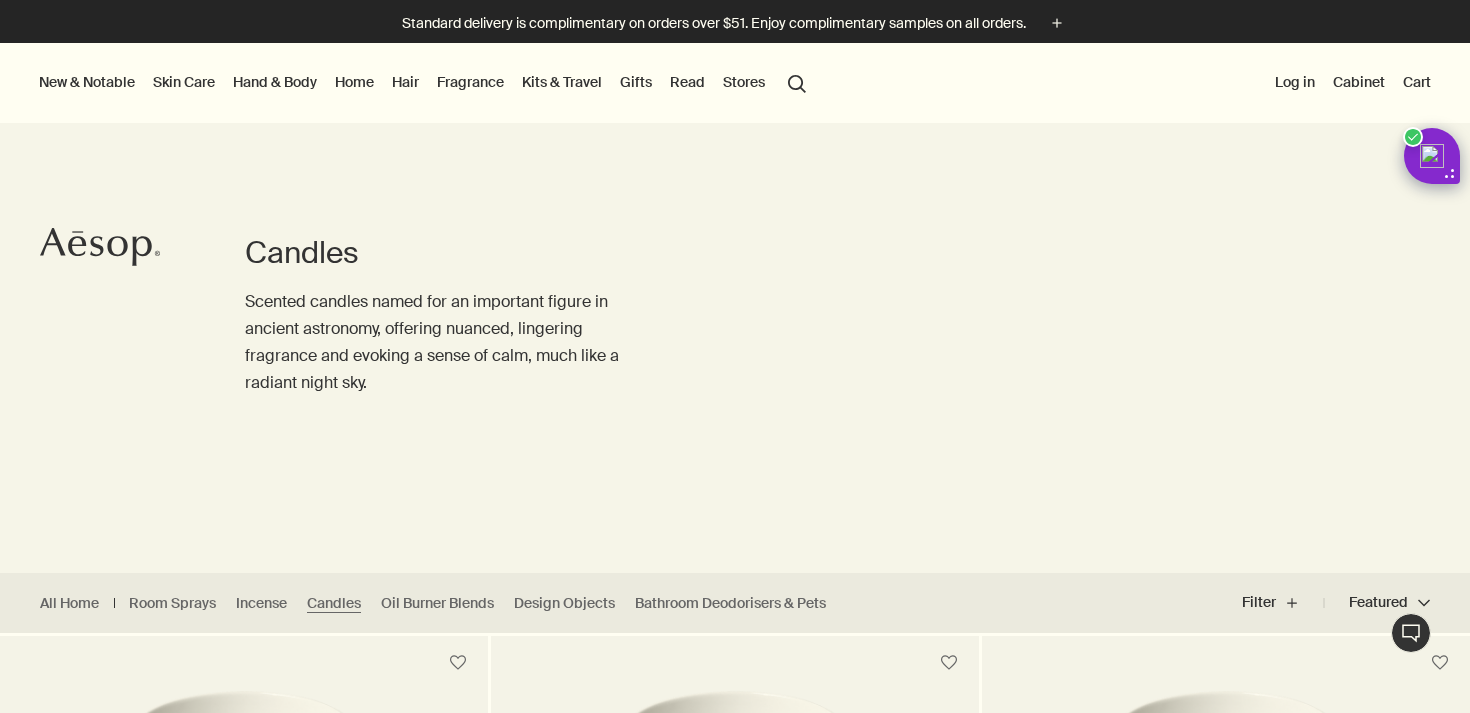 click on "Home" at bounding box center [354, 82] 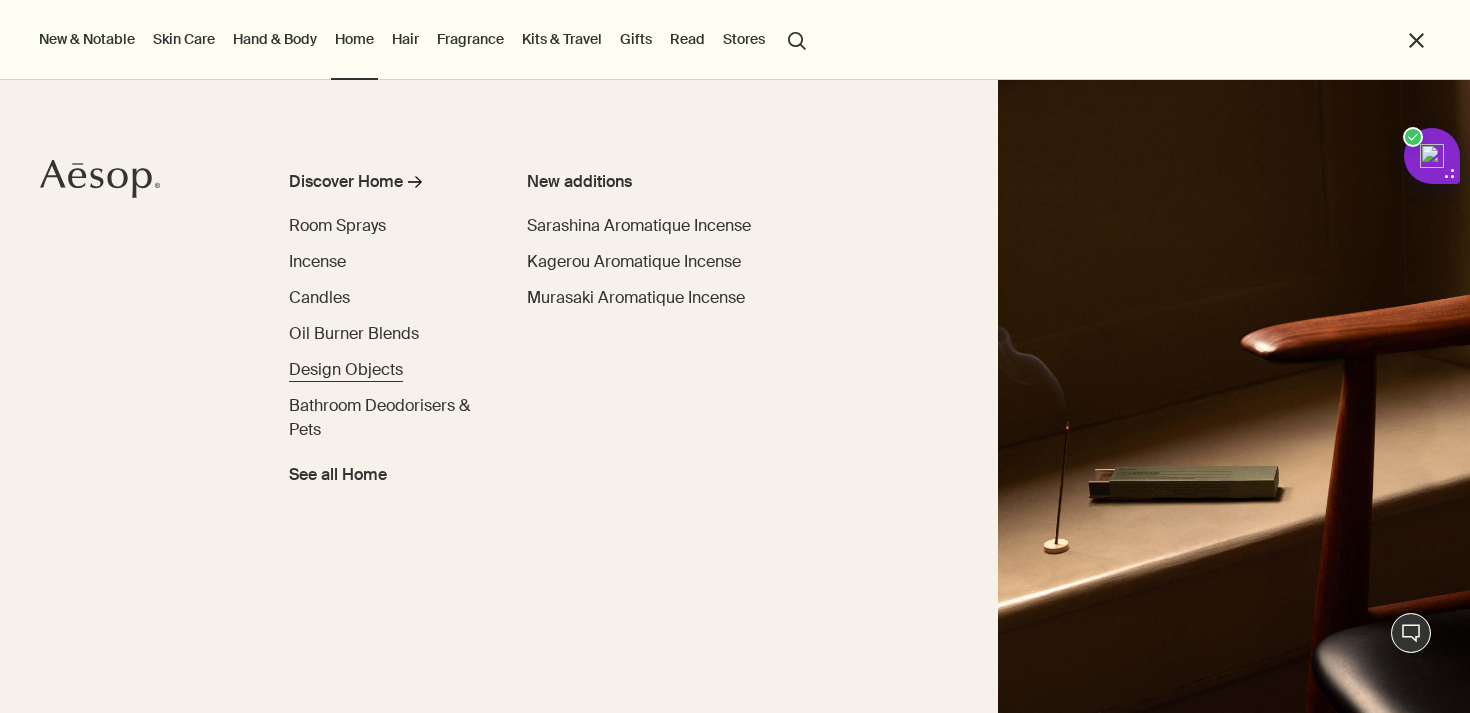 click on "Design Objects" at bounding box center [346, 369] 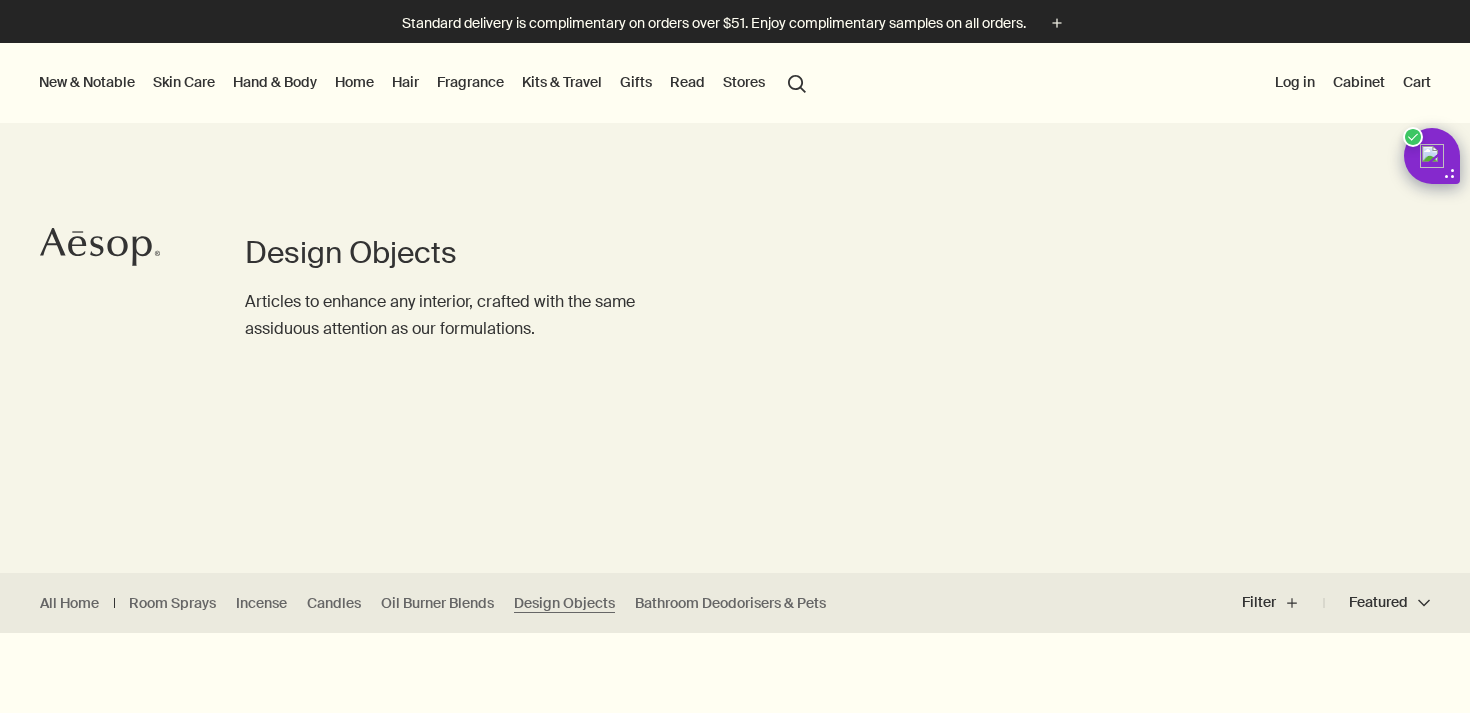scroll, scrollTop: 54, scrollLeft: 0, axis: vertical 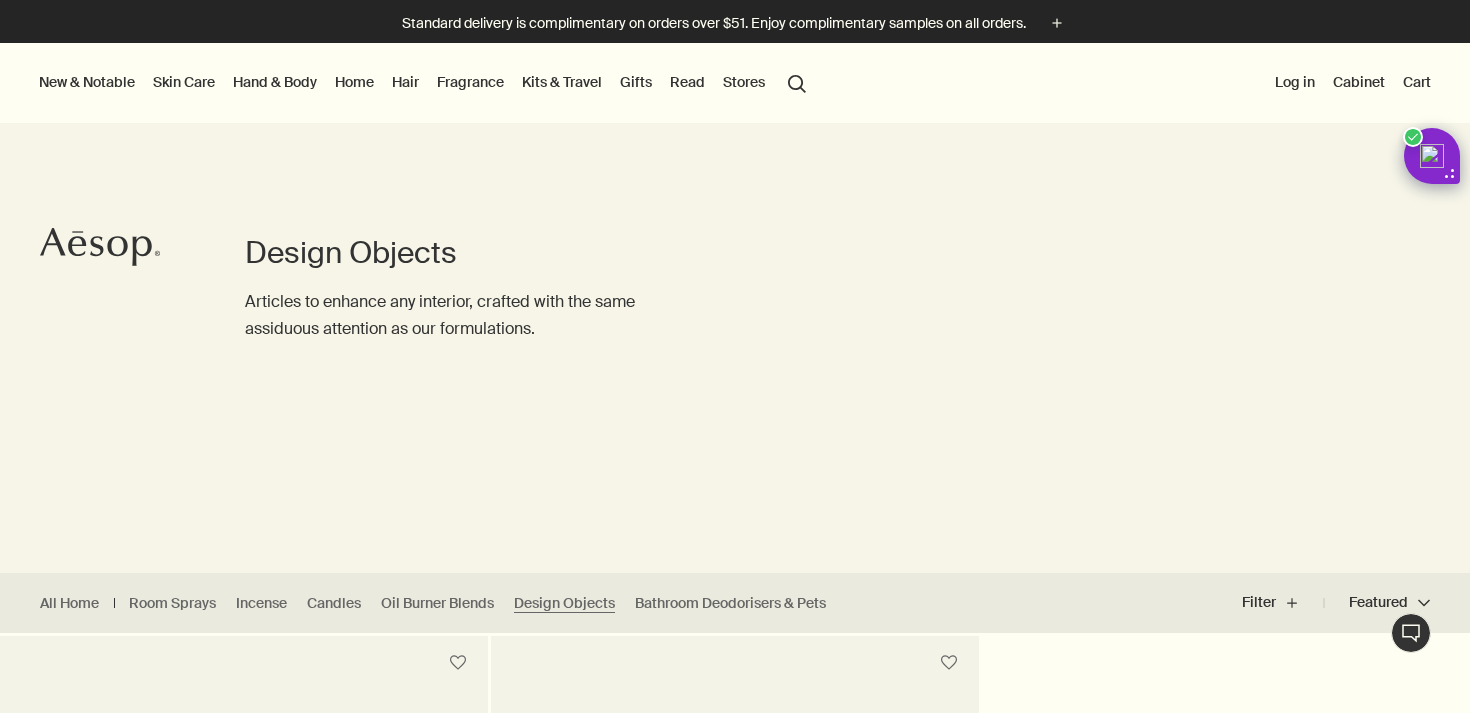 click on "Hand & Body" at bounding box center [275, 82] 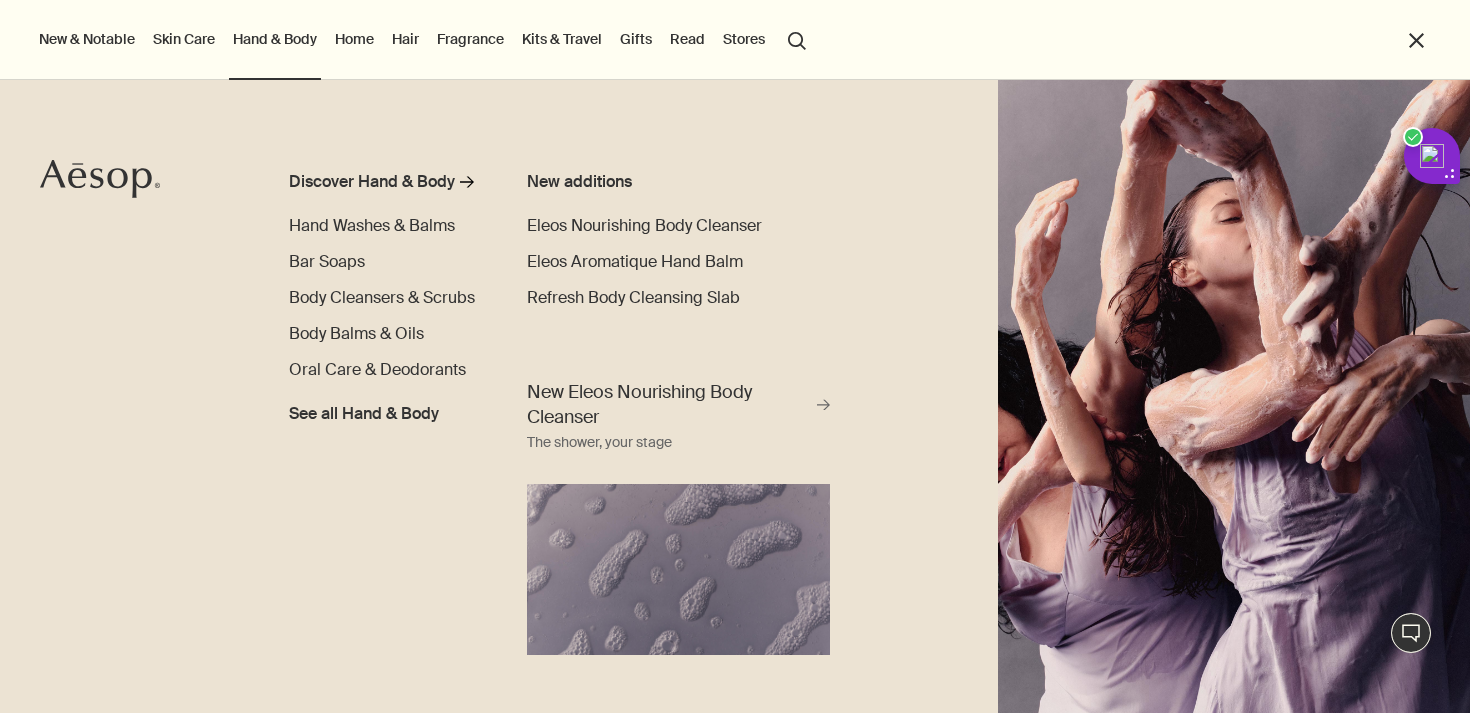 click on "Skin Care" at bounding box center [184, 39] 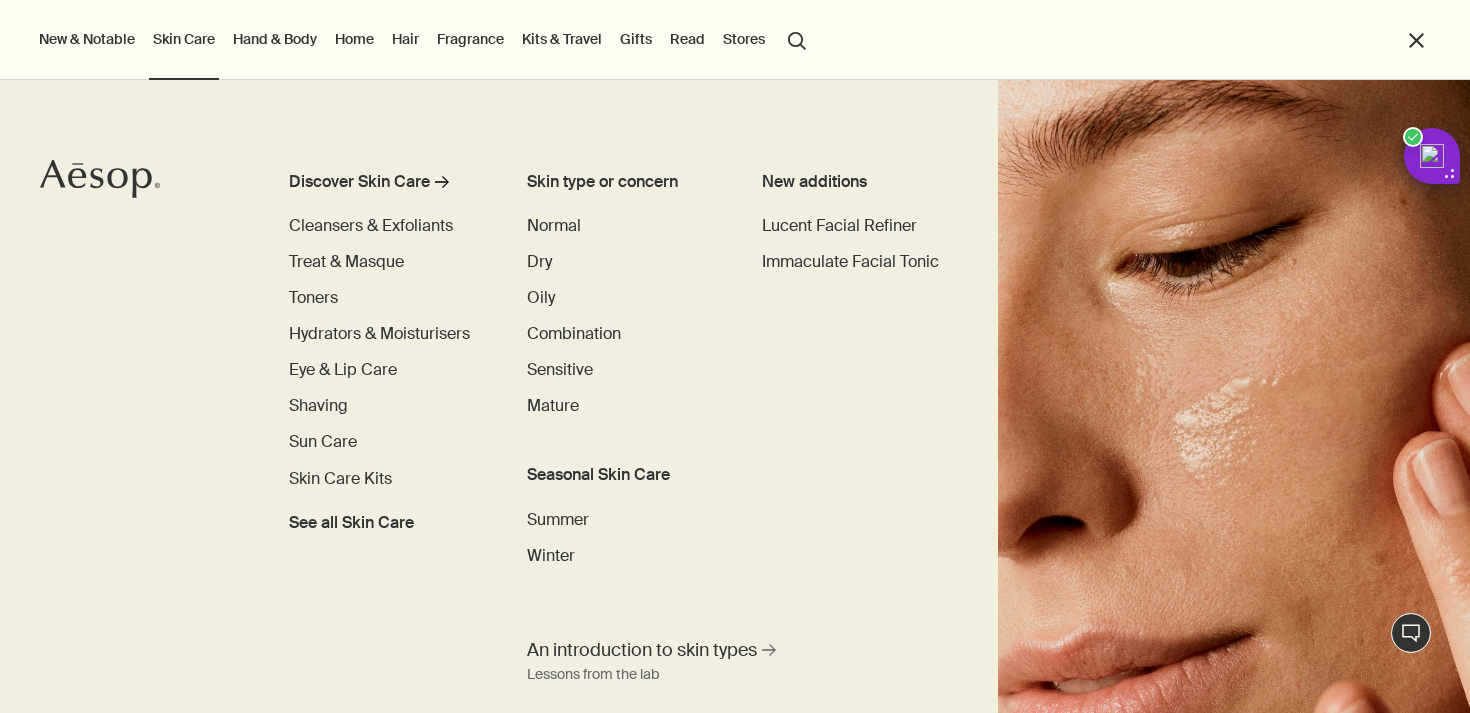 click on "Kits & Travel" at bounding box center [562, 39] 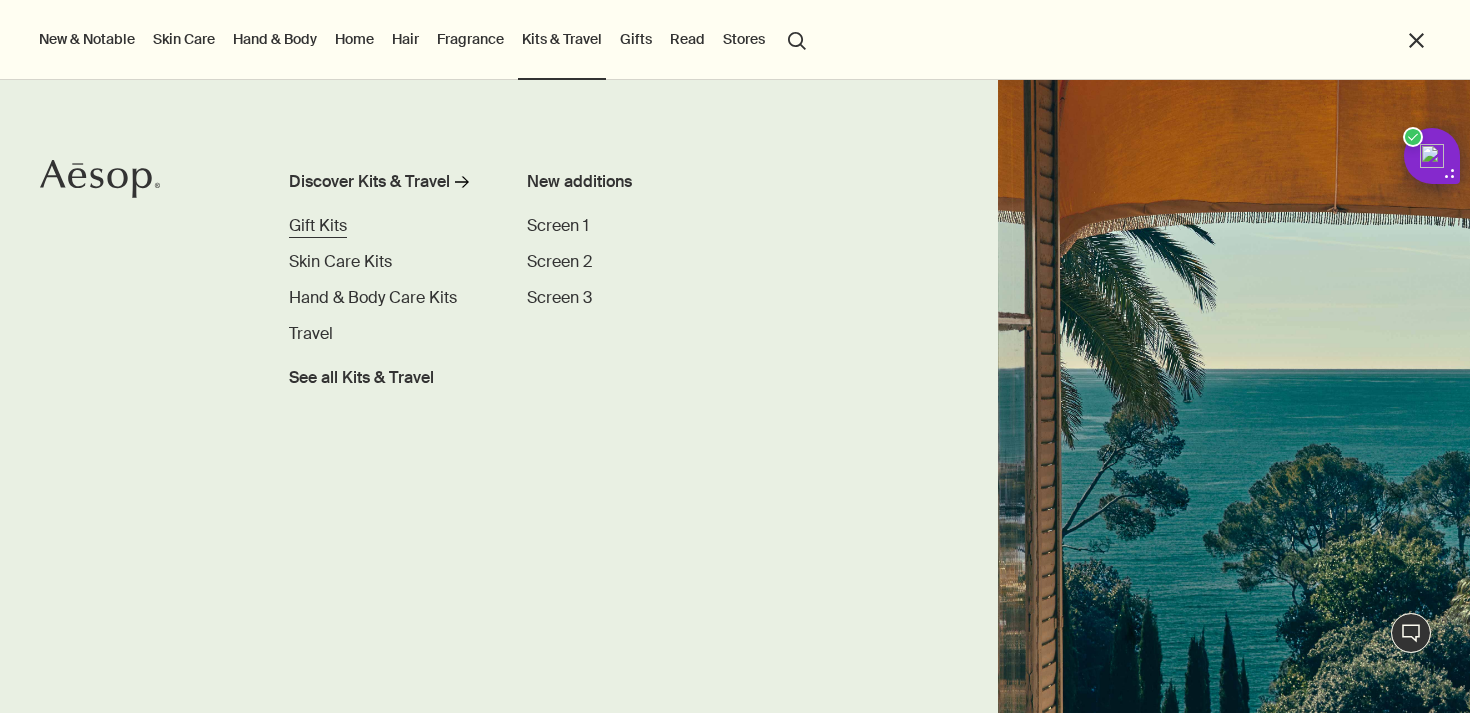 click on "Gift Kits" at bounding box center [318, 225] 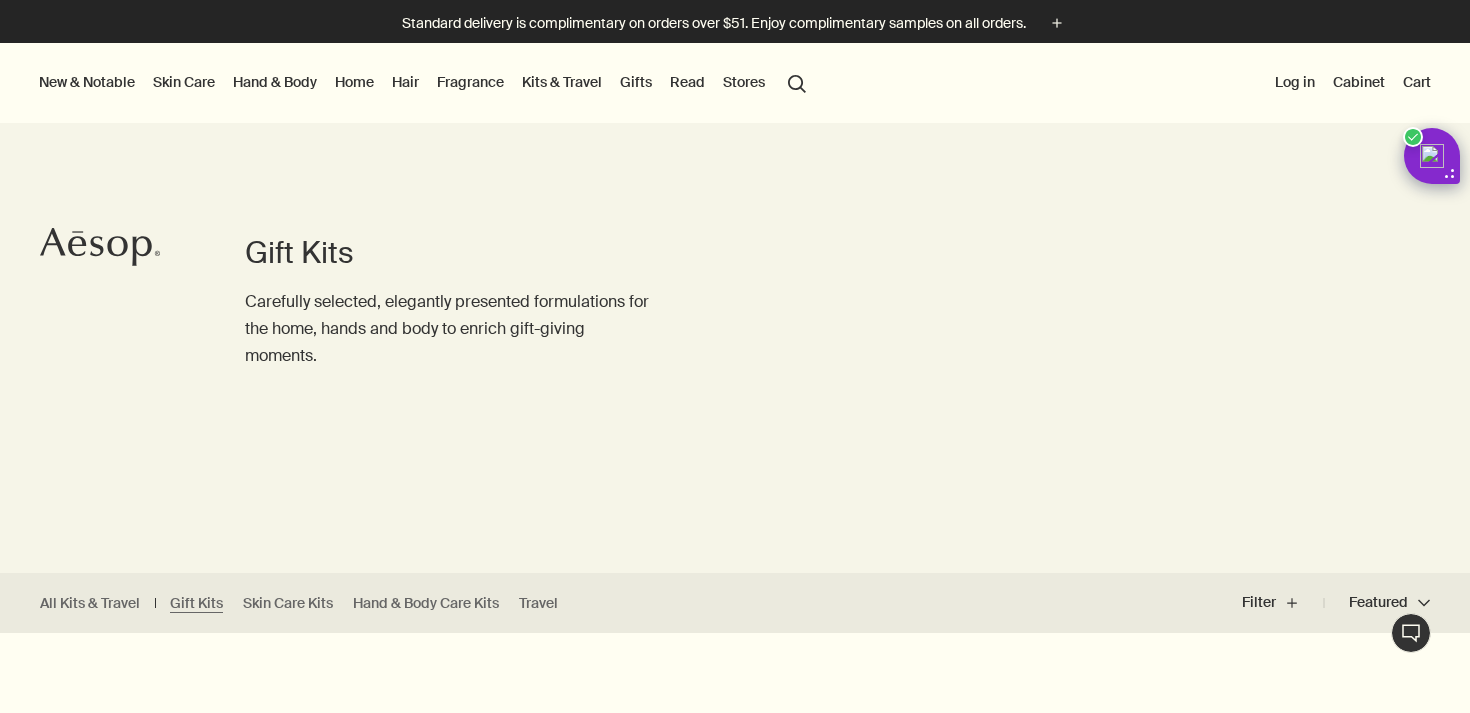 scroll, scrollTop: 0, scrollLeft: 0, axis: both 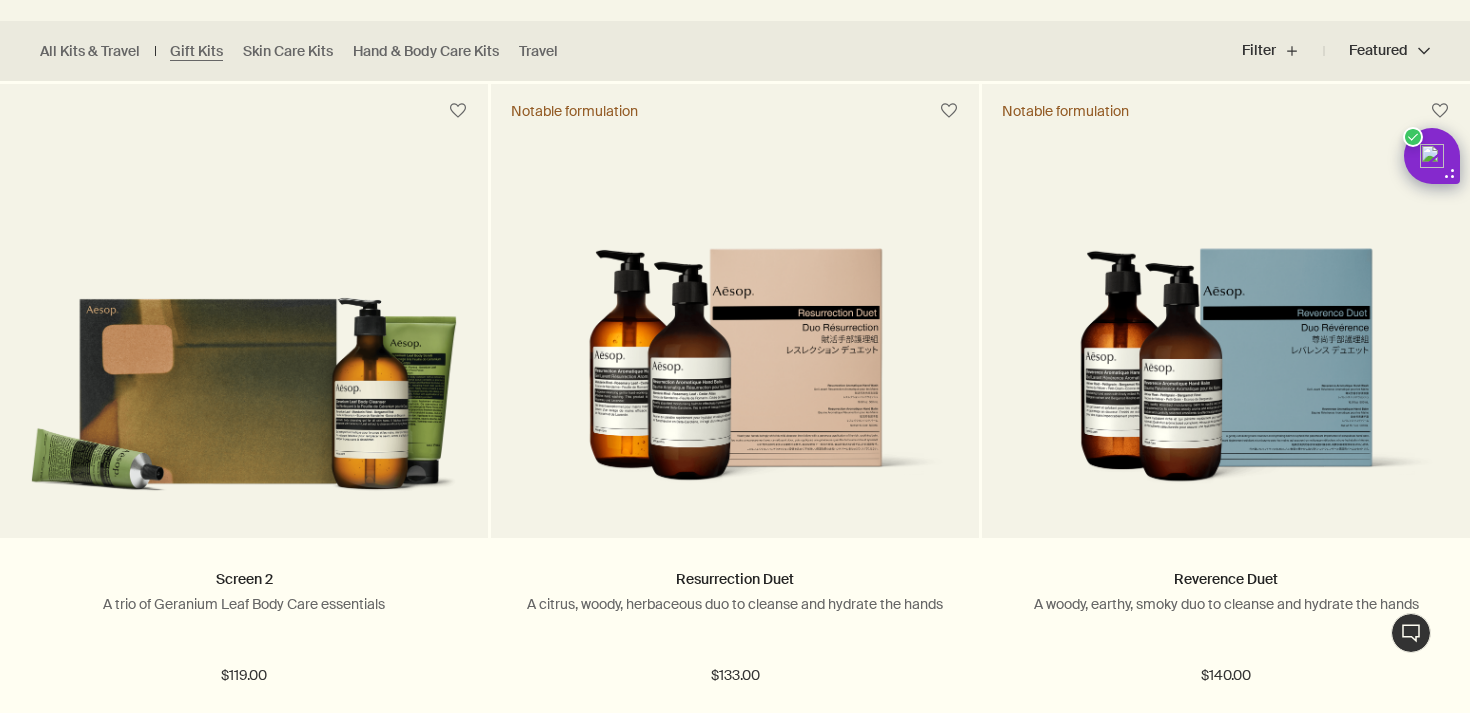click on "Featured Featured chevron" at bounding box center (1377, 51) 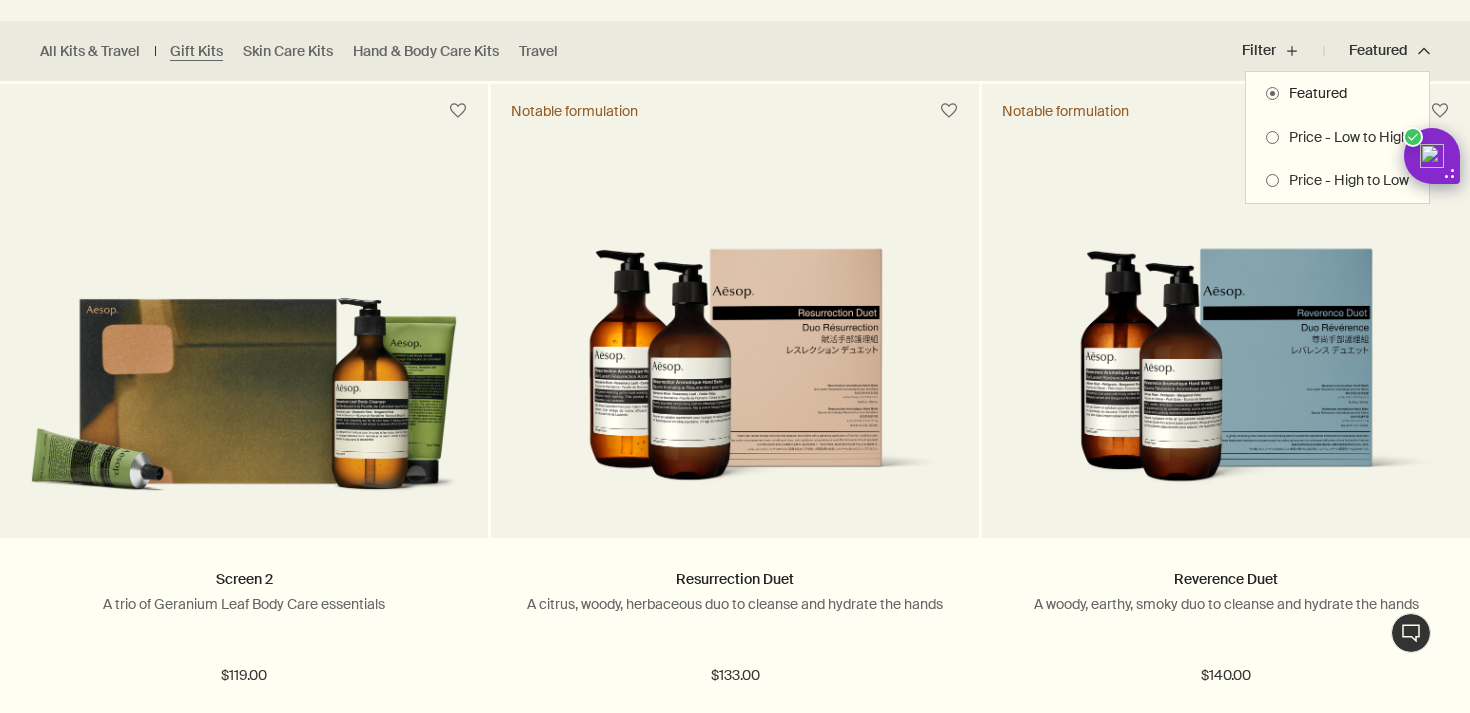 click on "Price - Low to High" at bounding box center [1344, 138] 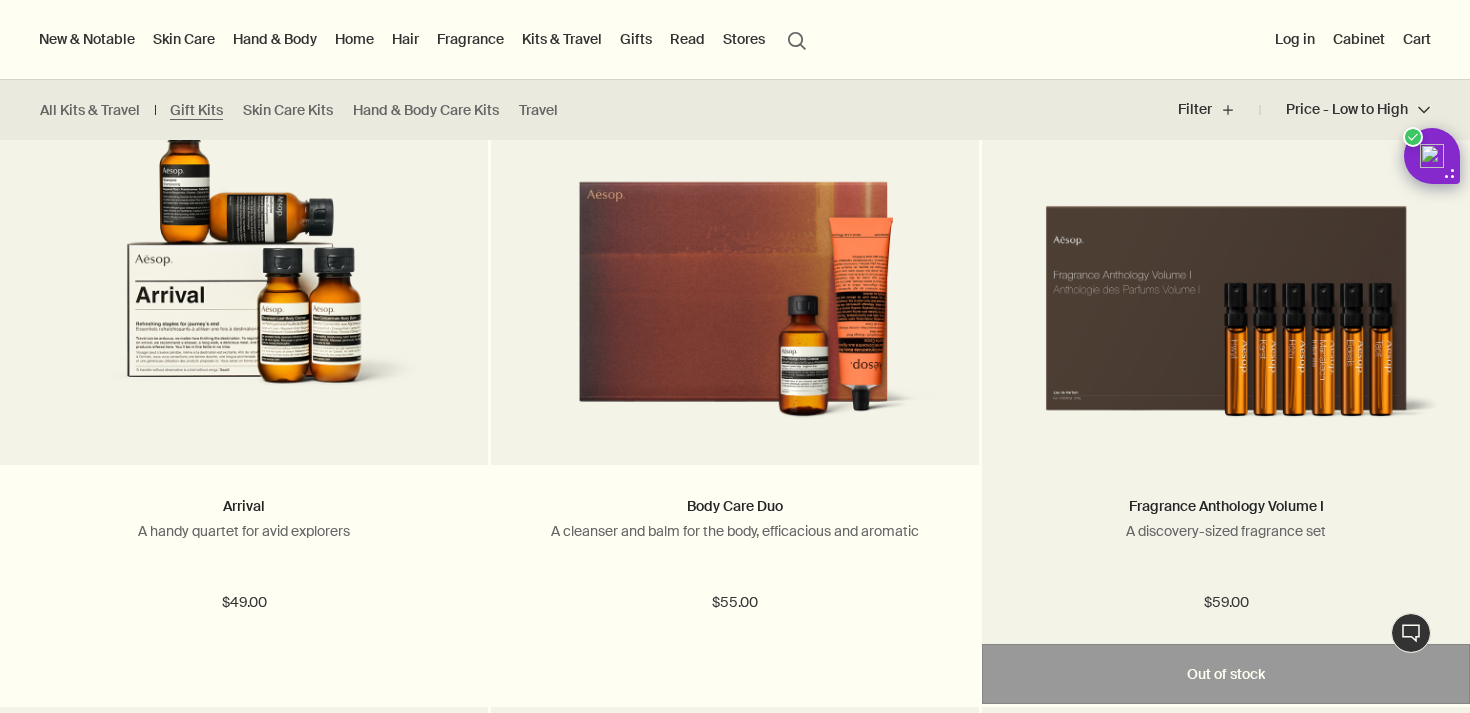 scroll, scrollTop: 605, scrollLeft: 0, axis: vertical 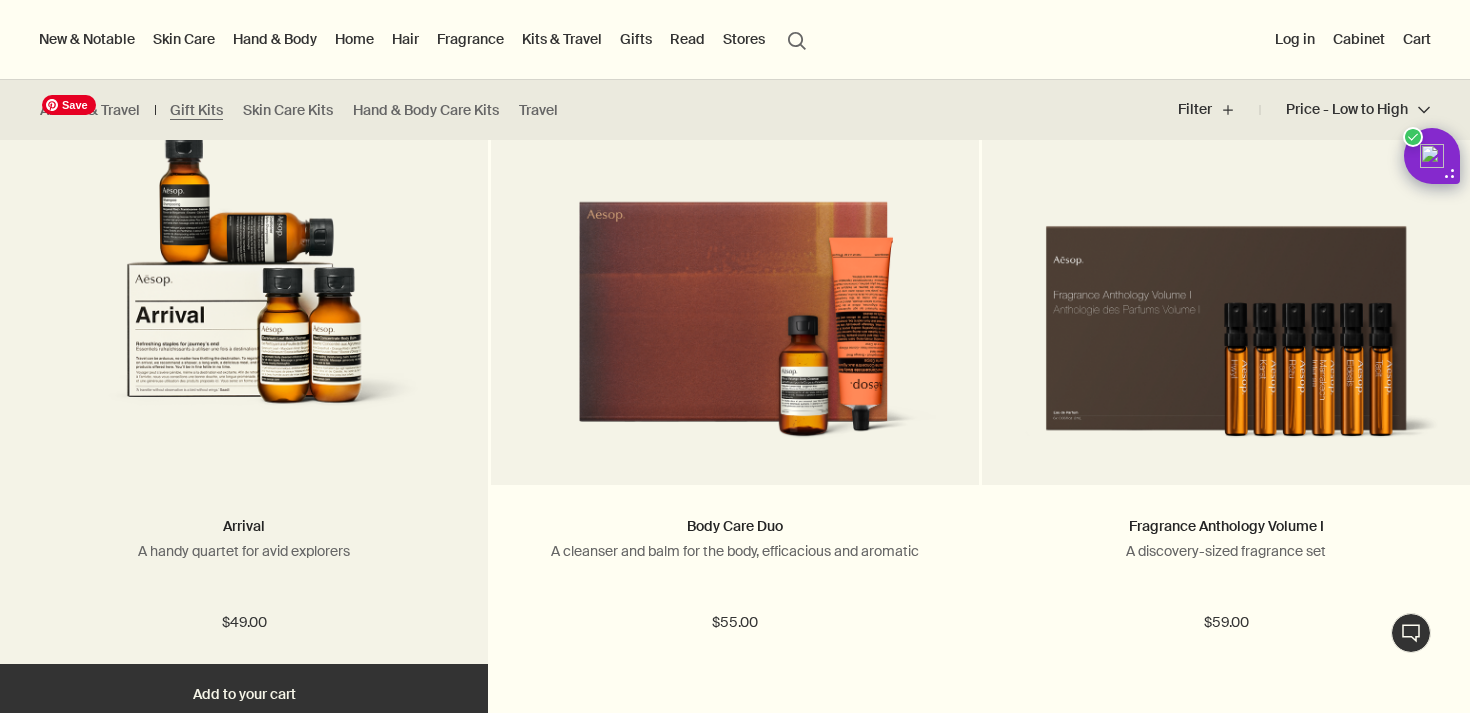 click at bounding box center [243, 270] 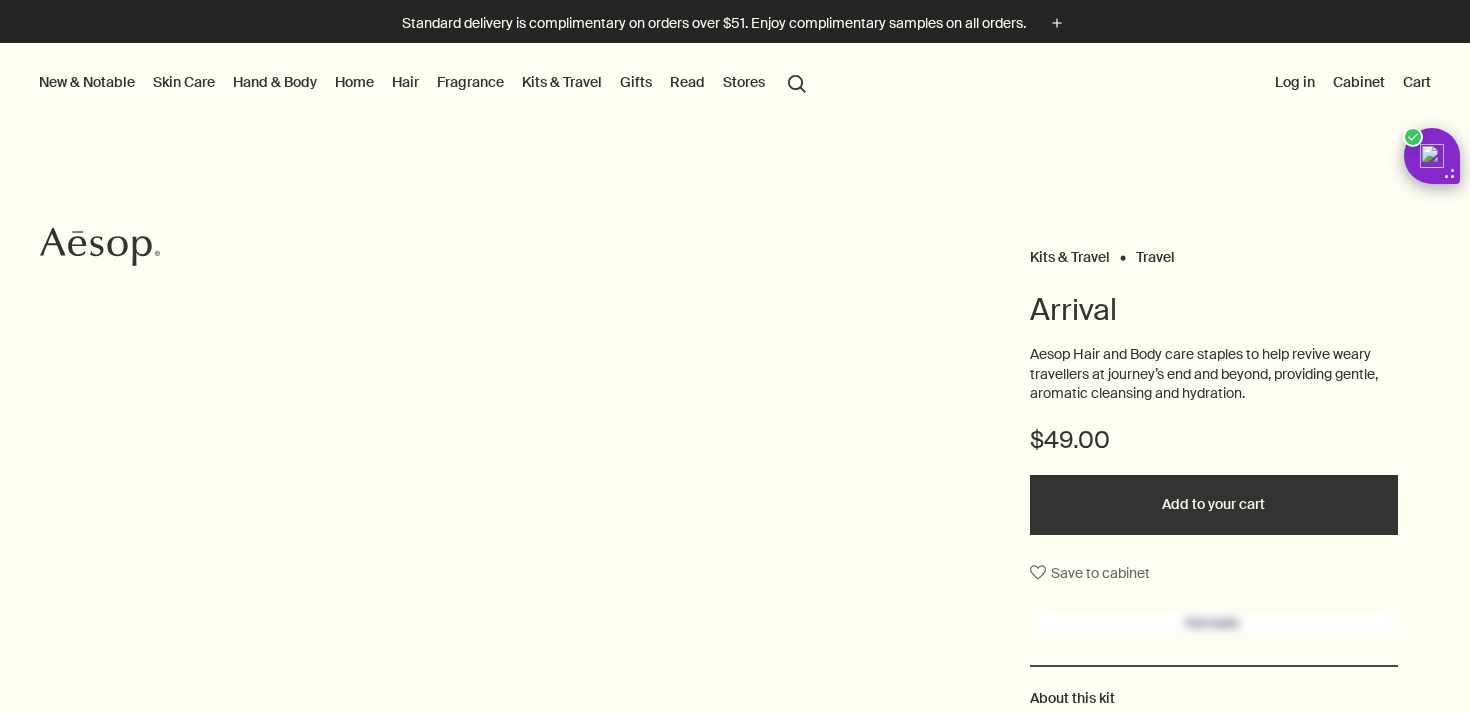 scroll, scrollTop: 0, scrollLeft: 0, axis: both 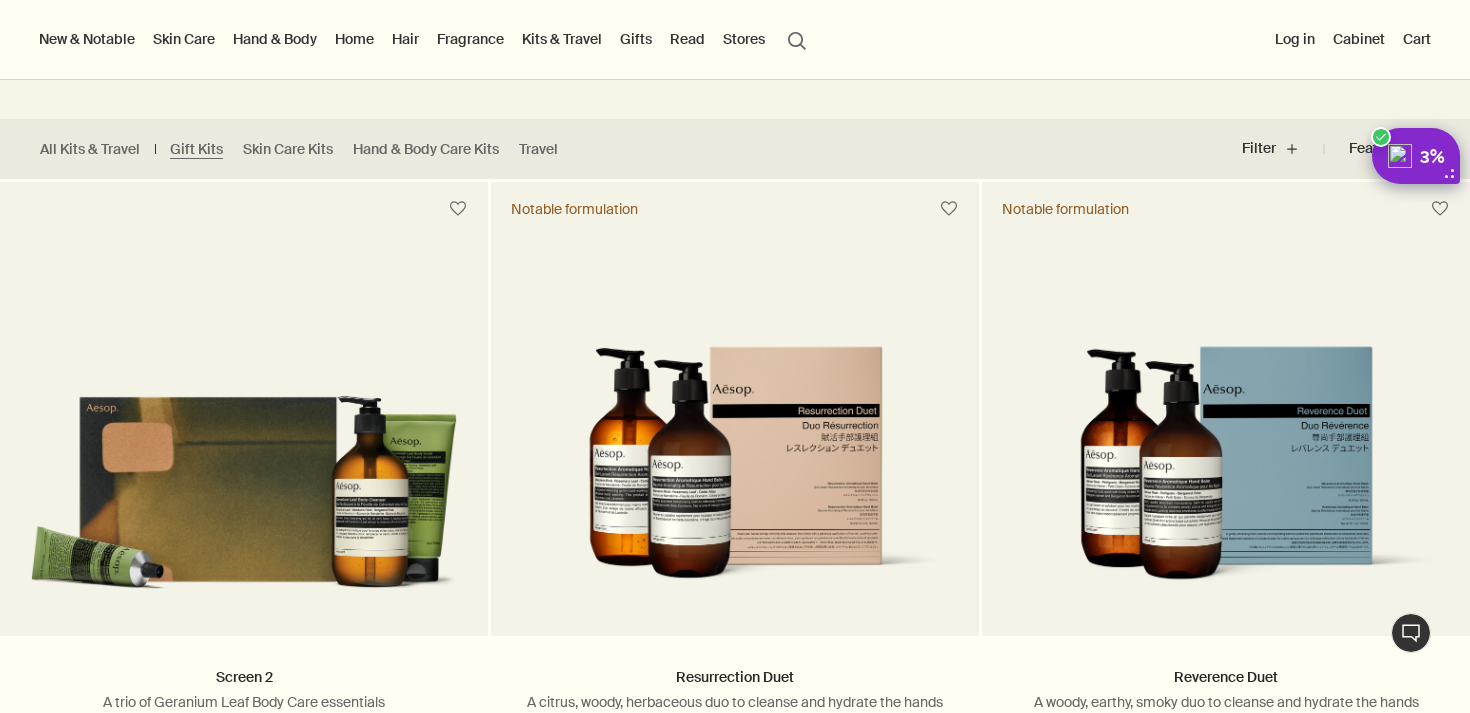 click 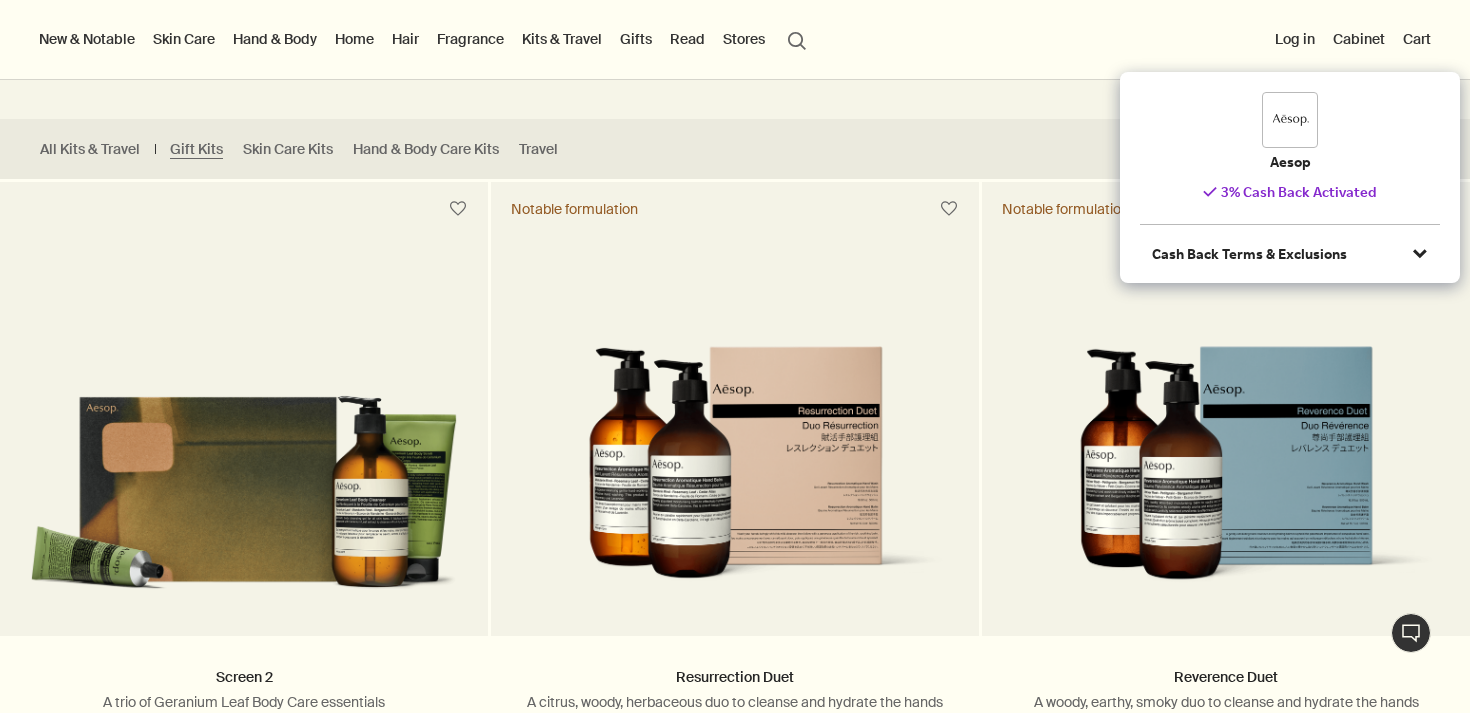 click 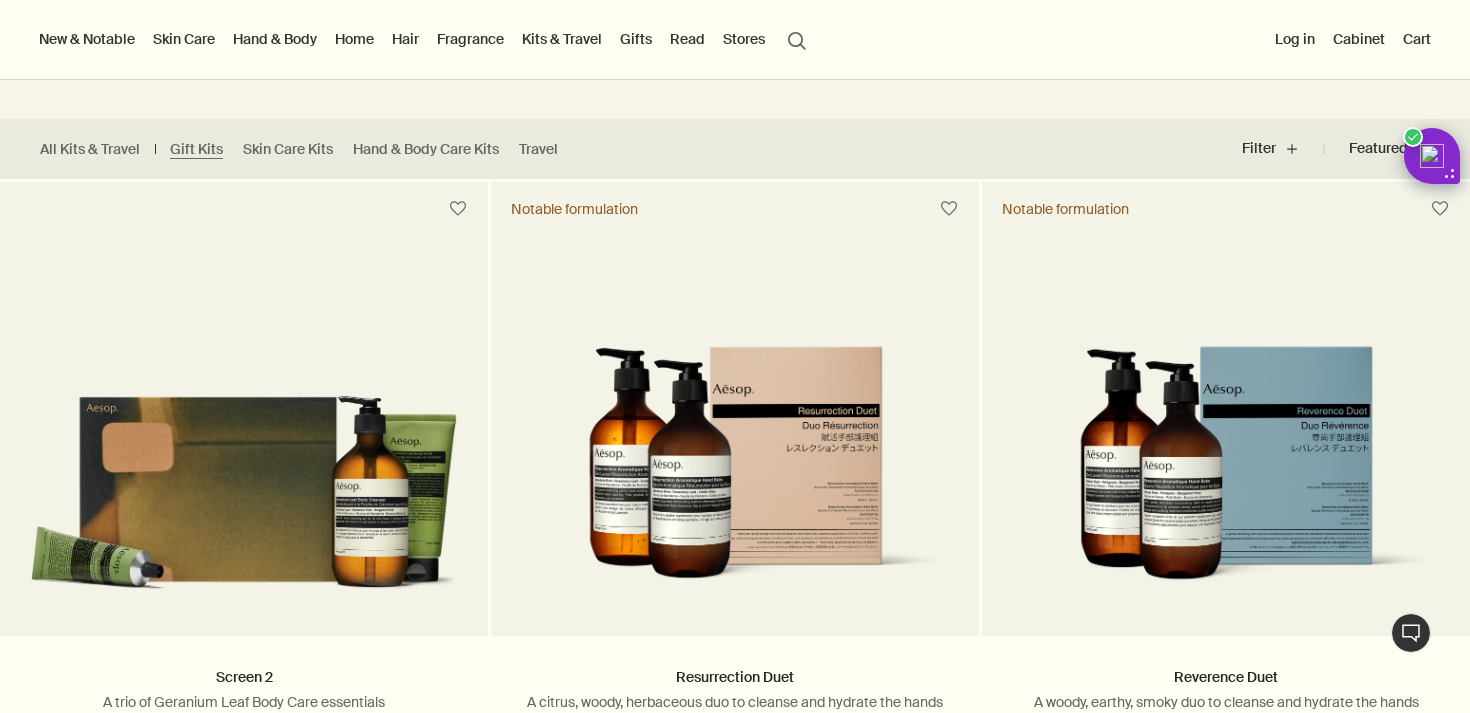 click on "Featured Featured chevron" at bounding box center (1377, 149) 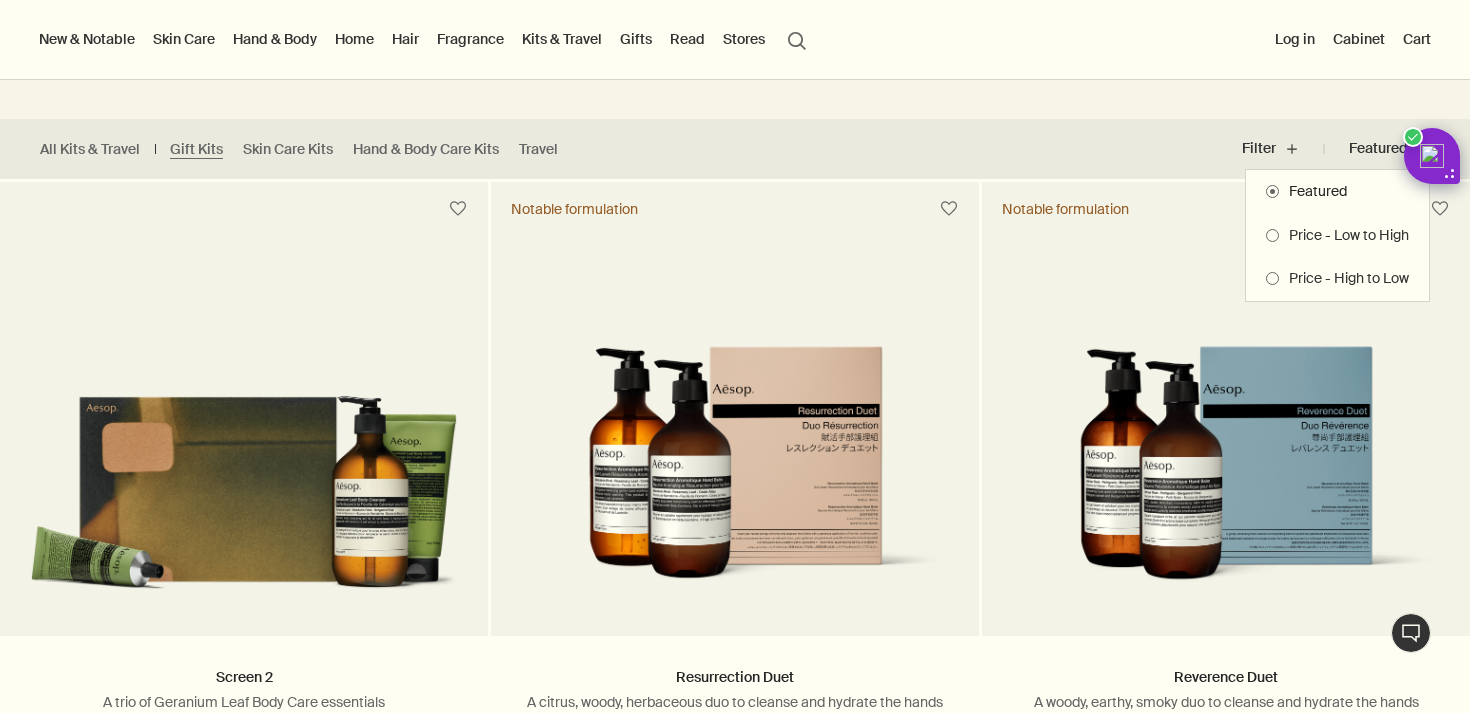 click on "Price - Low to High" at bounding box center (1344, 236) 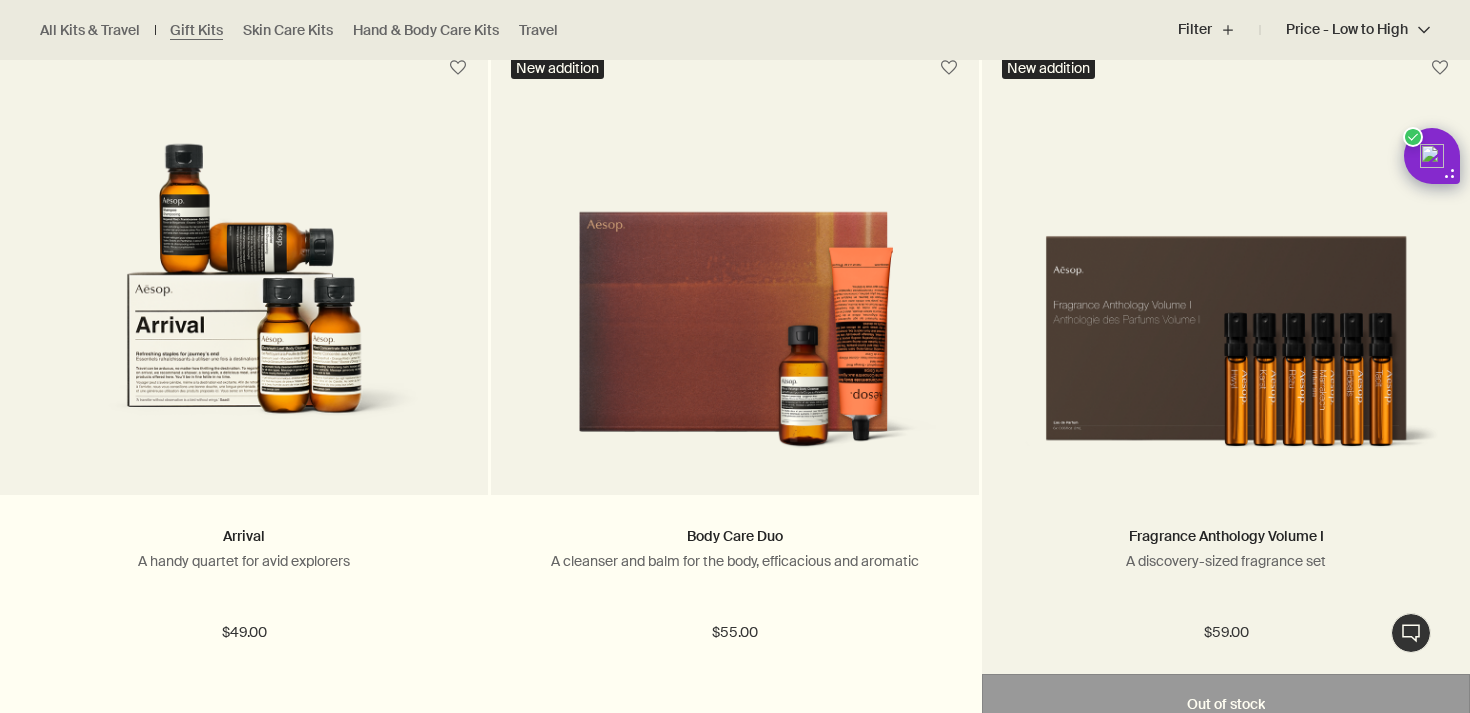 scroll, scrollTop: 599, scrollLeft: 0, axis: vertical 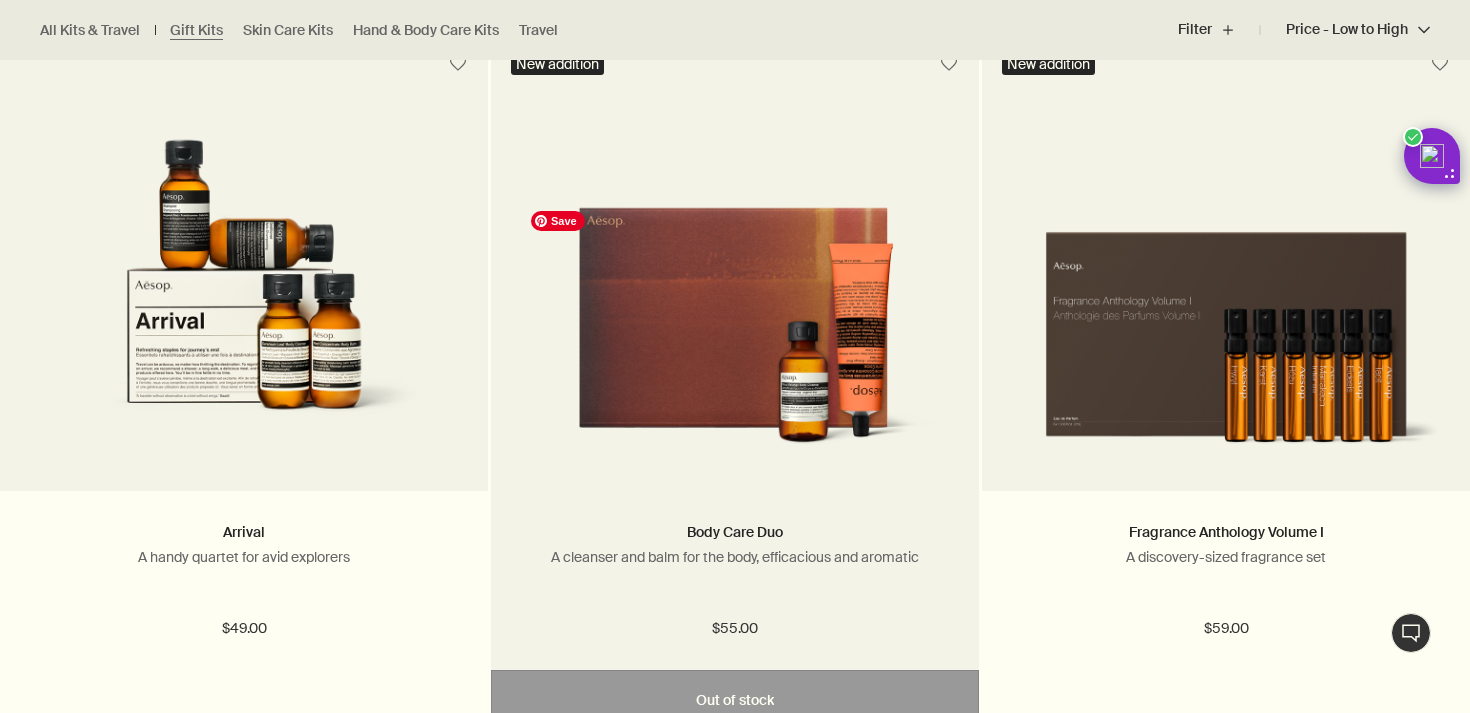 click at bounding box center [735, 331] 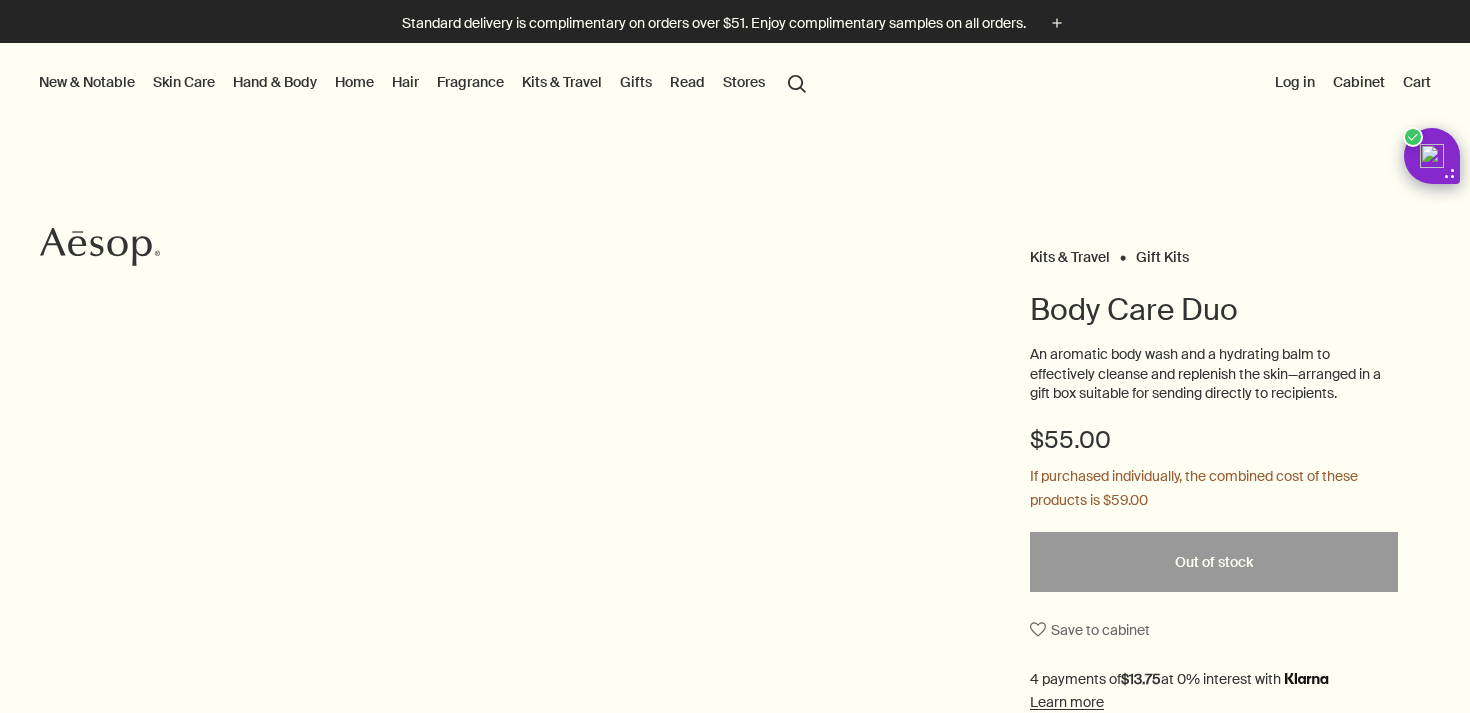 scroll, scrollTop: 0, scrollLeft: 0, axis: both 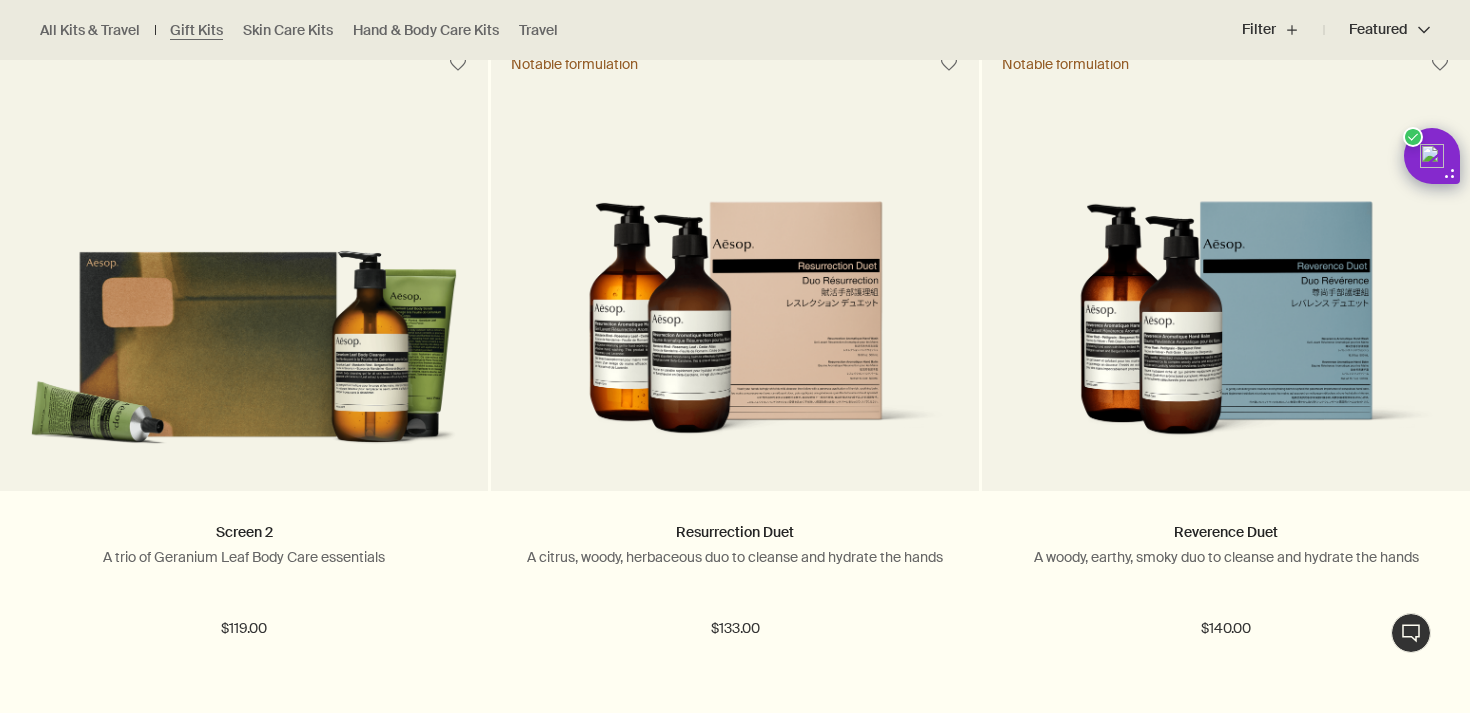 click on "Featured Featured chevron" at bounding box center [1377, 30] 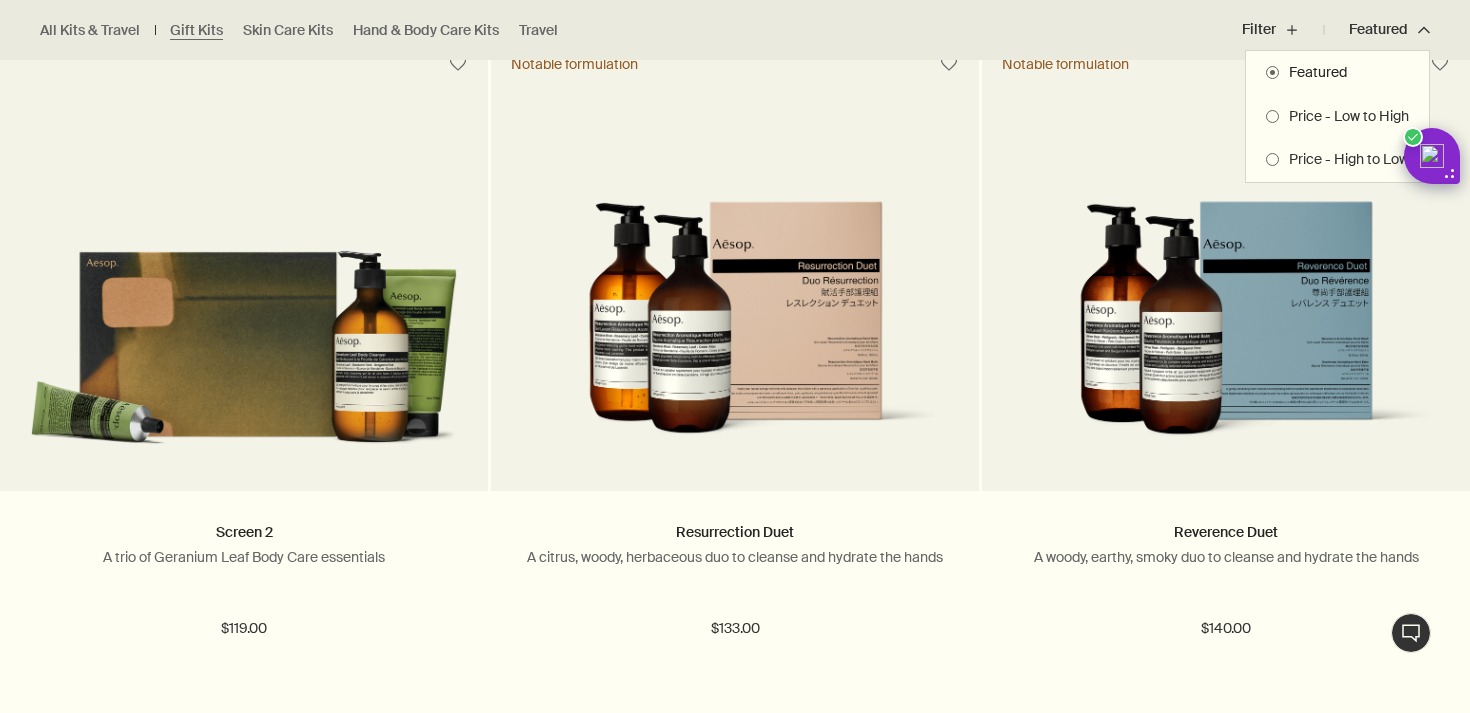 click on "Price - Low to High" at bounding box center (1344, 117) 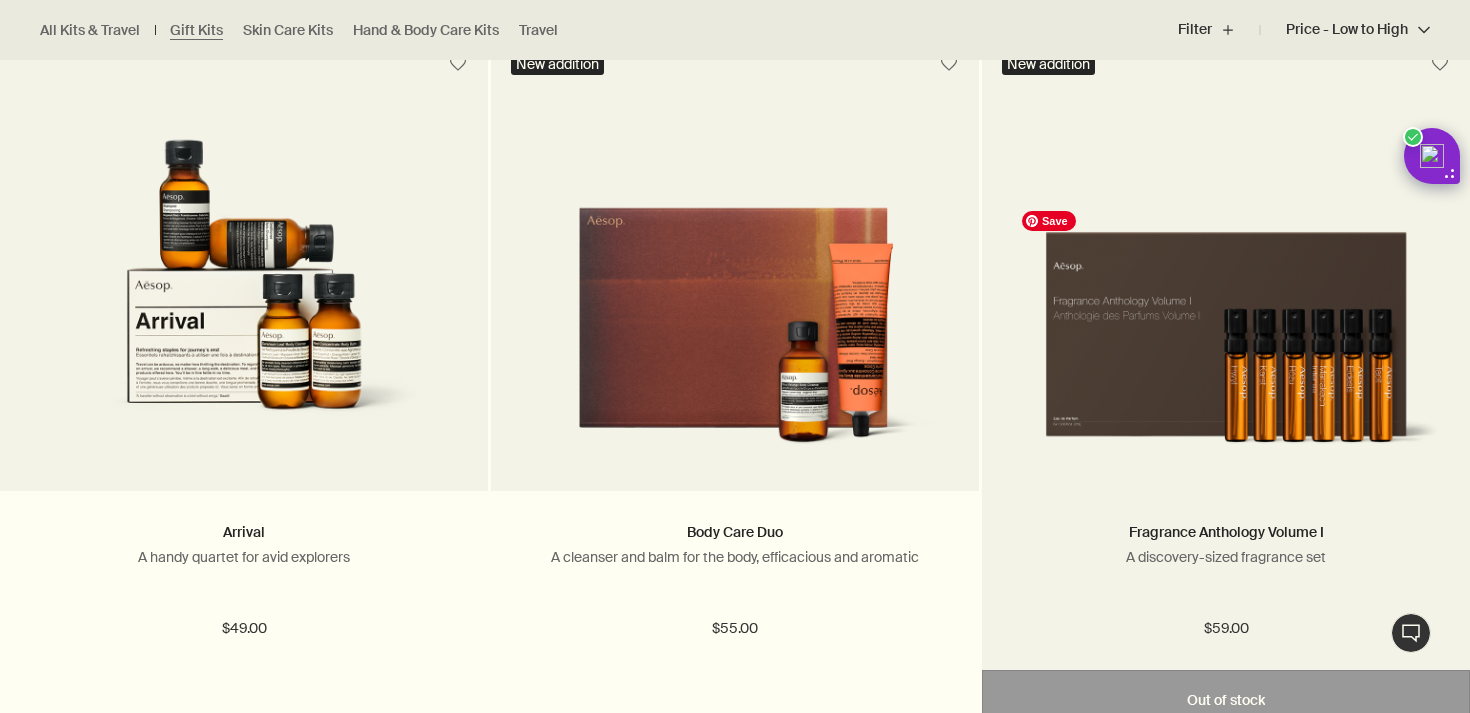 click at bounding box center (1226, 331) 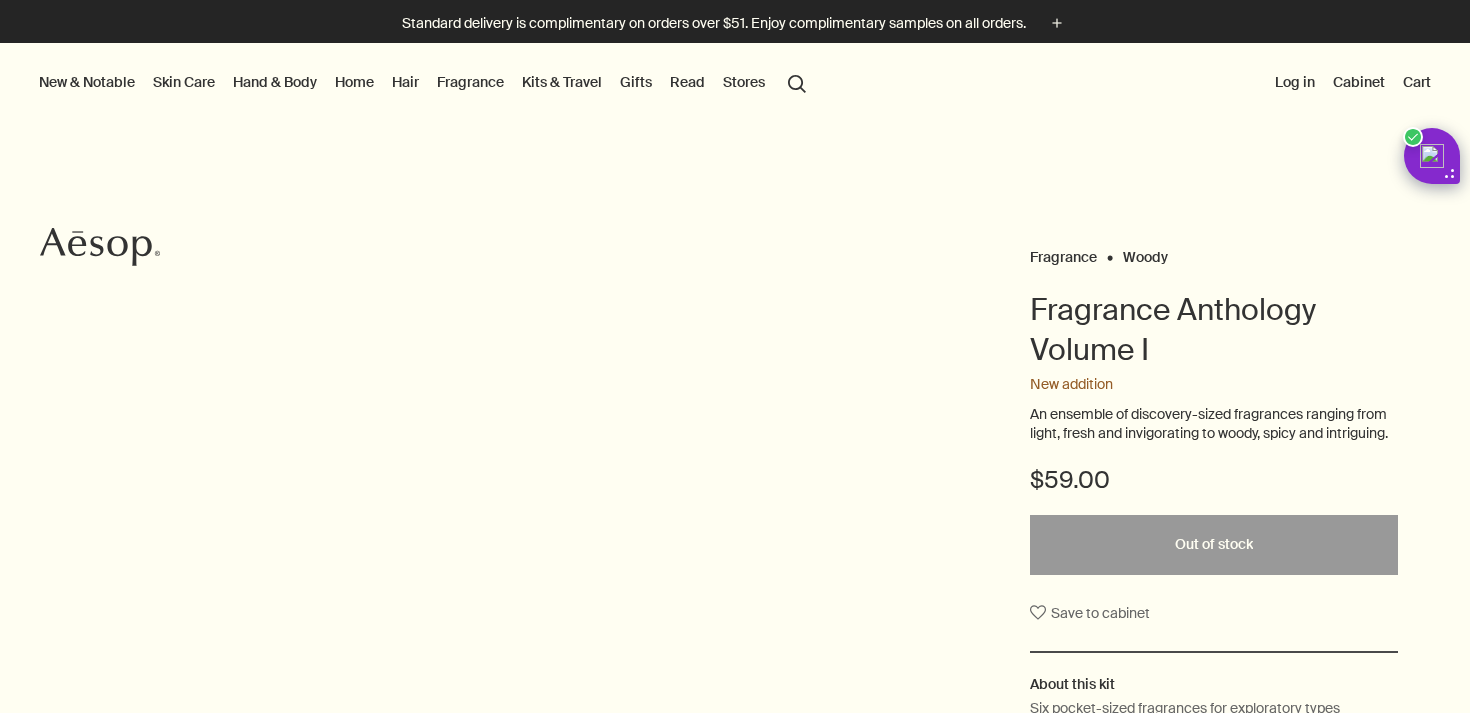 scroll, scrollTop: 0, scrollLeft: 0, axis: both 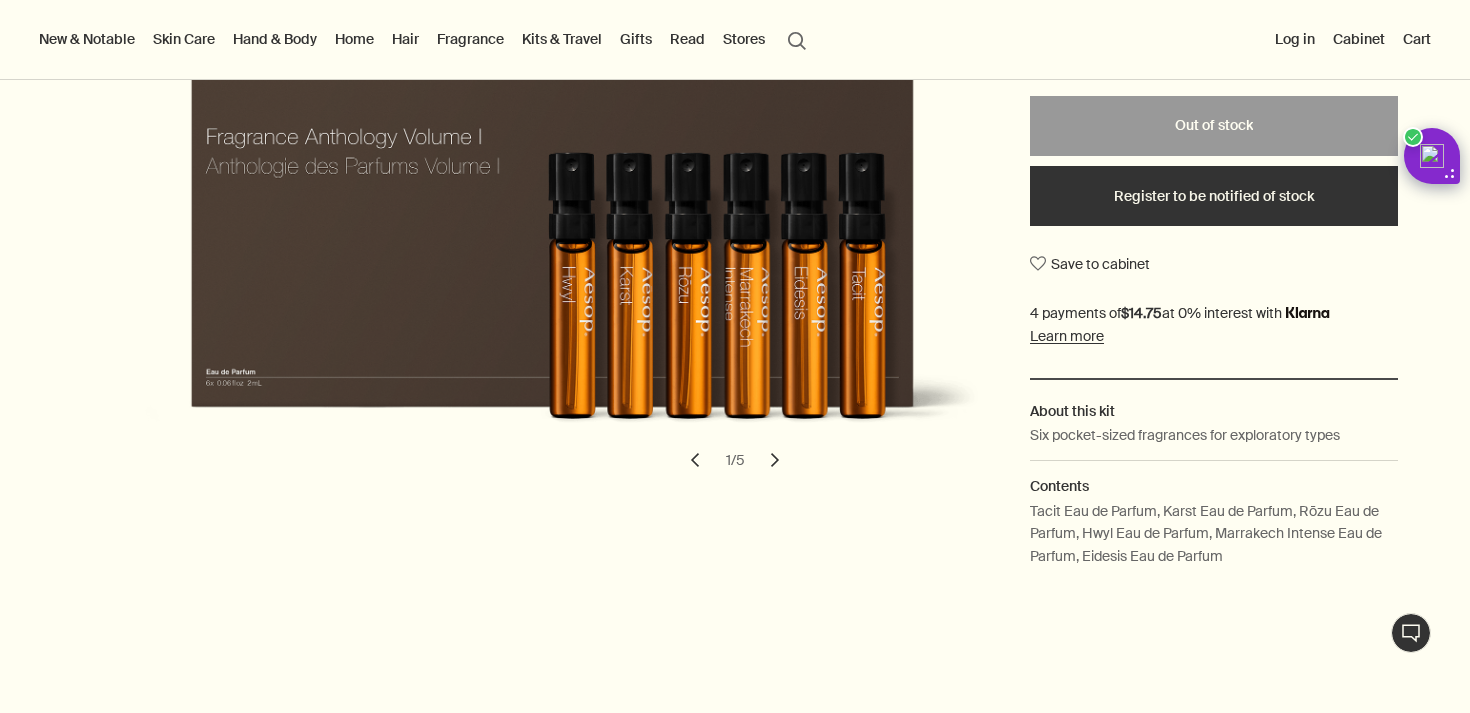 click on "chevron" at bounding box center [775, 460] 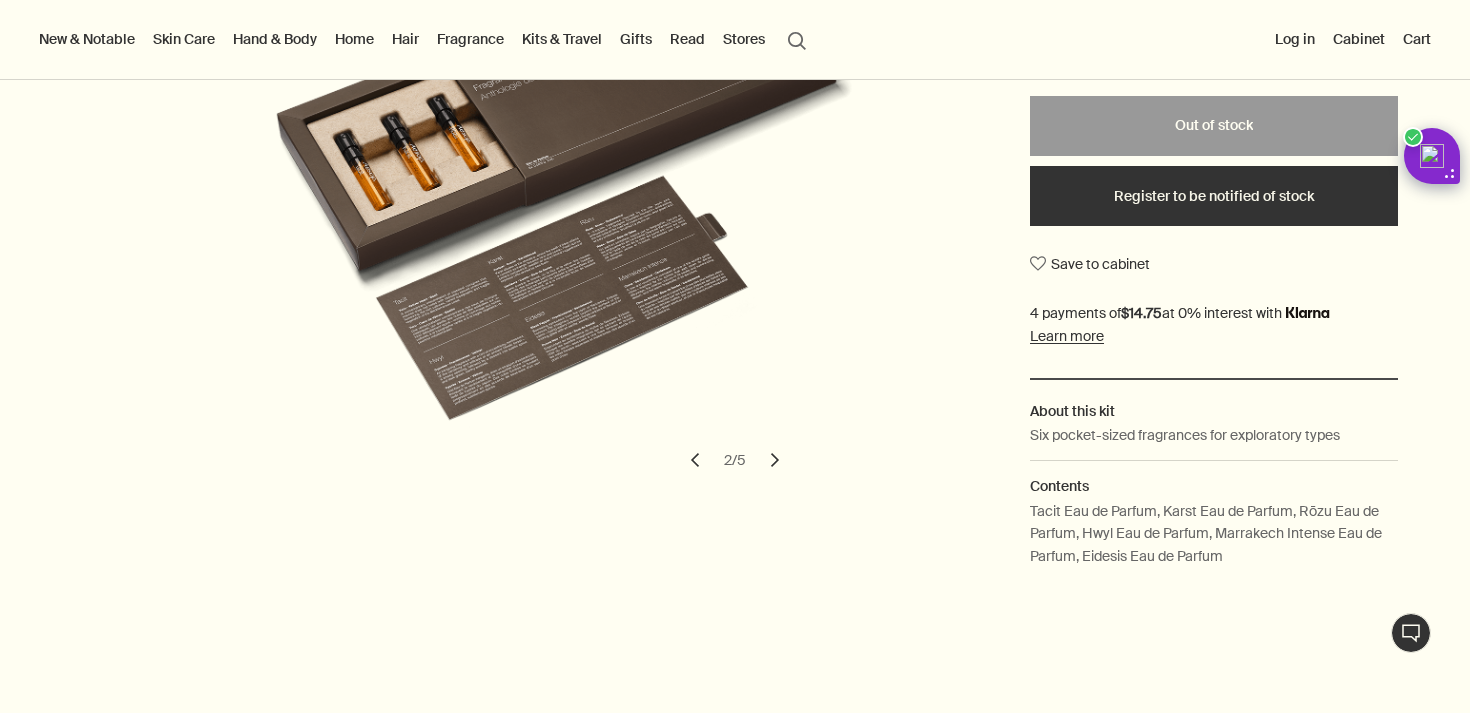 click on "chevron" at bounding box center (775, 460) 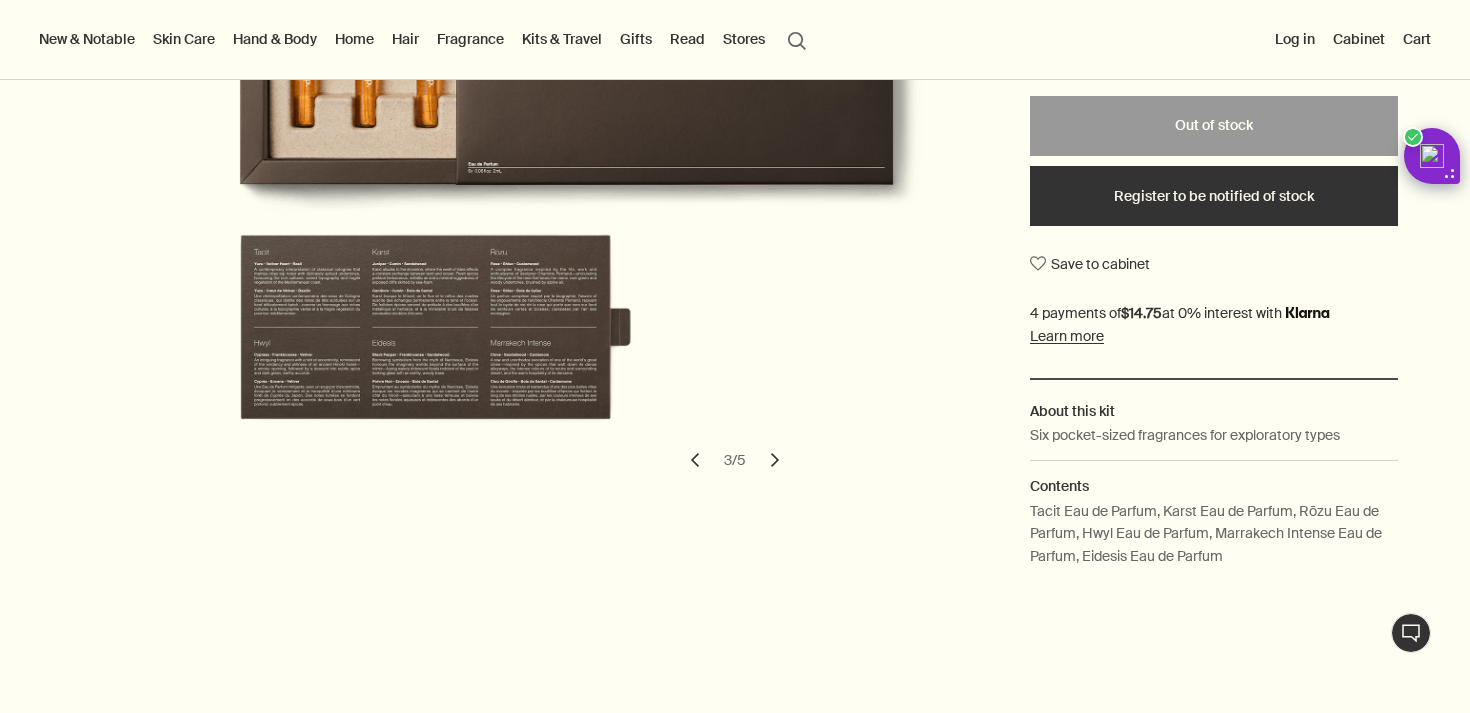 click on "chevron" at bounding box center (775, 460) 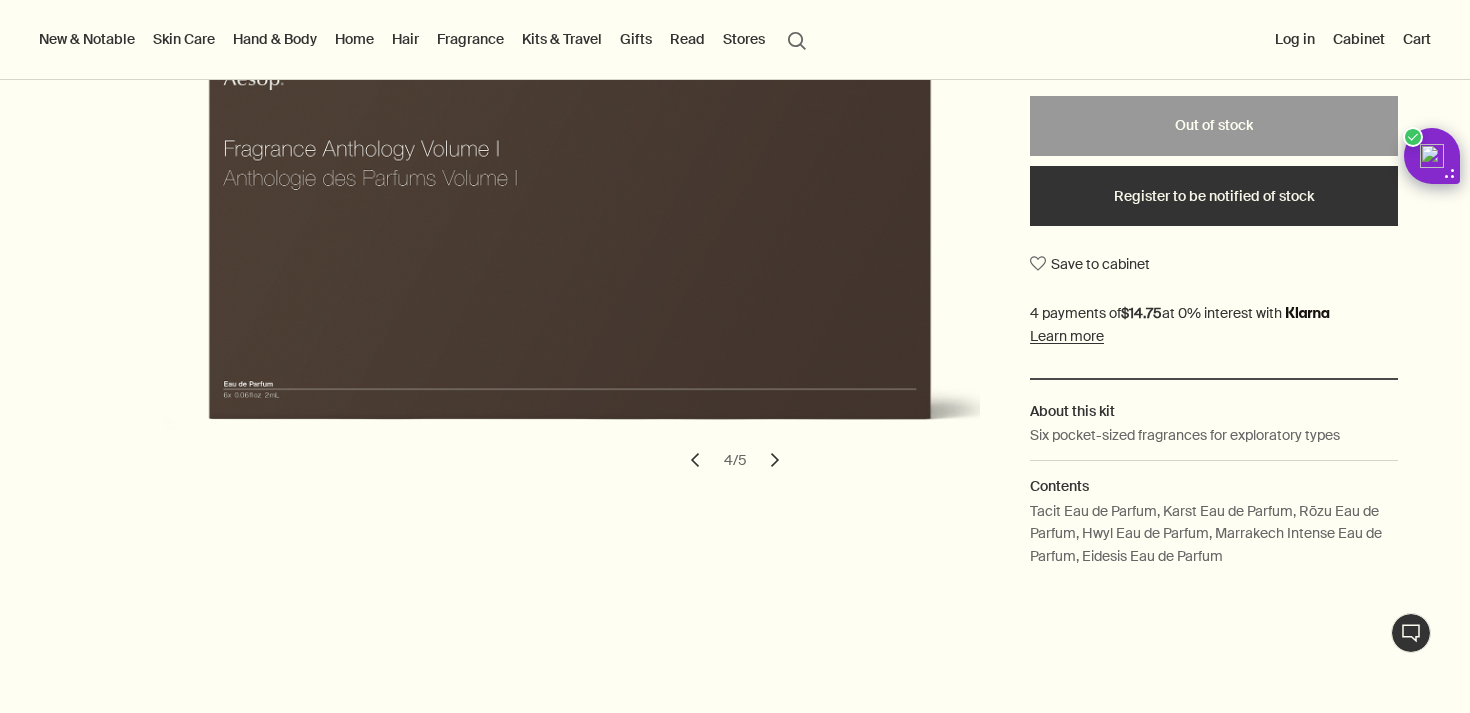 click on "chevron" at bounding box center [775, 460] 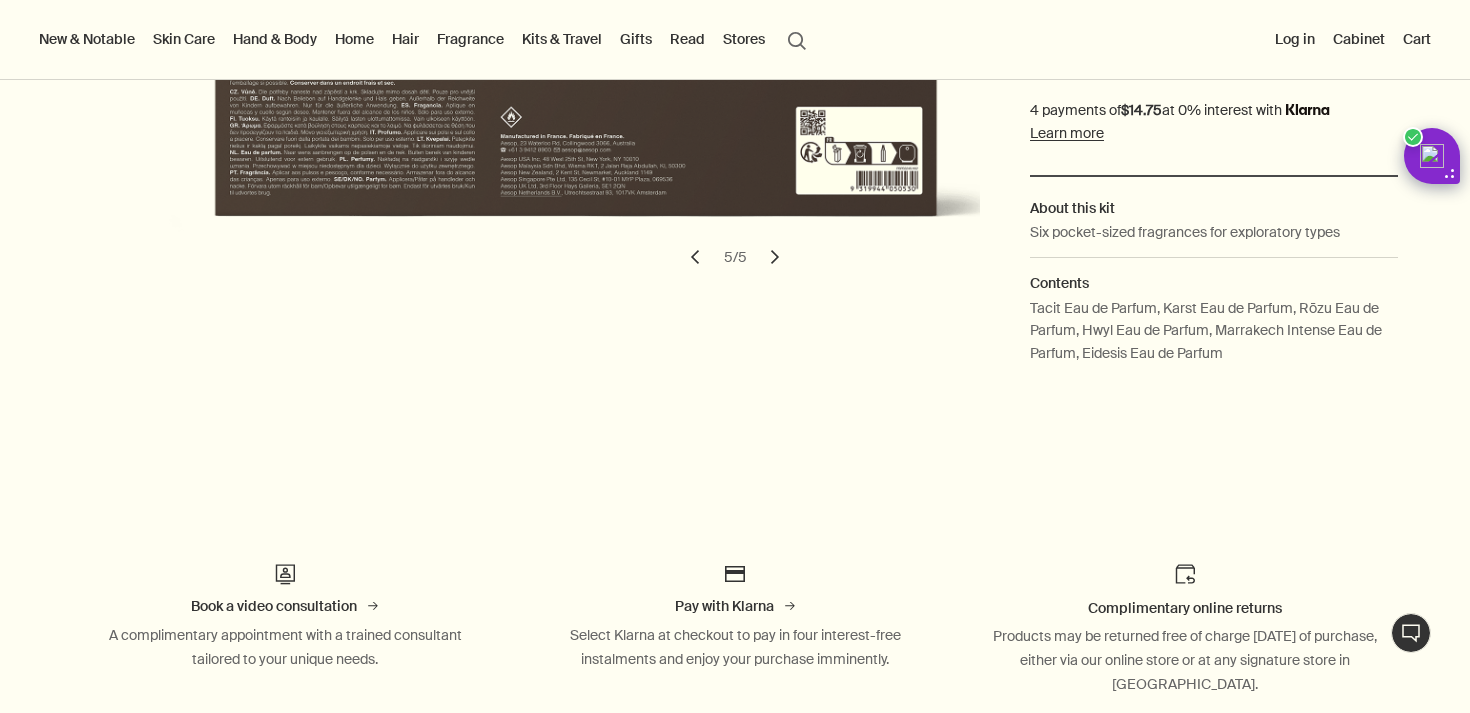 scroll, scrollTop: 0, scrollLeft: 0, axis: both 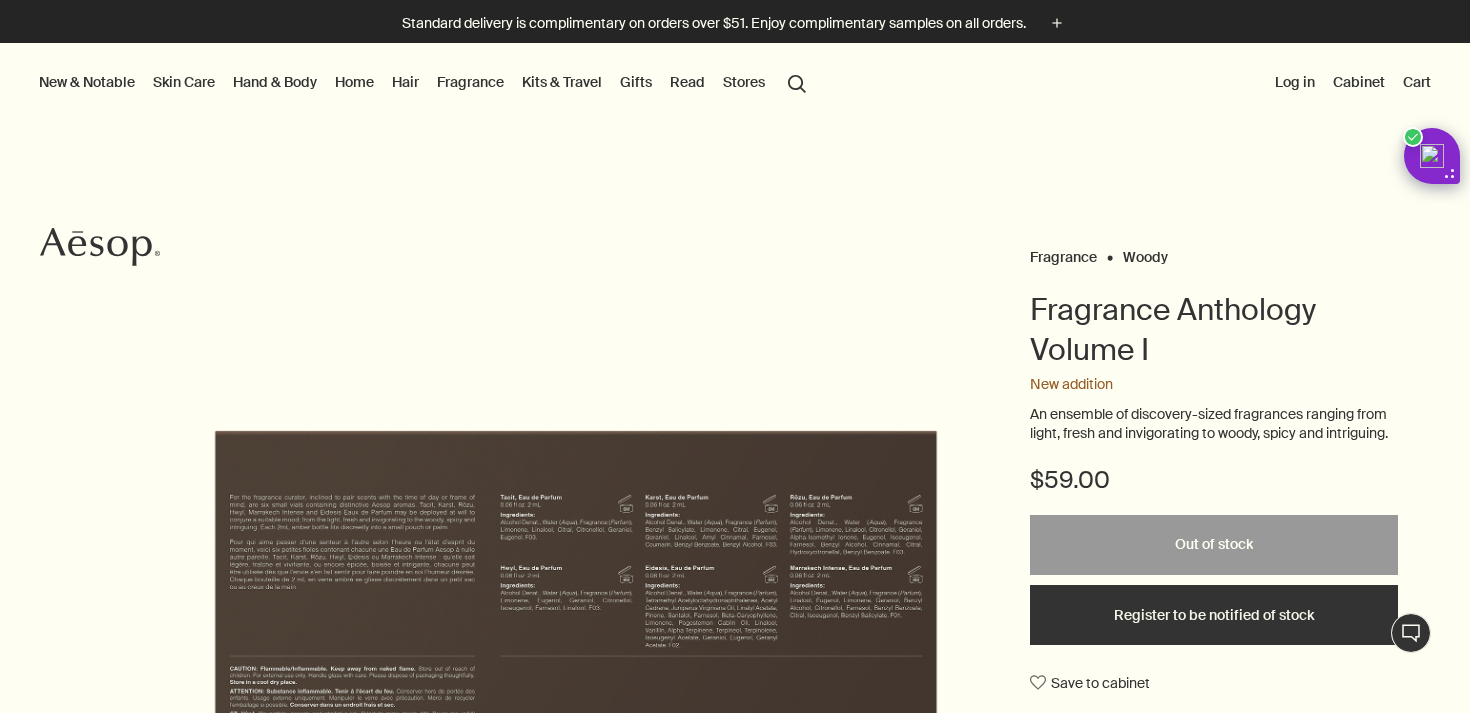 click on "Fragrance" at bounding box center (470, 82) 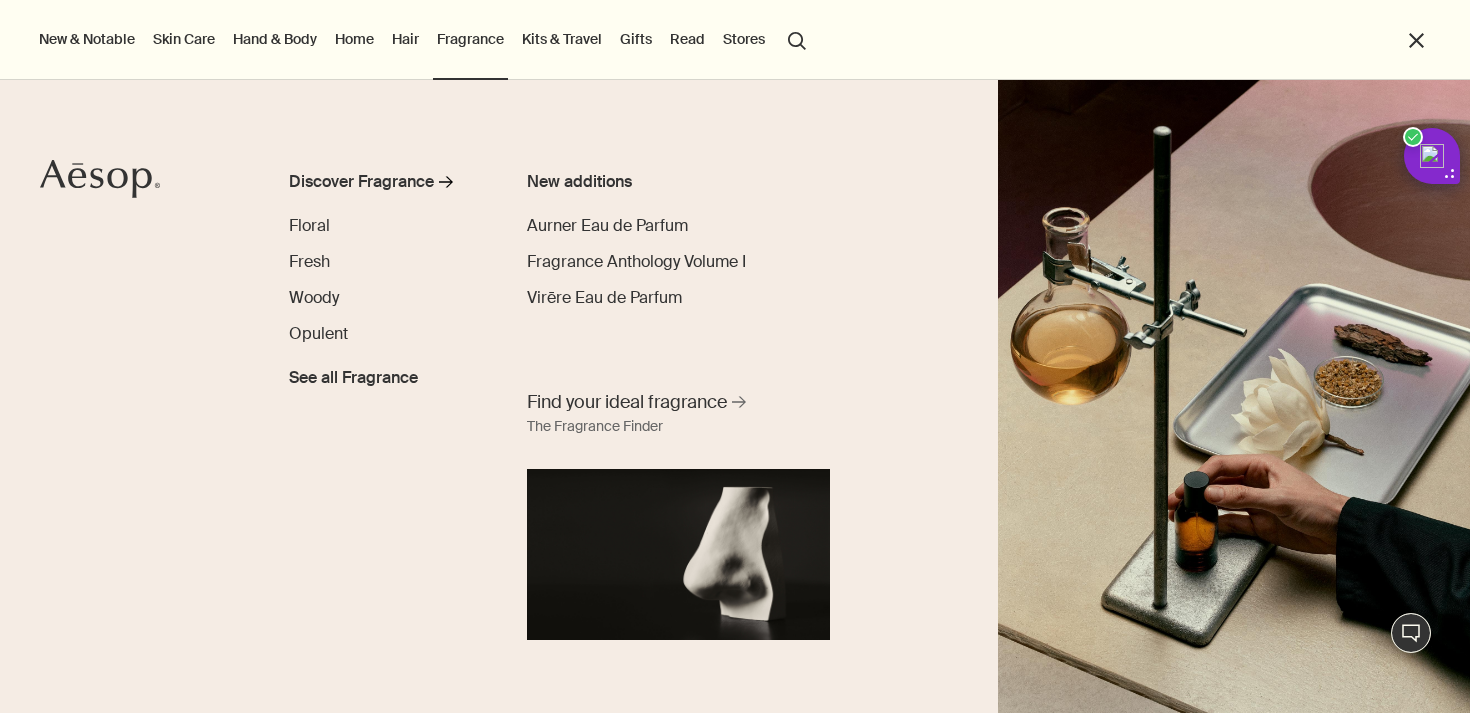 click on "Kits & Travel" at bounding box center [562, 39] 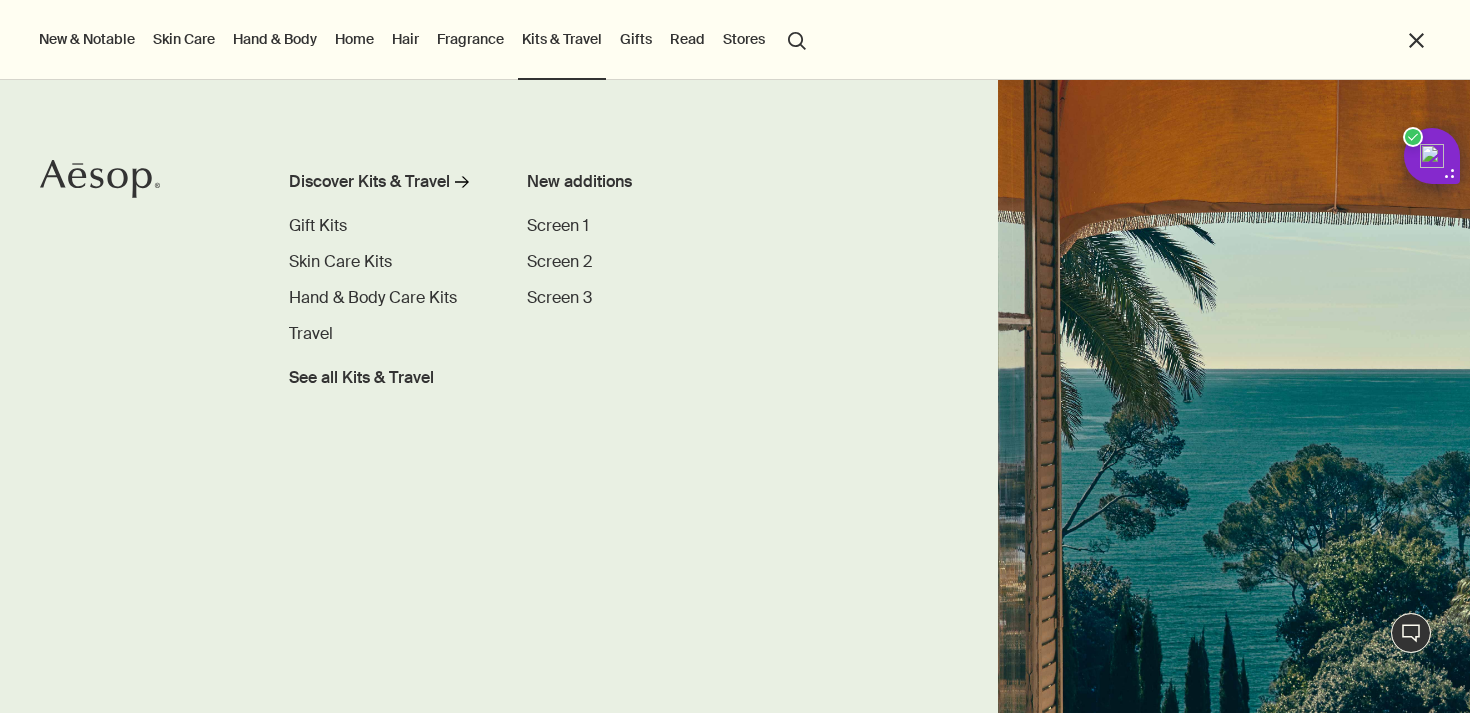 click on "Fragrance" at bounding box center [470, 39] 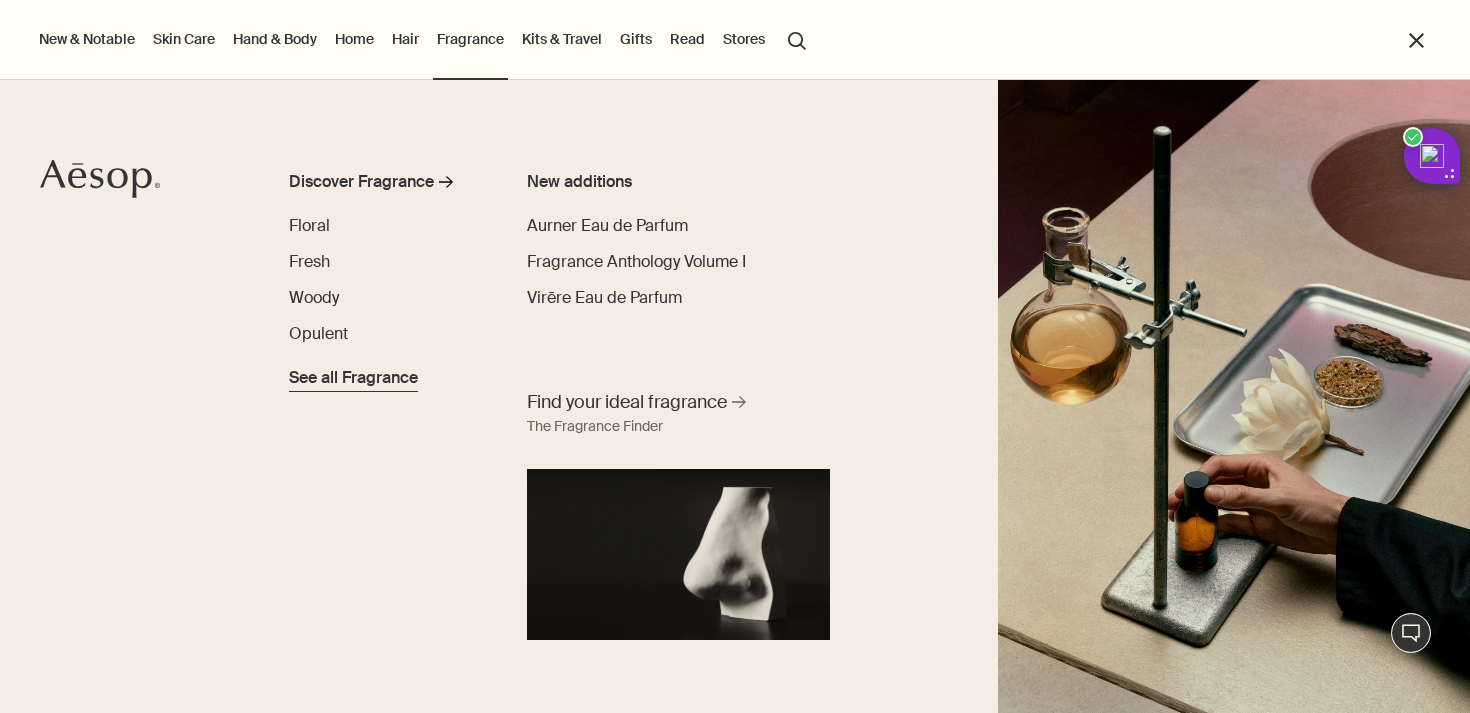 click on "See all Fragrance" at bounding box center [353, 378] 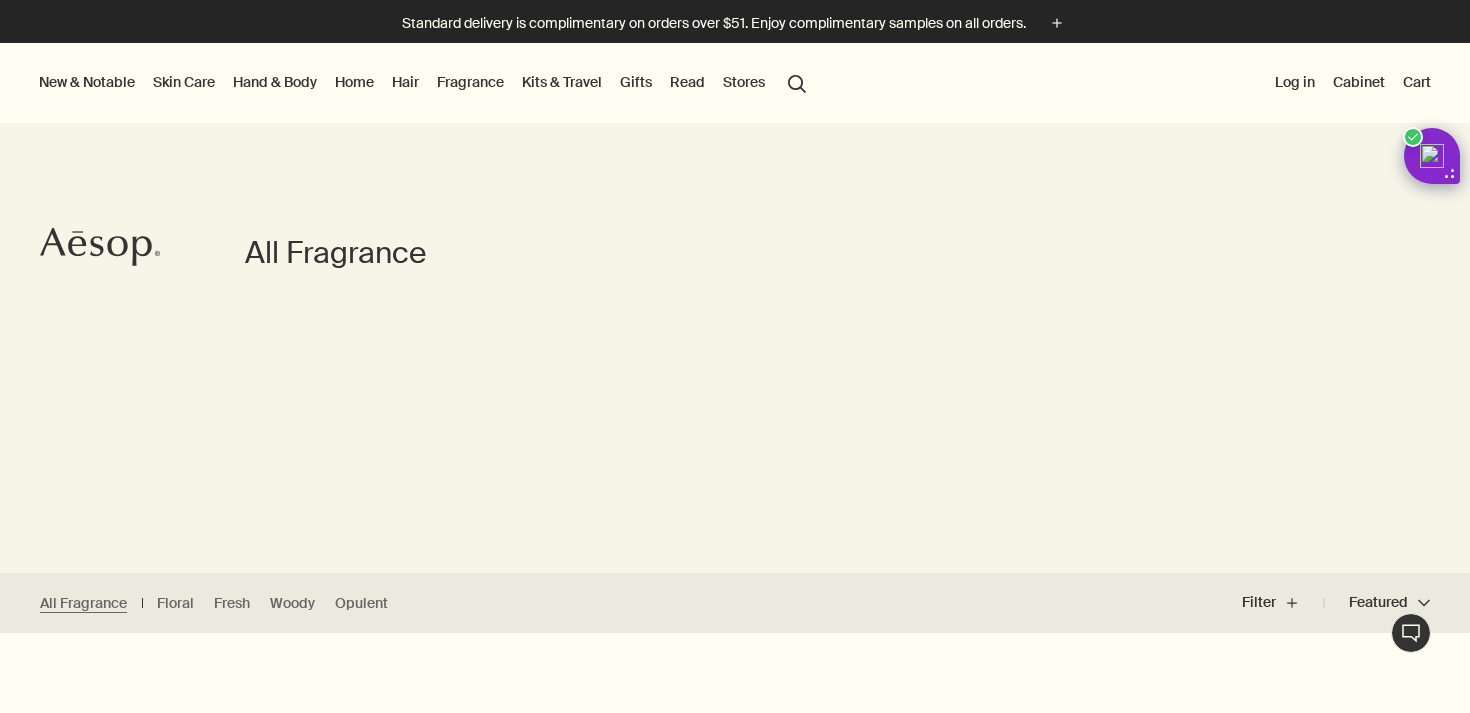 scroll, scrollTop: 0, scrollLeft: 0, axis: both 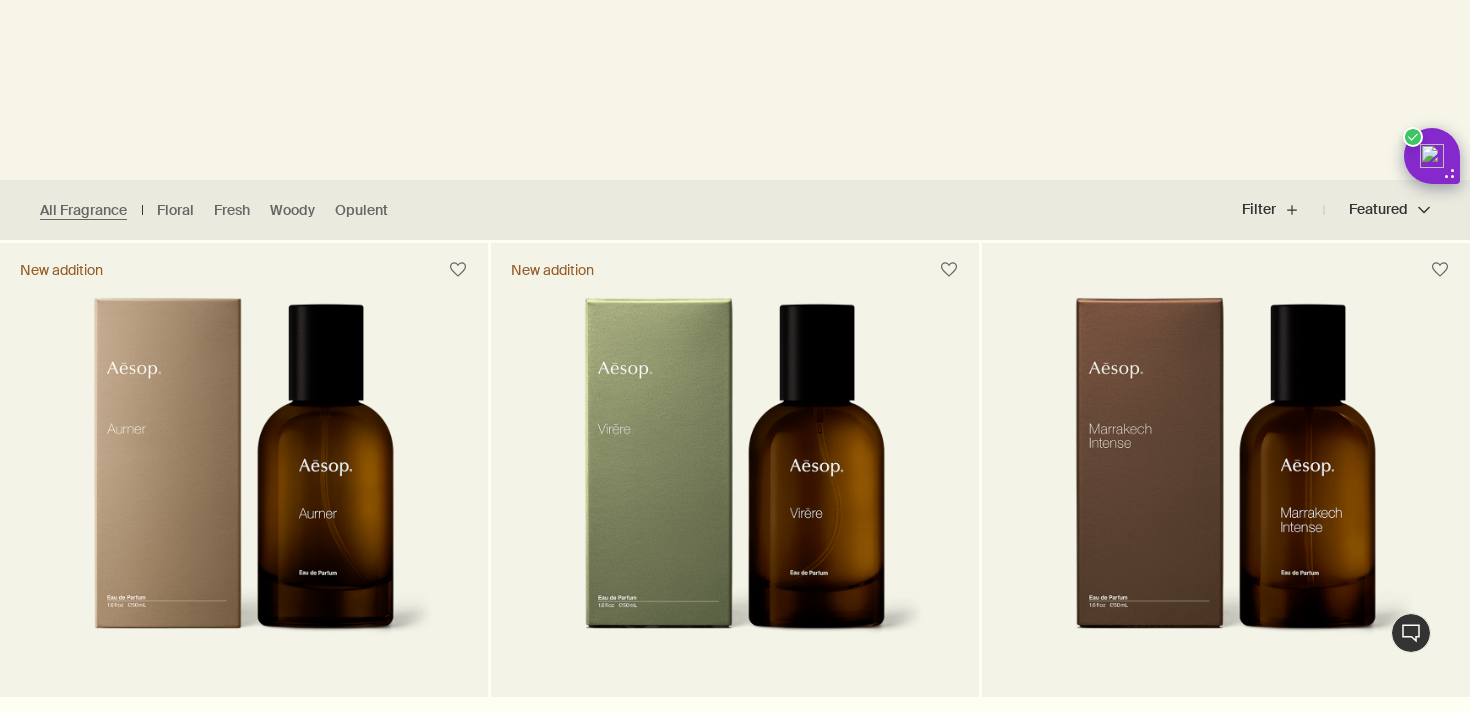 click on "Featured Featured chevron" at bounding box center (1377, 210) 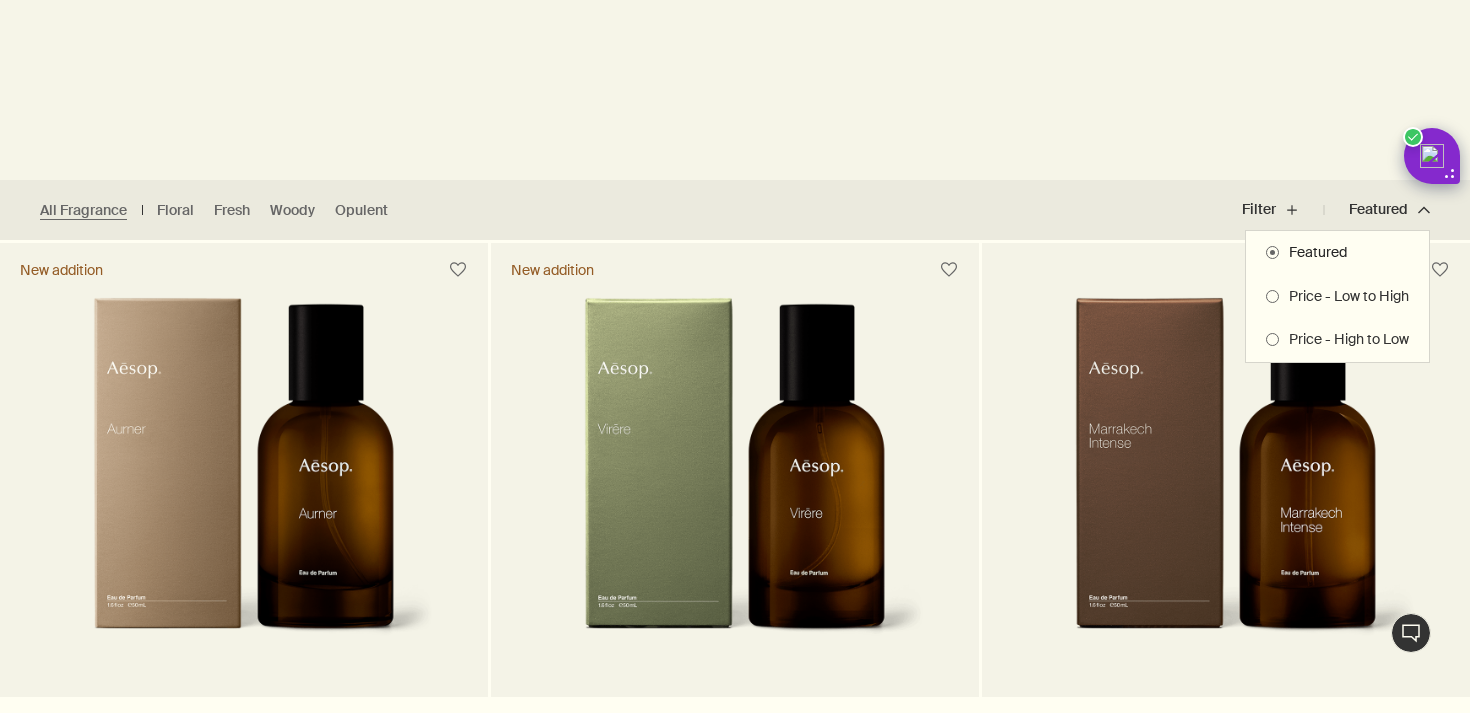 click on "Price - Low to High" at bounding box center [1344, 297] 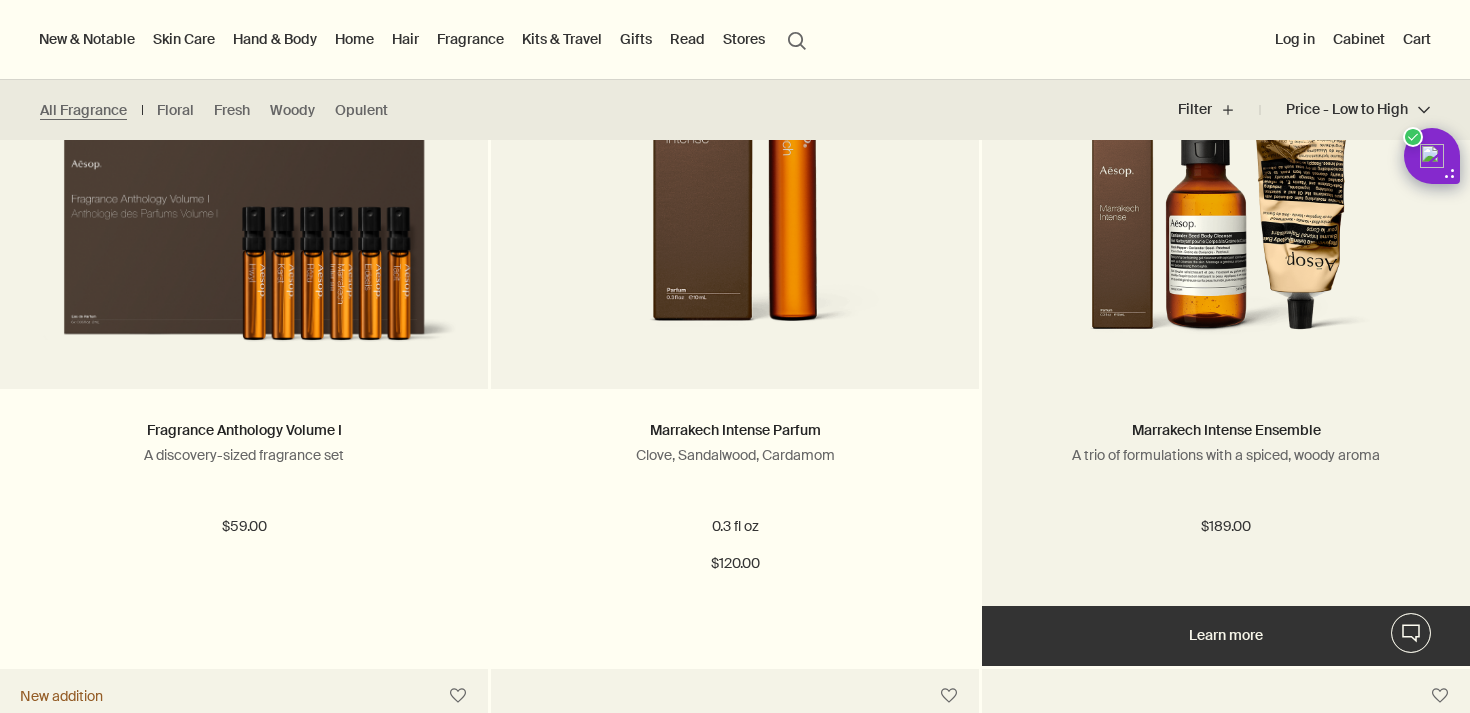 scroll, scrollTop: 0, scrollLeft: 0, axis: both 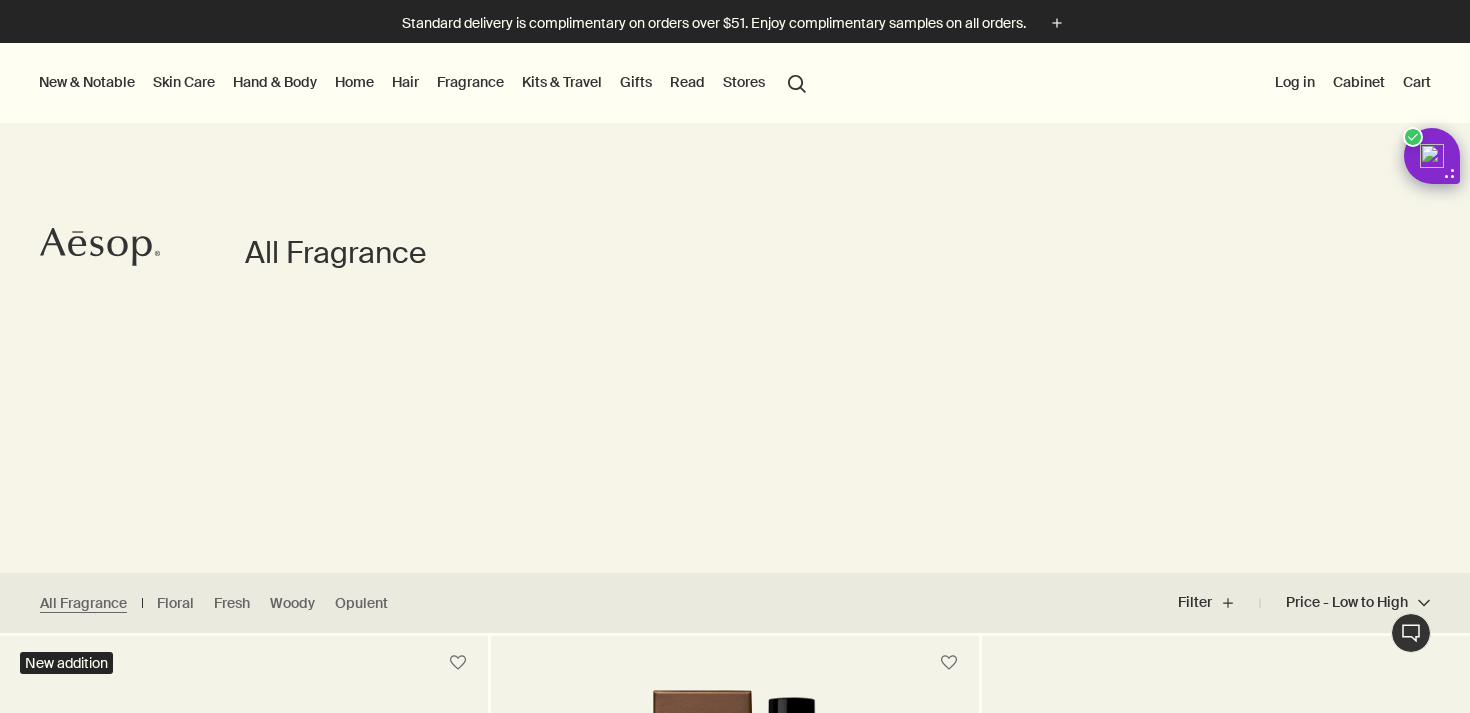 click on "New & Notable" at bounding box center (87, 82) 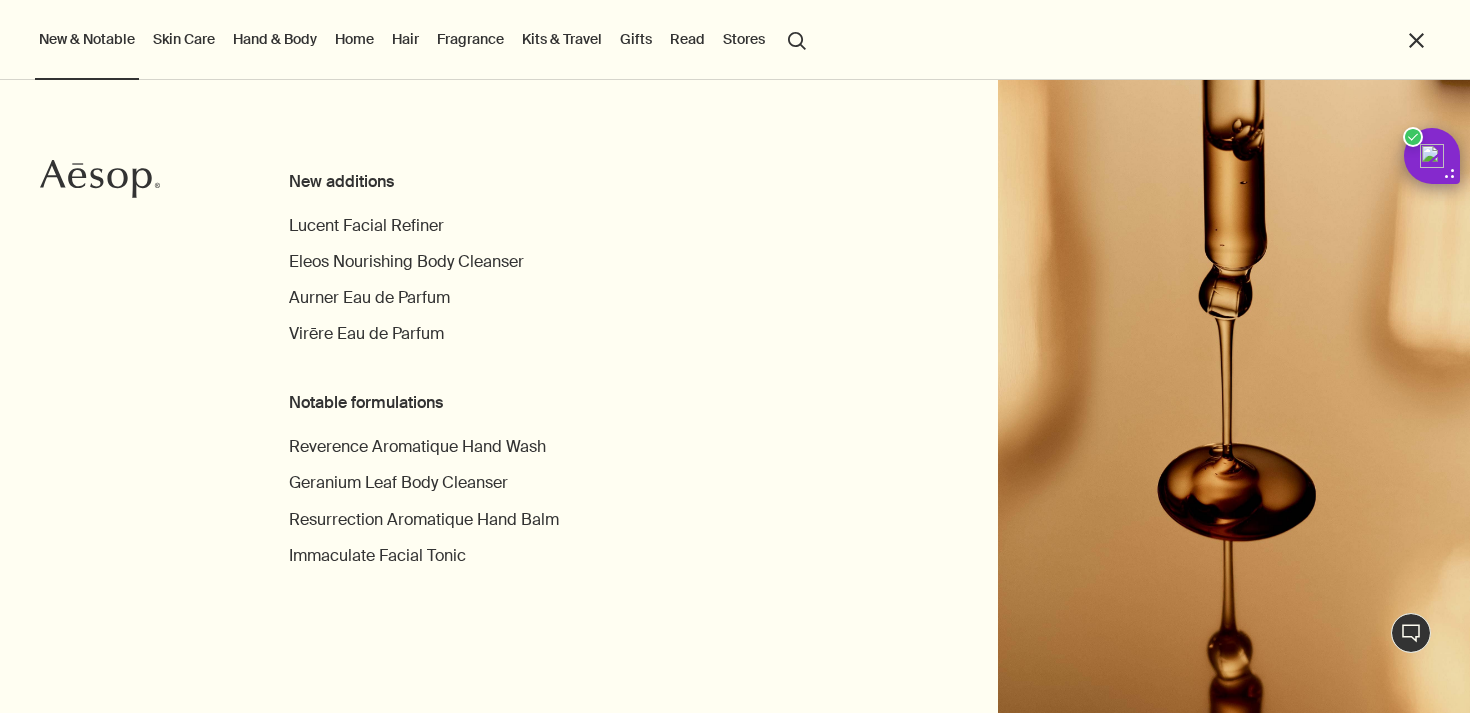 click on "Skin Care" at bounding box center [184, 39] 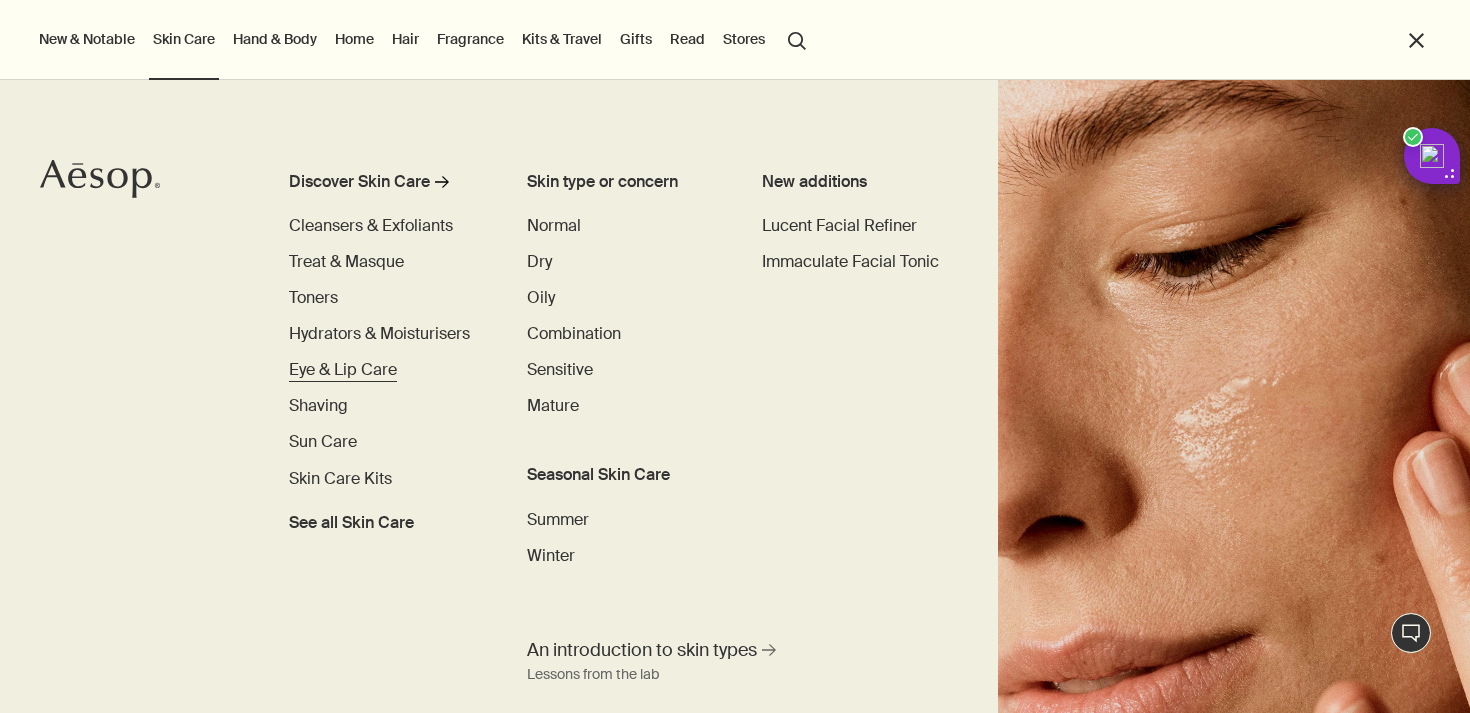 click on "Eye & Lip Care" at bounding box center [343, 369] 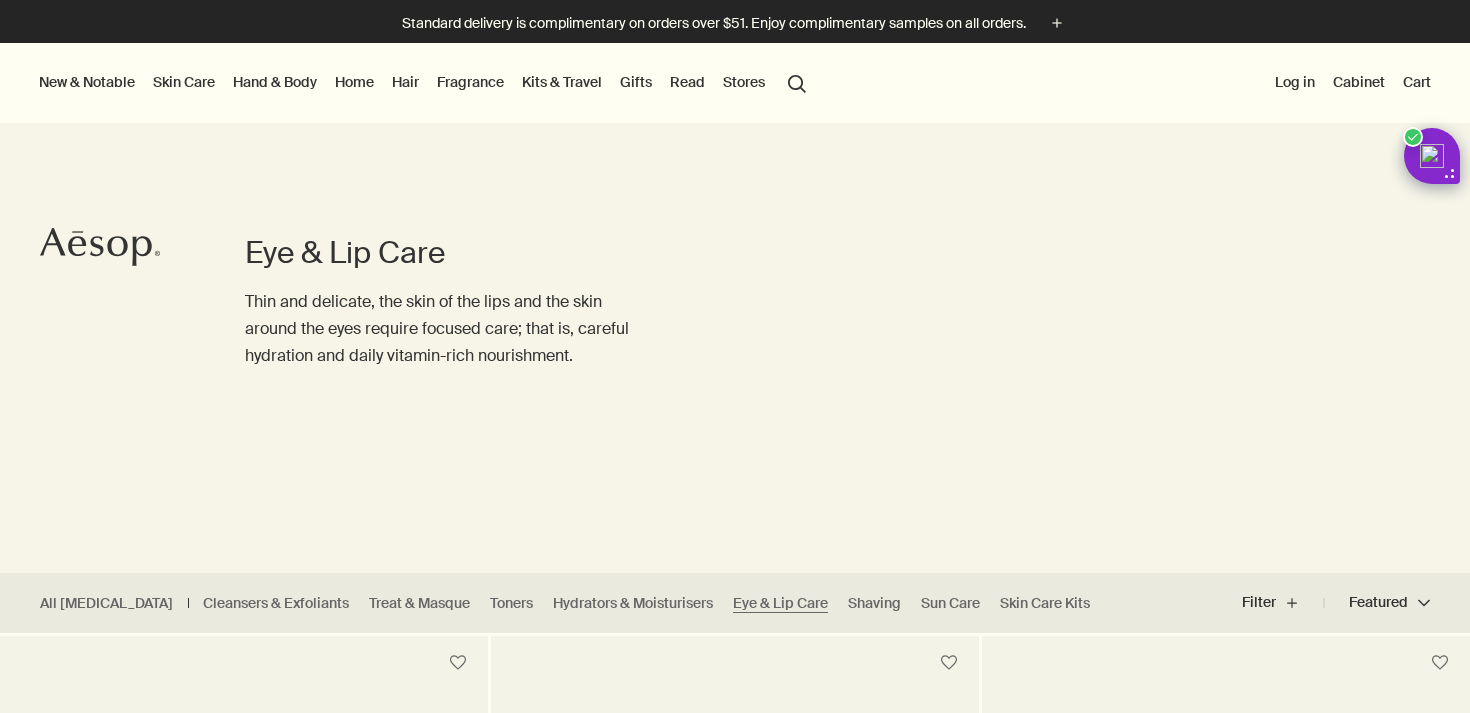 scroll, scrollTop: 527, scrollLeft: 0, axis: vertical 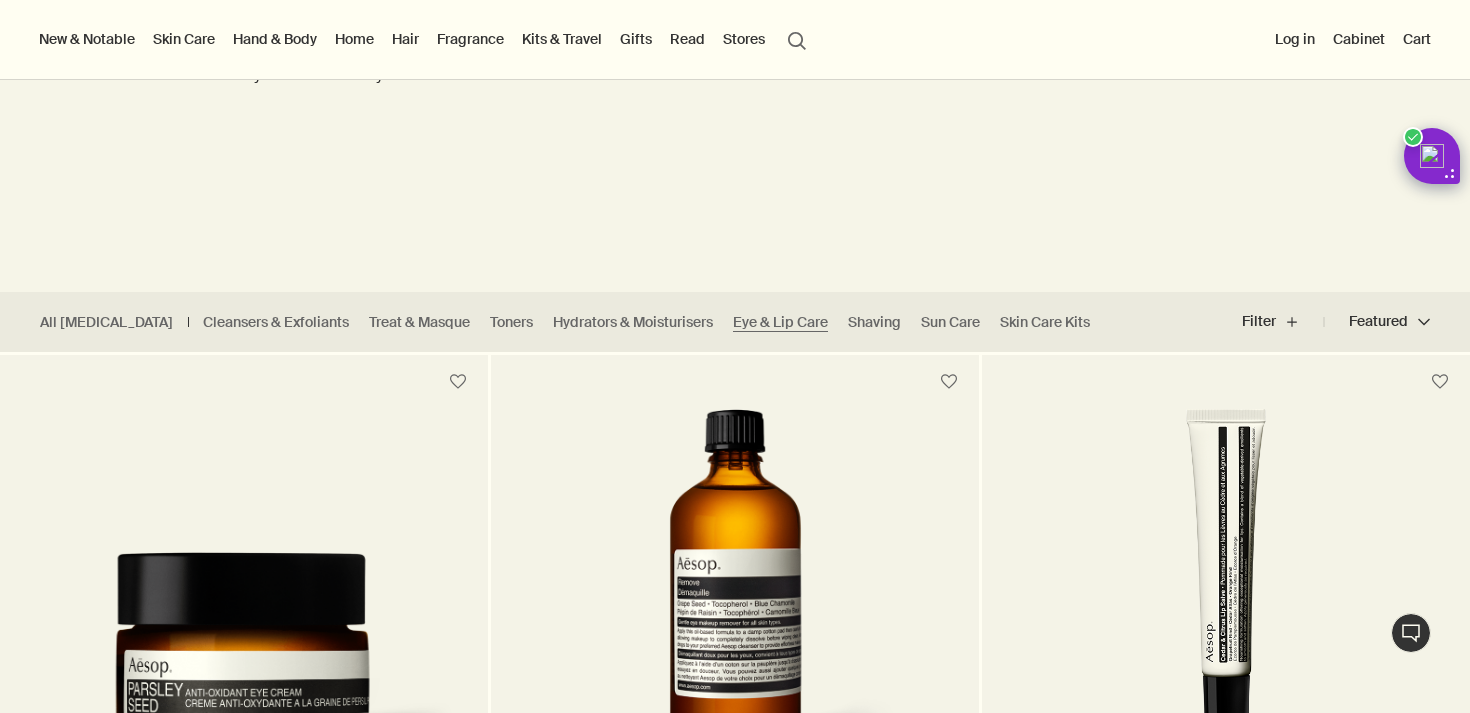 click on "Featured Featured chevron" at bounding box center (1377, 322) 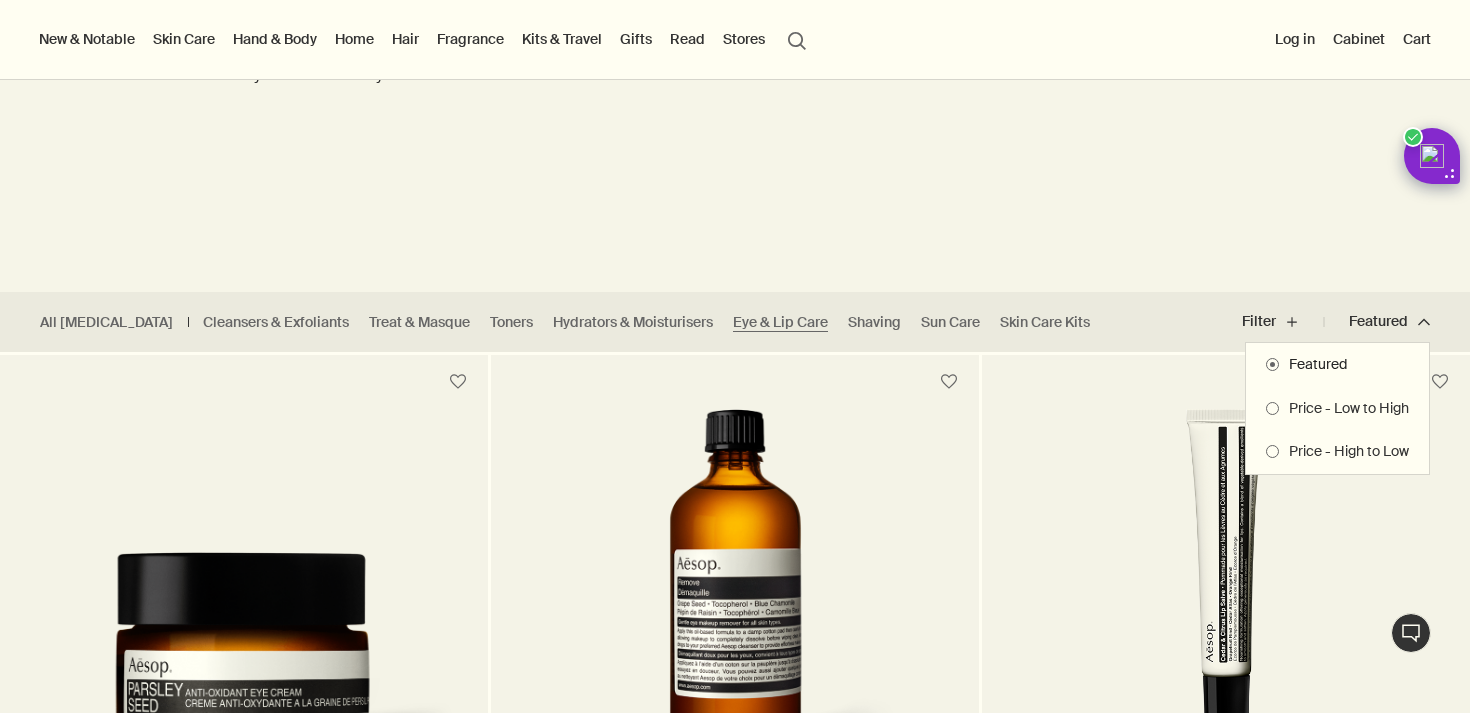 click on "Price - Low to High" at bounding box center (1337, 409) 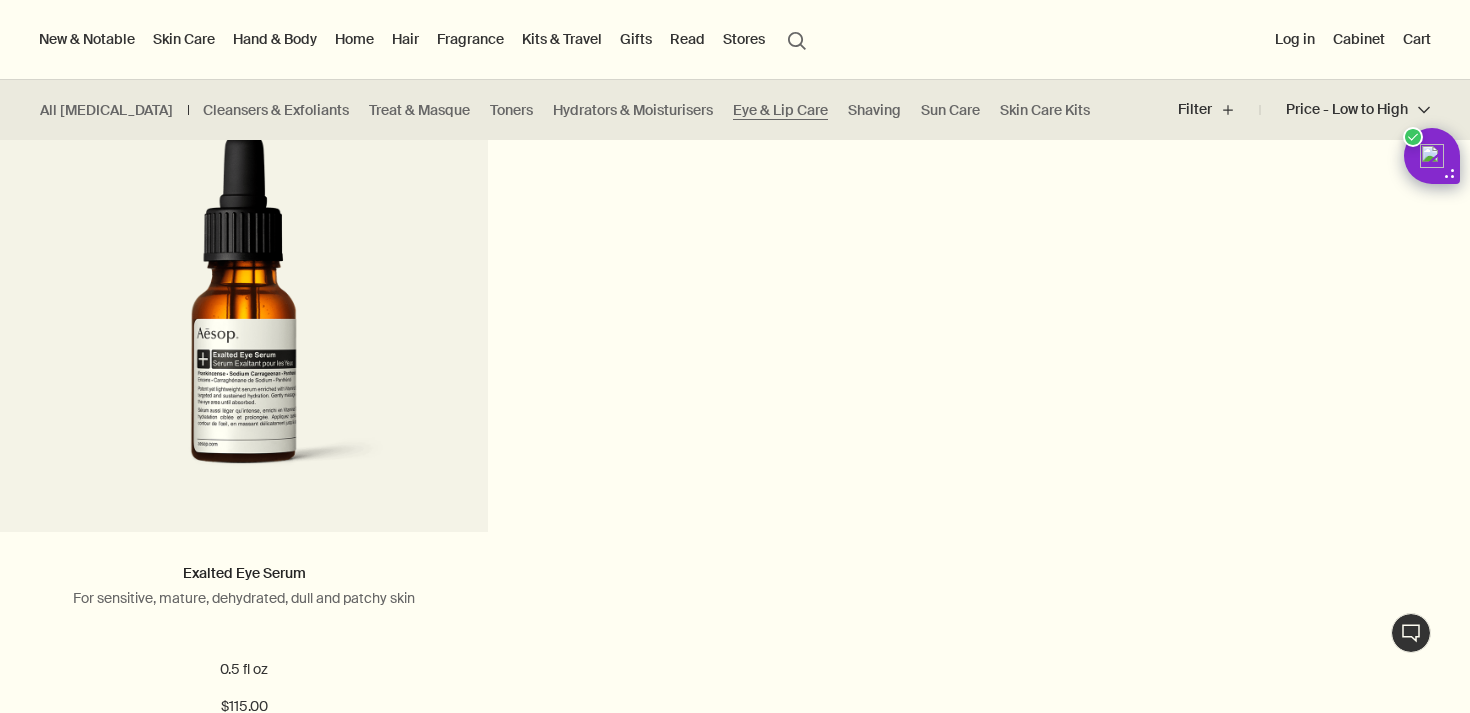 scroll, scrollTop: 495, scrollLeft: 0, axis: vertical 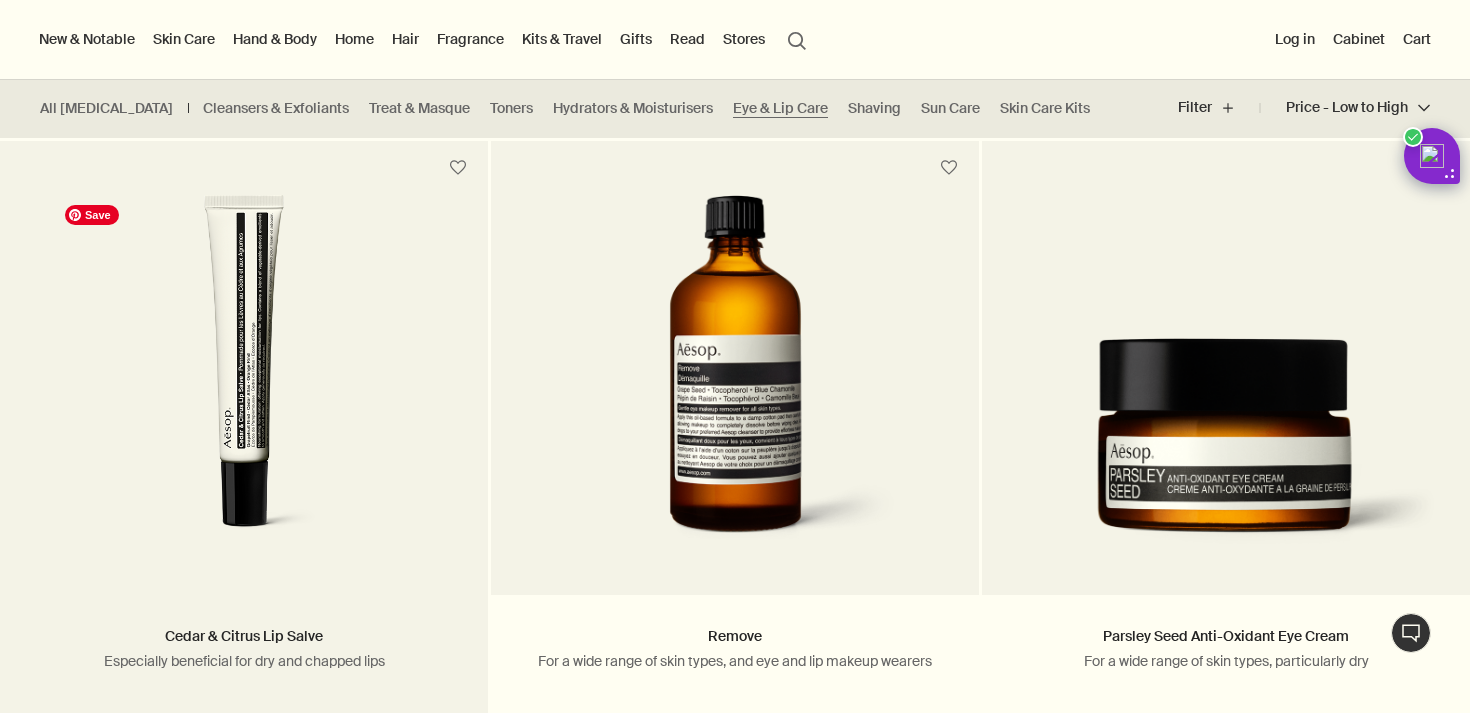 click at bounding box center [244, 380] 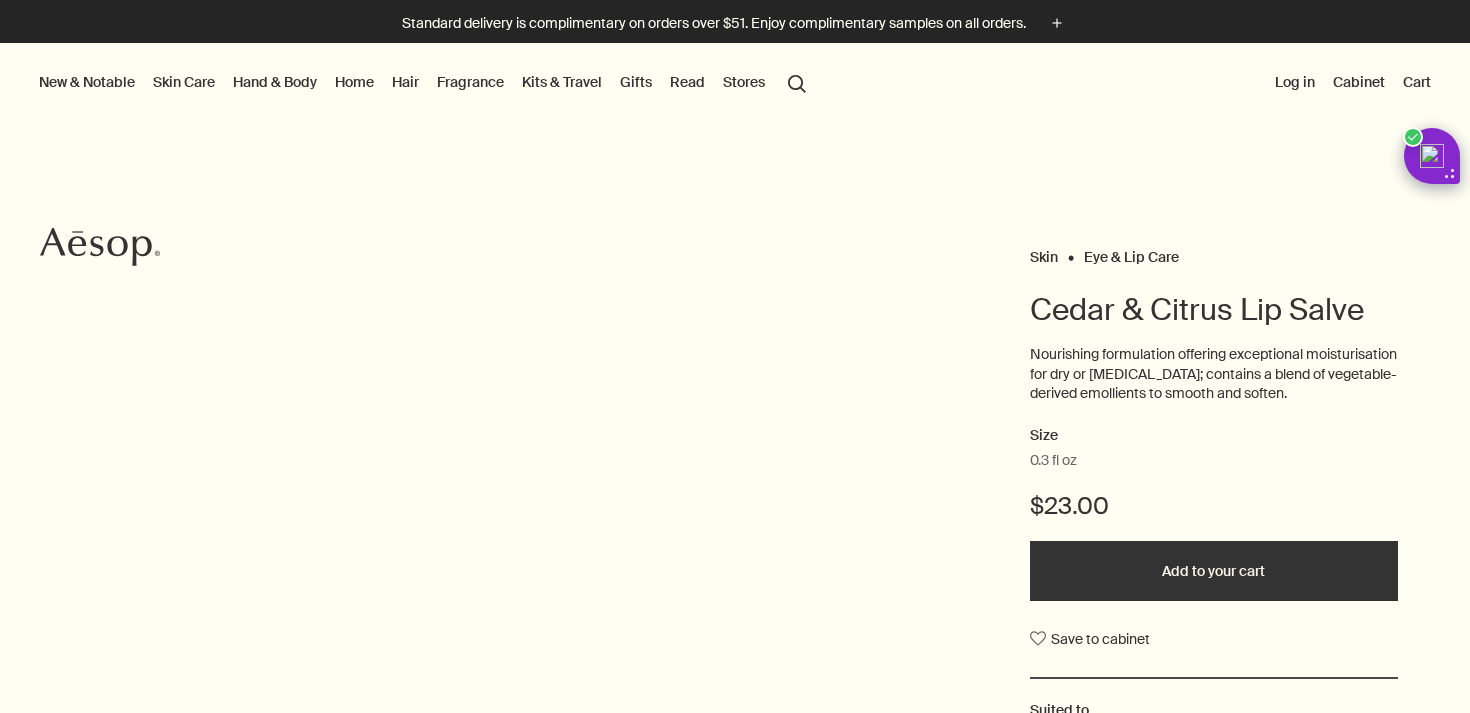 scroll, scrollTop: 0, scrollLeft: 0, axis: both 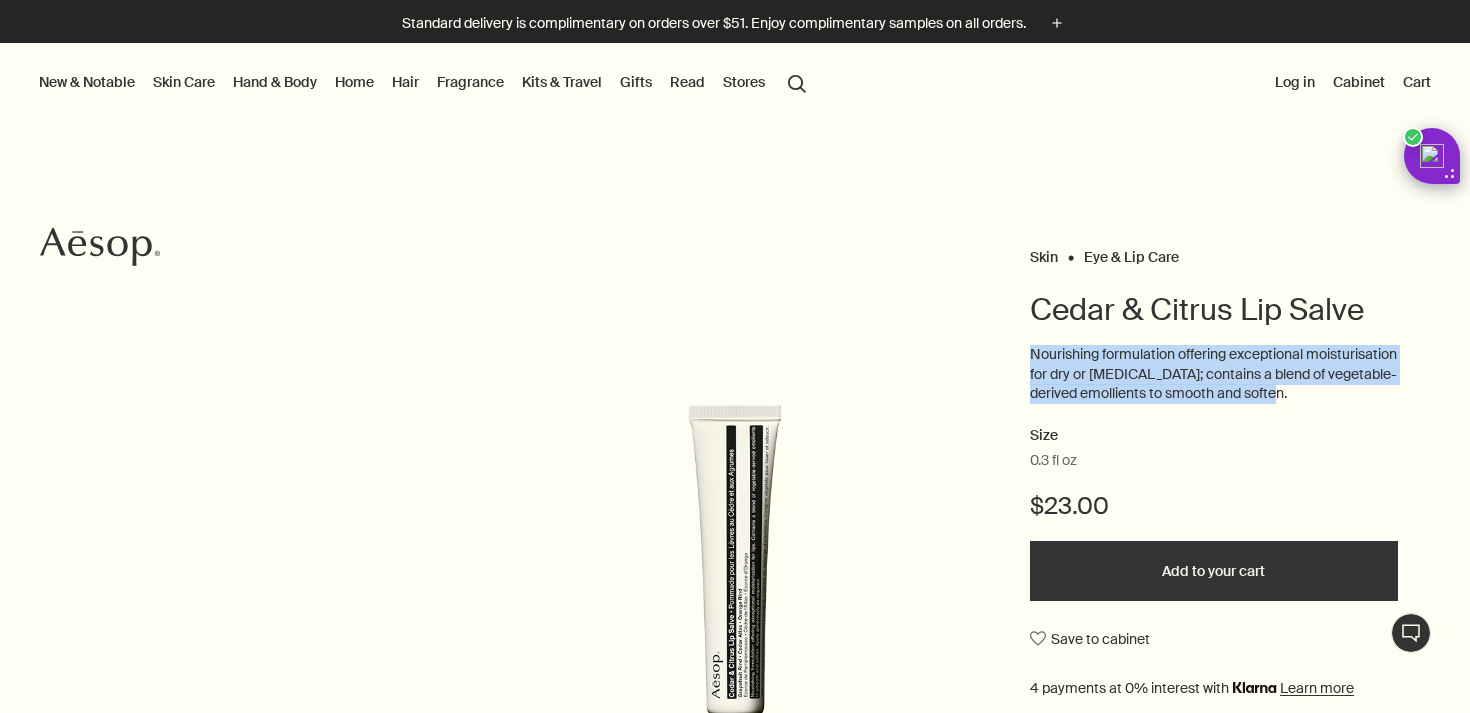 drag, startPoint x: 1381, startPoint y: 404, endPoint x: 1381, endPoint y: 332, distance: 72 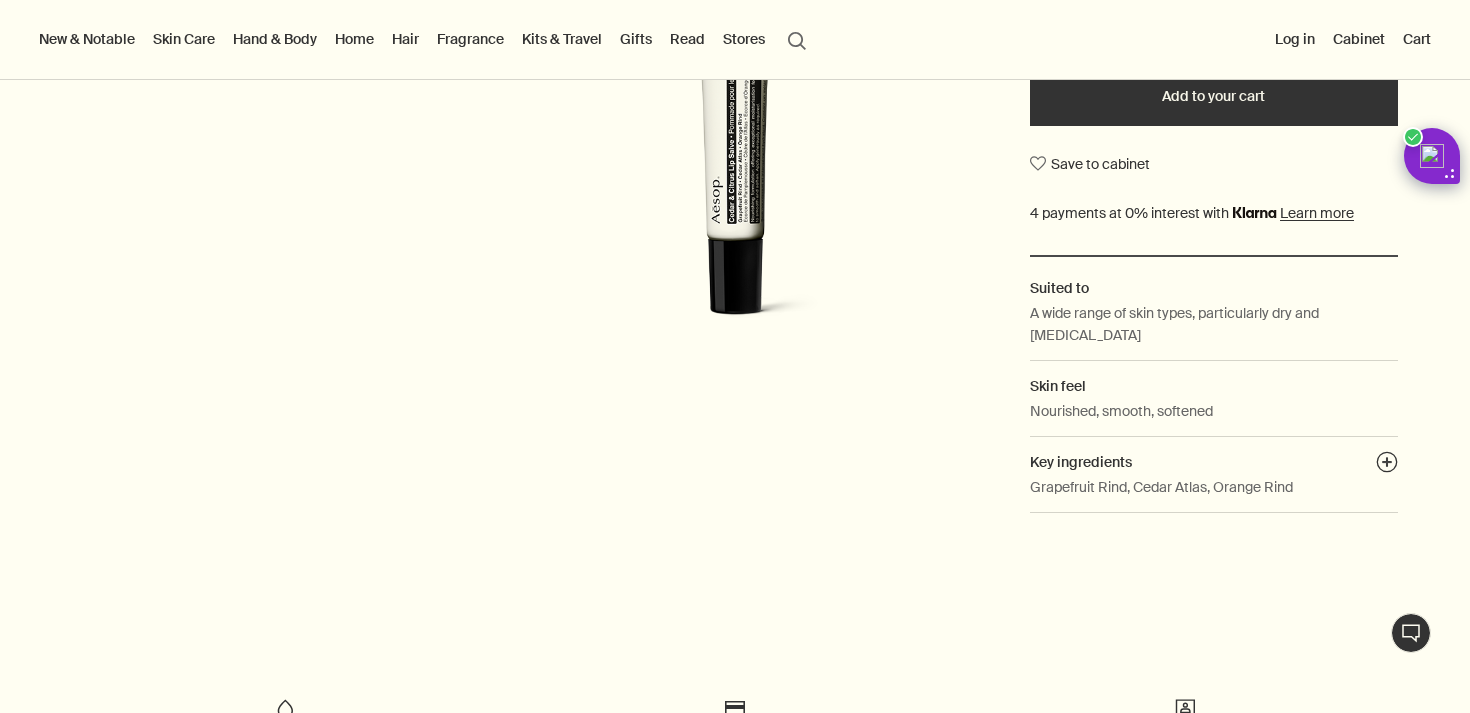 scroll, scrollTop: 0, scrollLeft: 0, axis: both 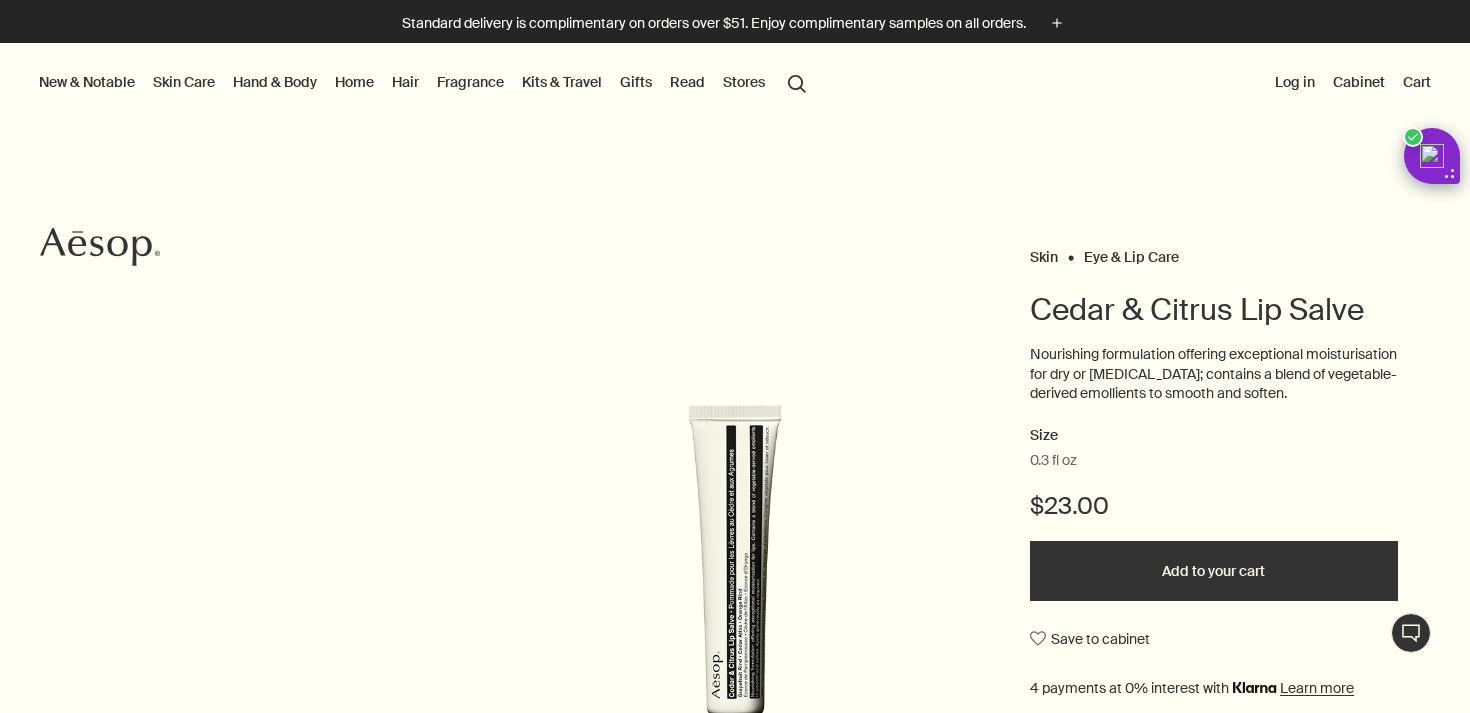click on "search Search" at bounding box center [797, 82] 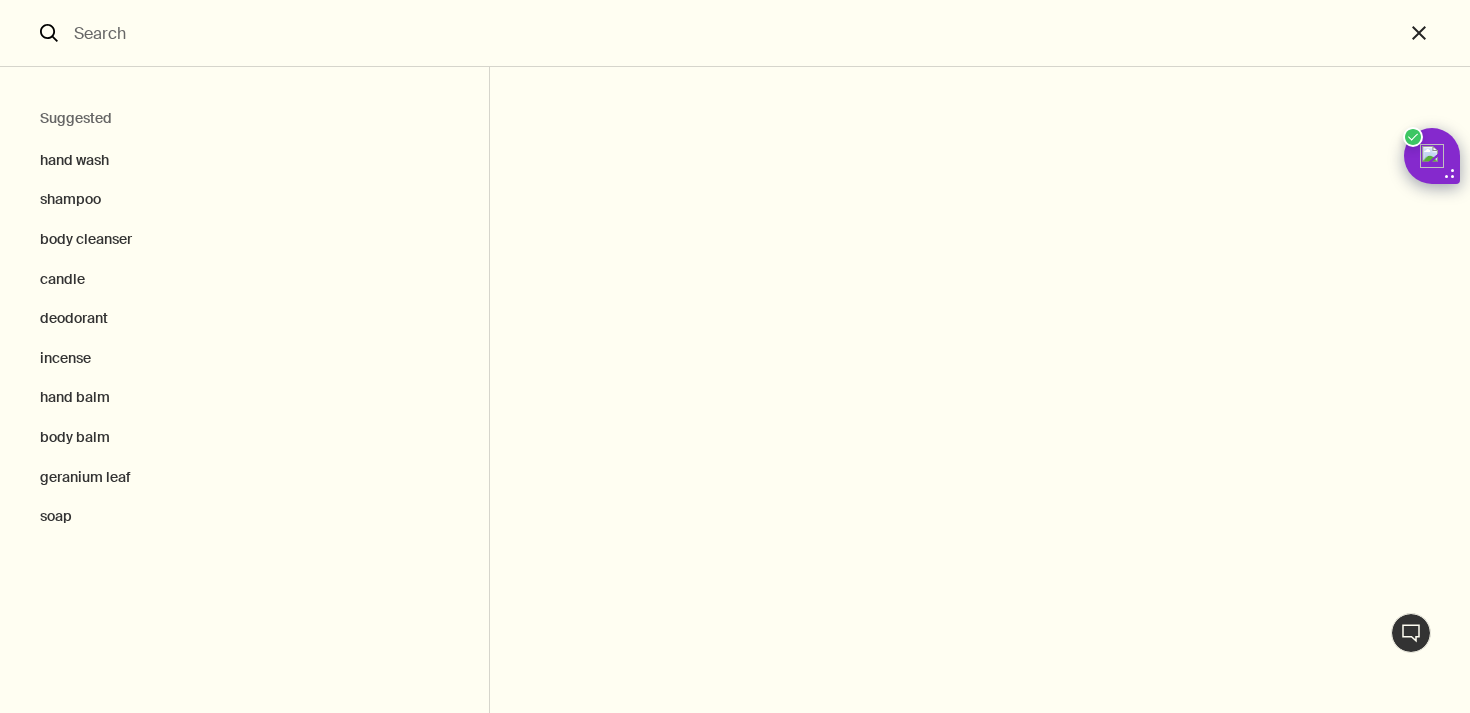 click at bounding box center (735, 33) 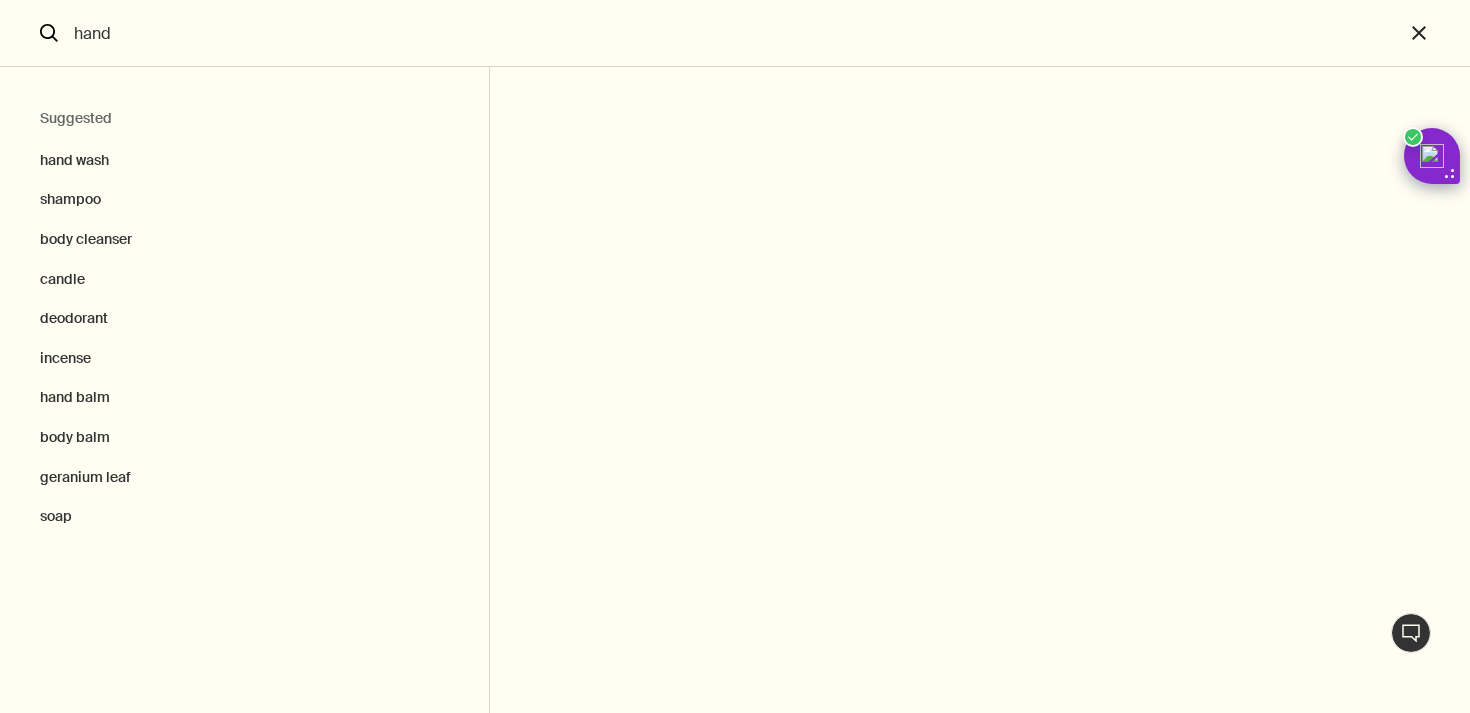 type on "hand" 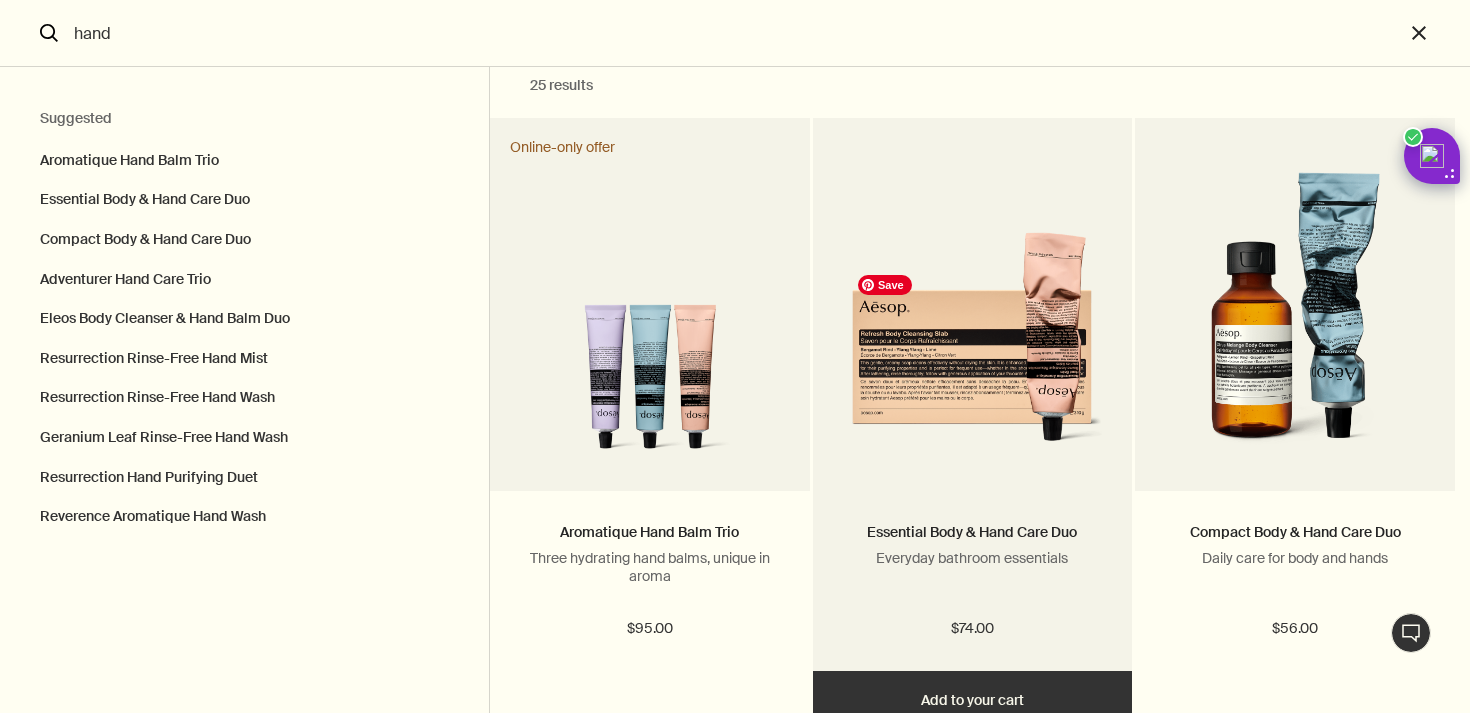 scroll, scrollTop: 40, scrollLeft: 0, axis: vertical 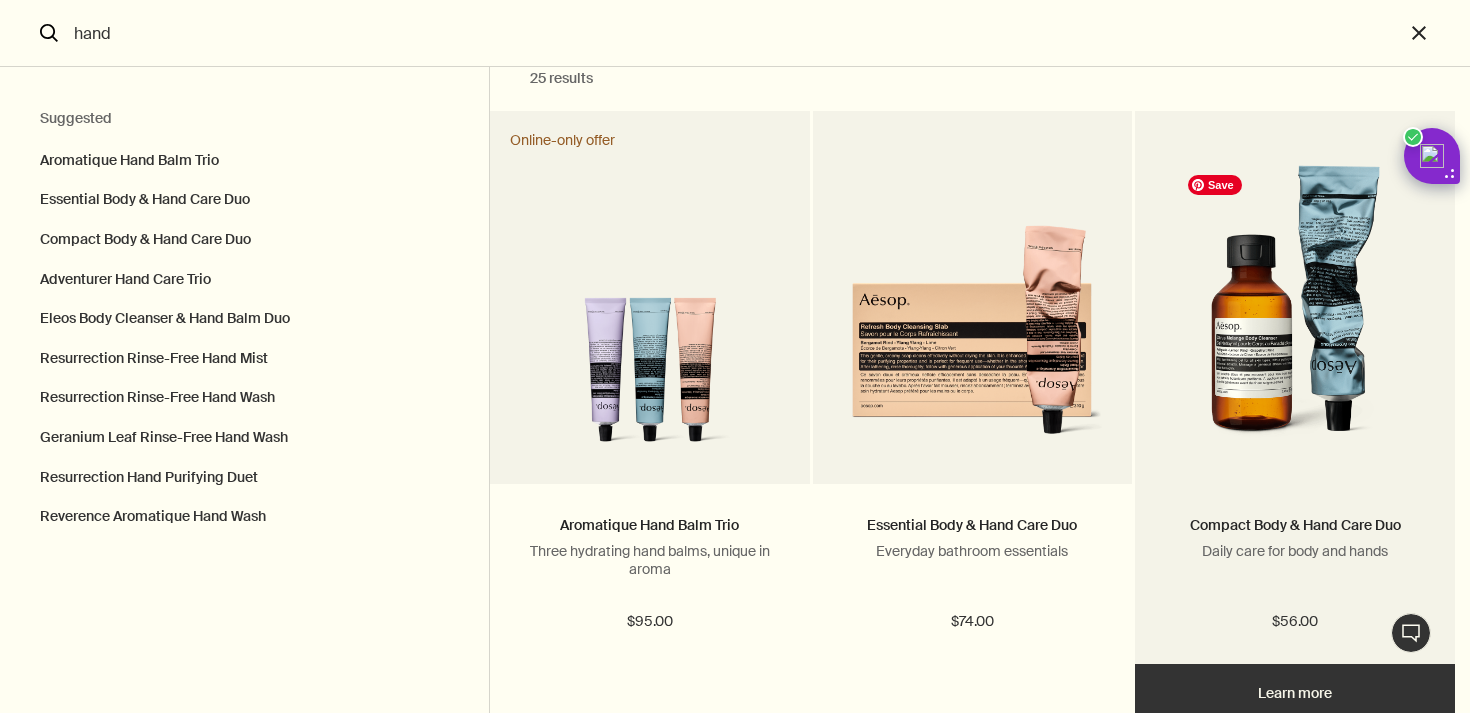 click at bounding box center [1295, 310] 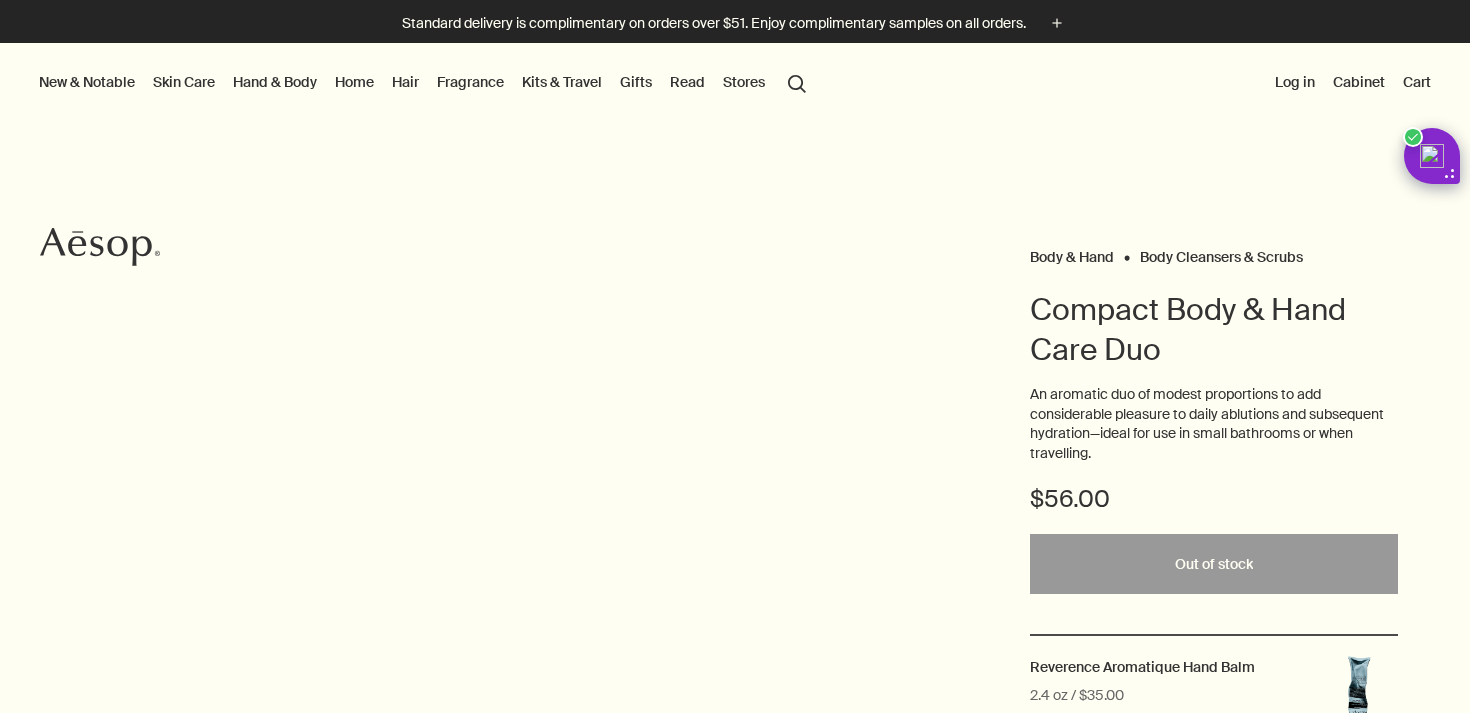 scroll, scrollTop: 0, scrollLeft: 0, axis: both 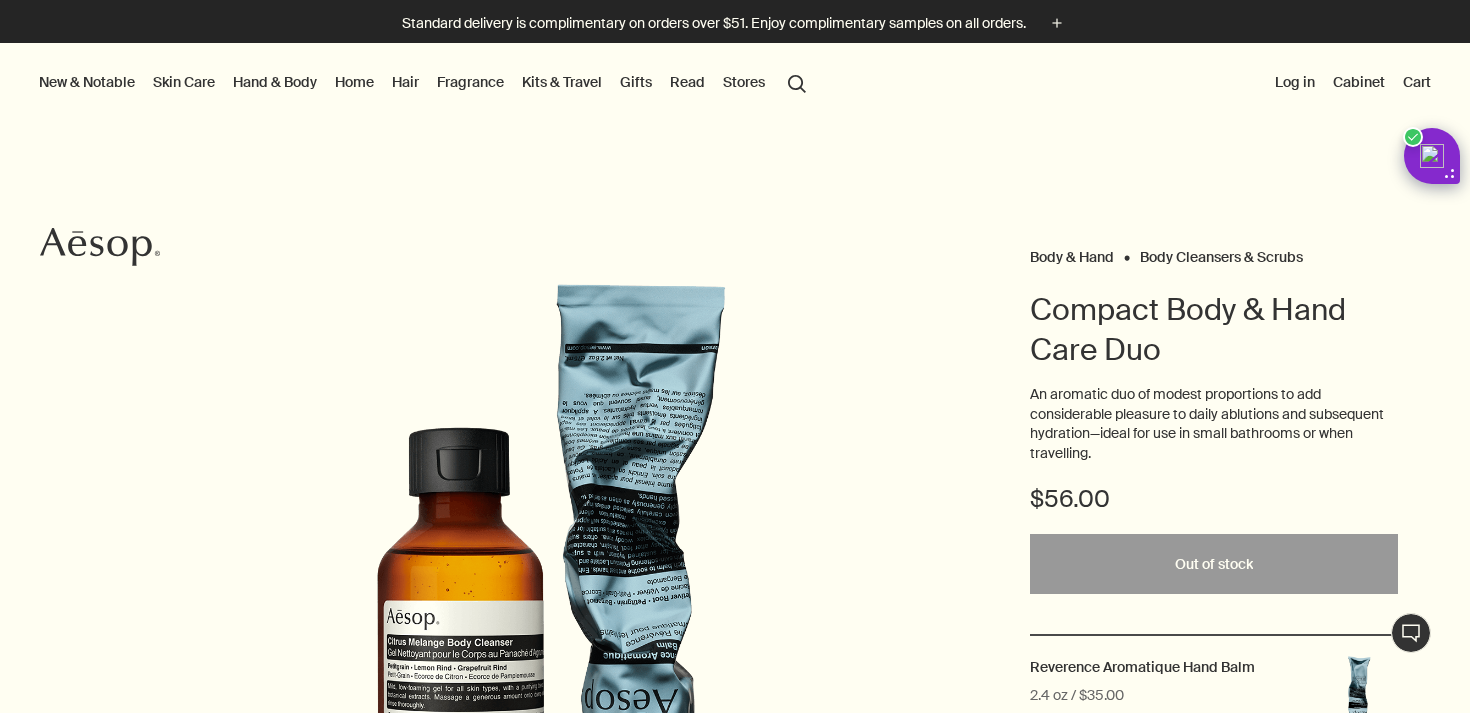 click on "Body & Hand" at bounding box center (1072, 257) 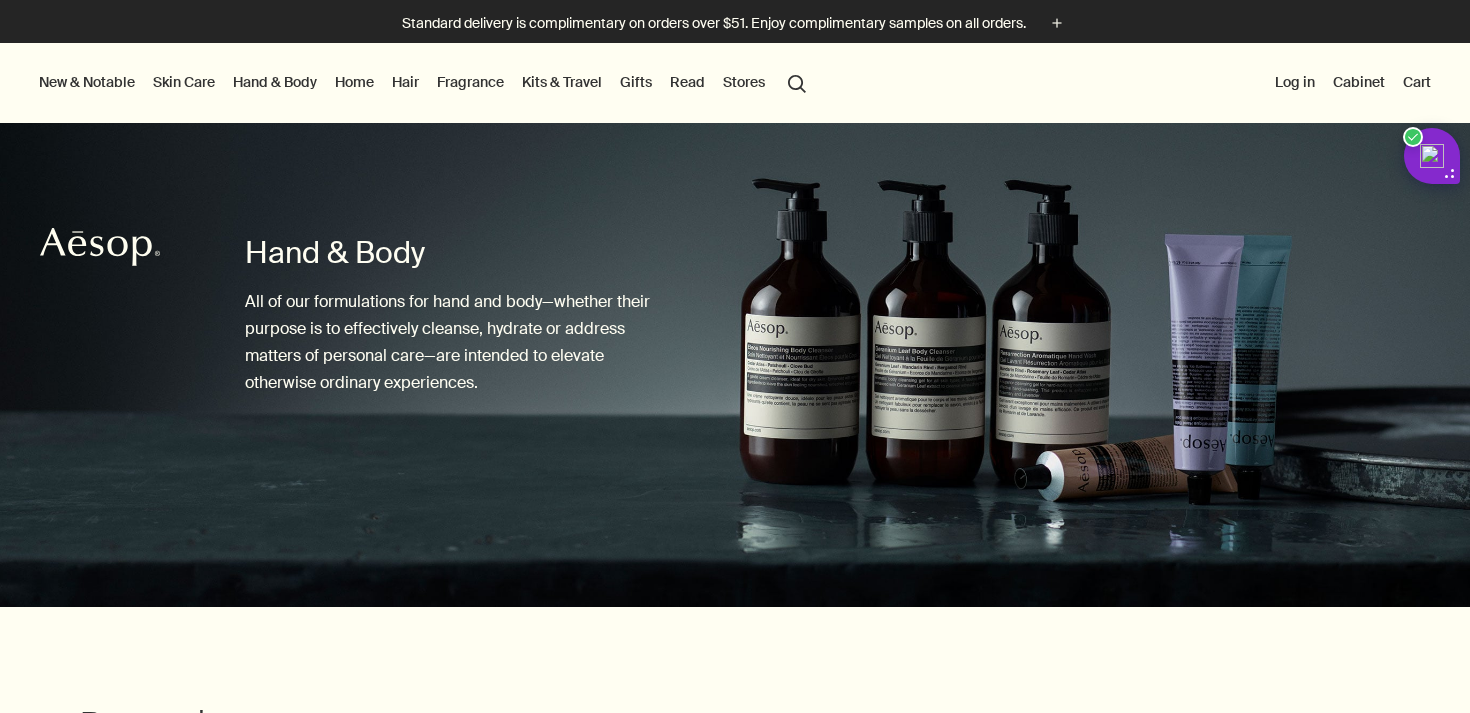 scroll, scrollTop: 0, scrollLeft: 0, axis: both 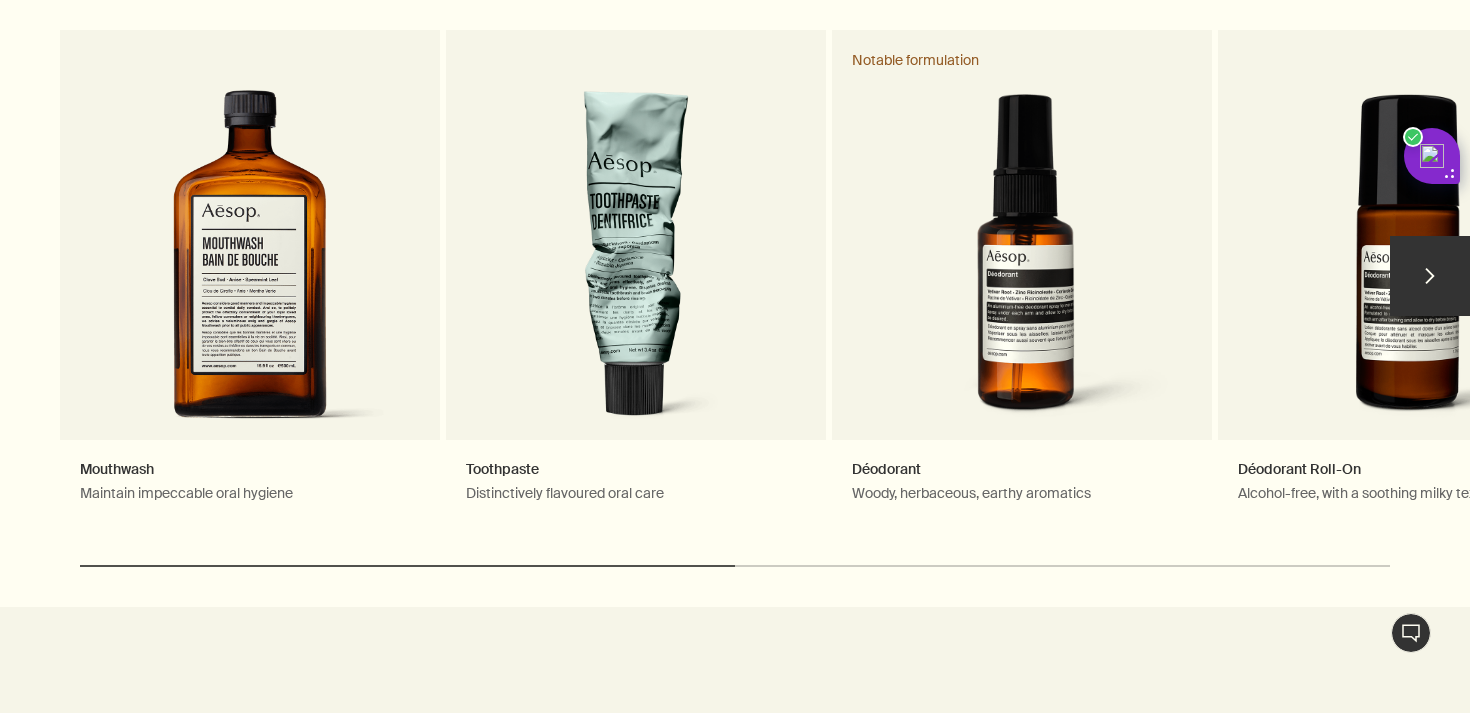 click on "chevron" at bounding box center (1430, 276) 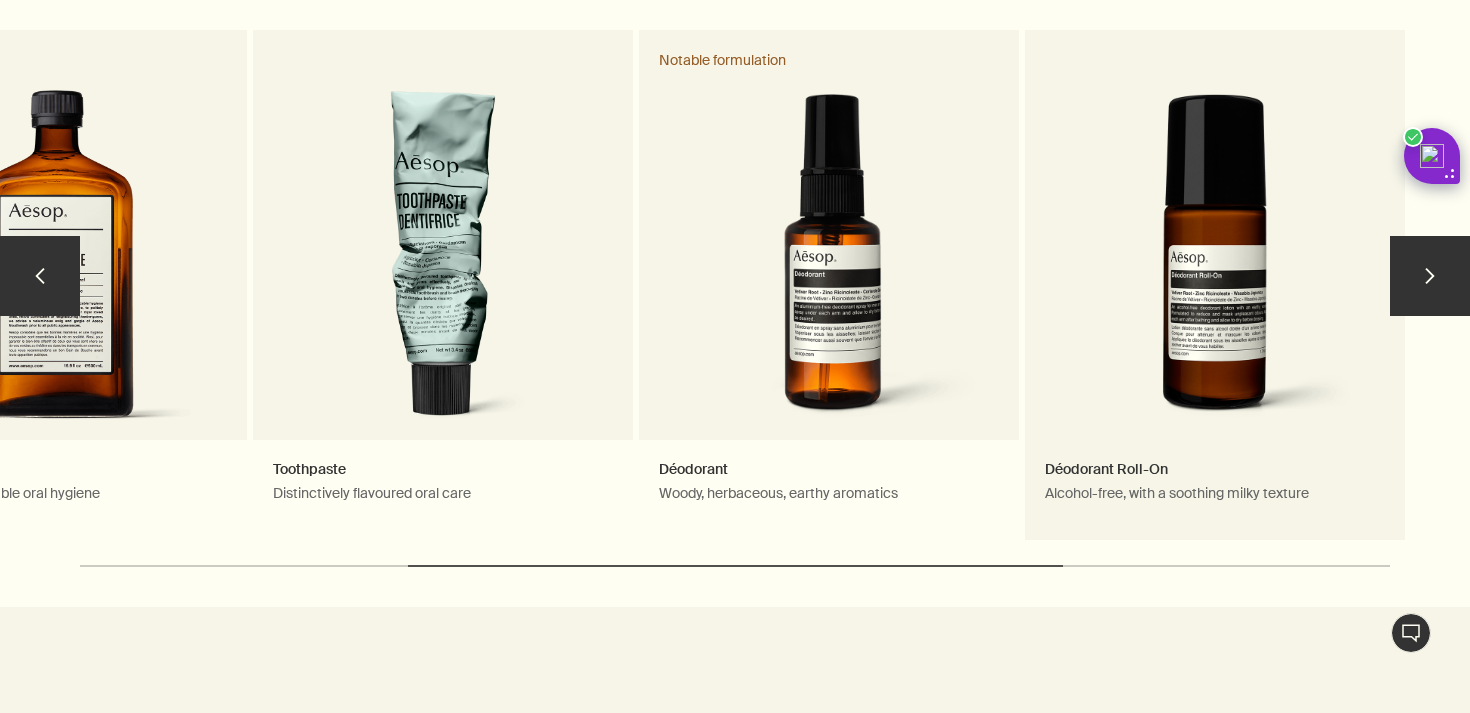 click on "Déodorant Roll-On Alcohol-free, with a soothing milky texture" at bounding box center (1215, 285) 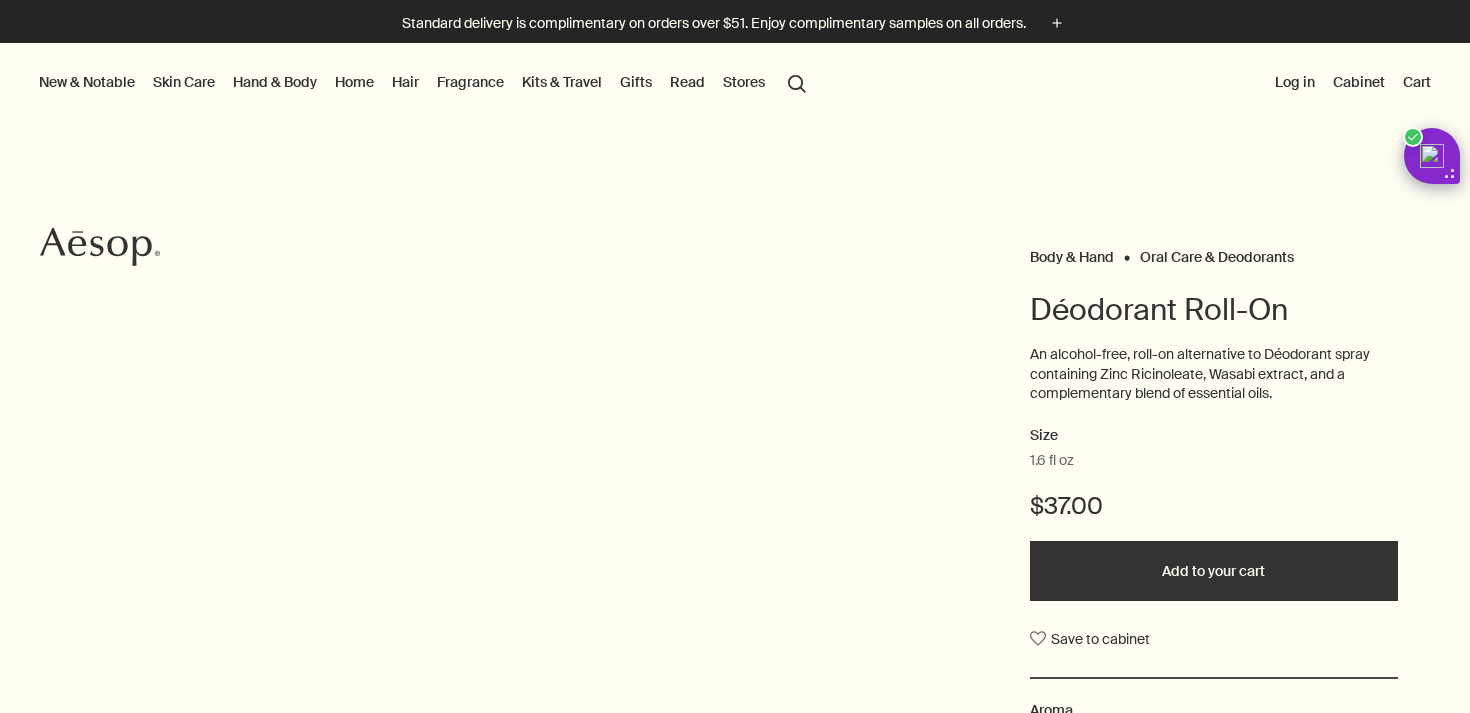 scroll, scrollTop: 0, scrollLeft: 0, axis: both 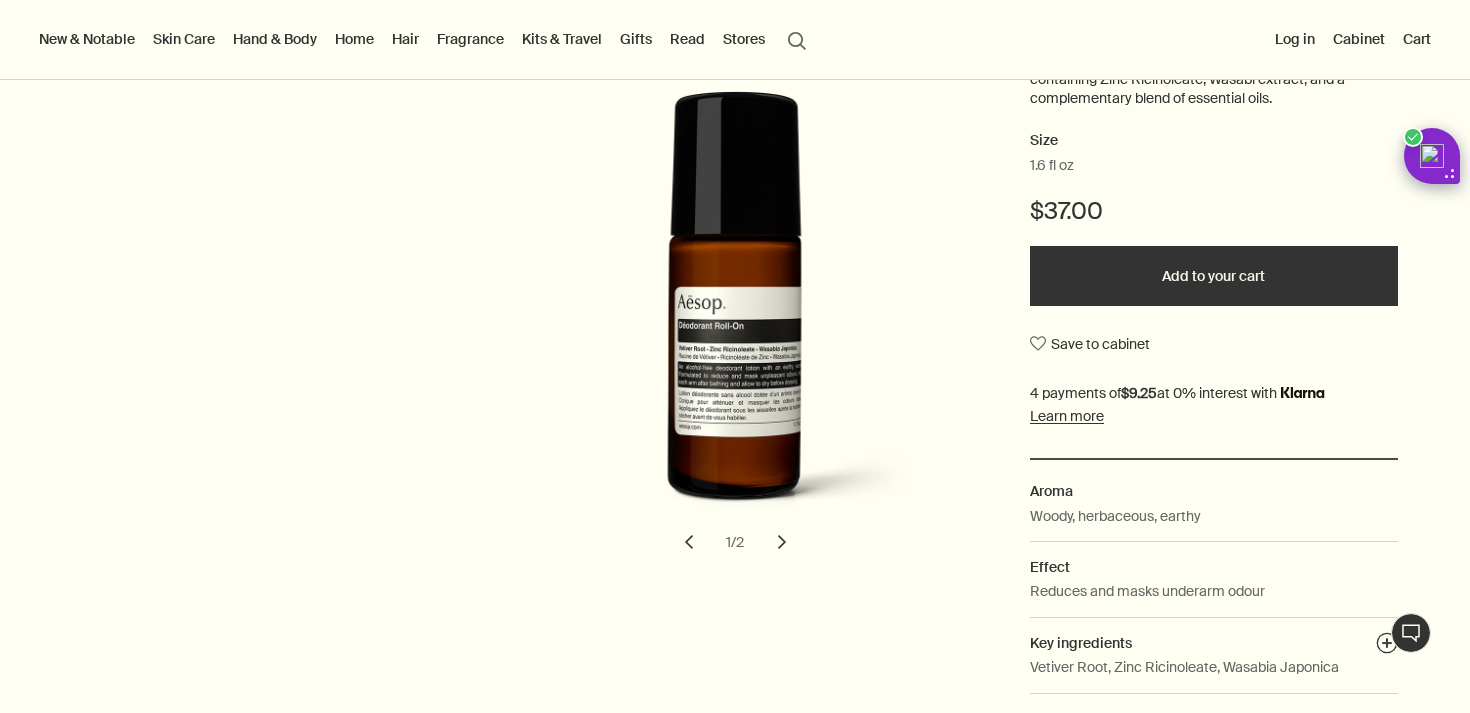 click on "chevron" at bounding box center (782, 542) 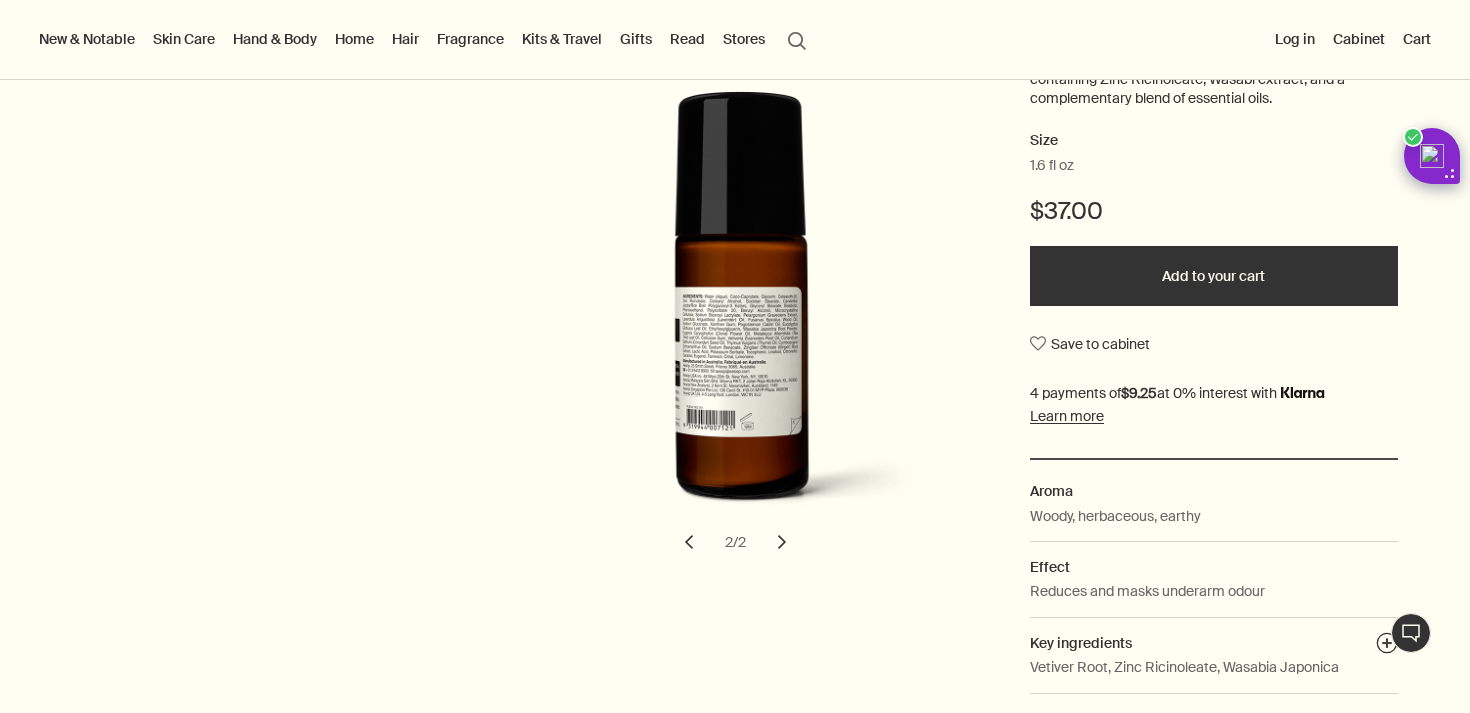 click on "chevron" at bounding box center (782, 542) 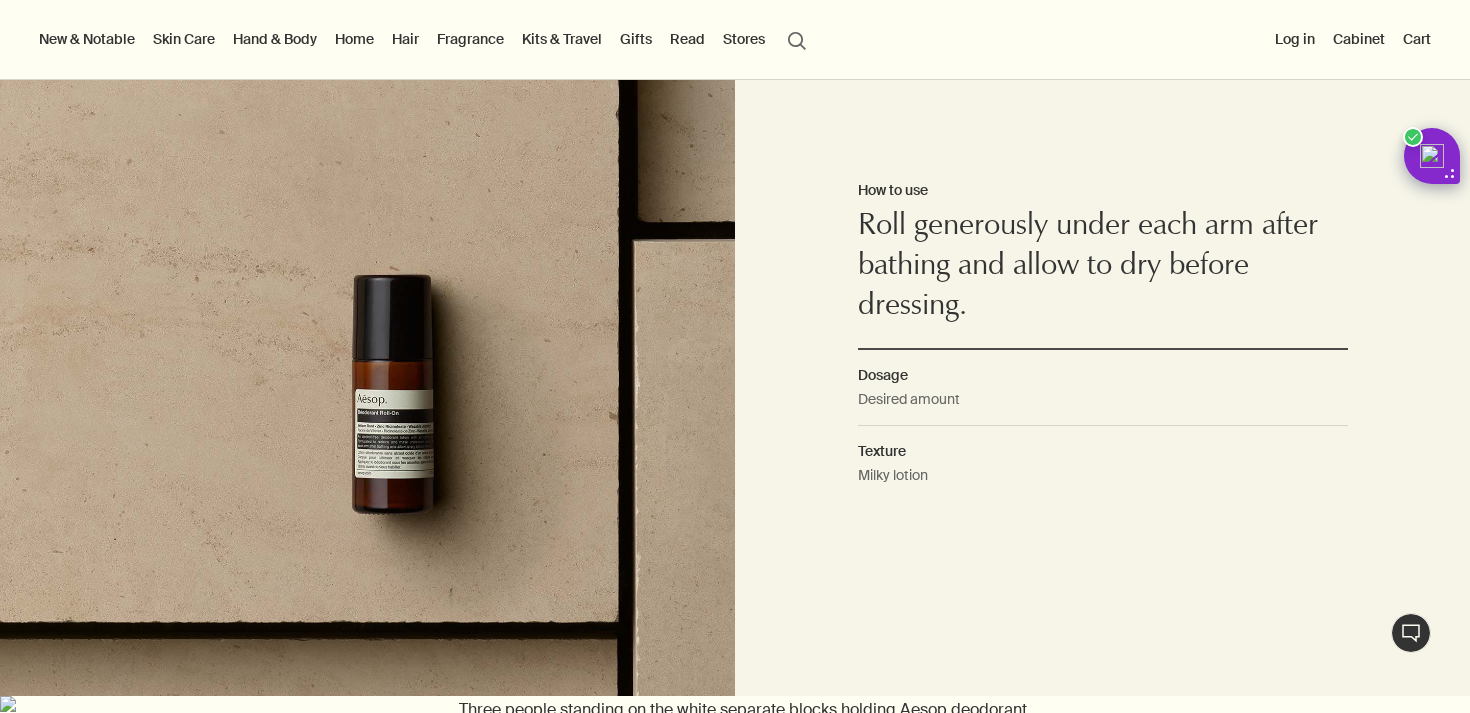 scroll, scrollTop: 1300, scrollLeft: 0, axis: vertical 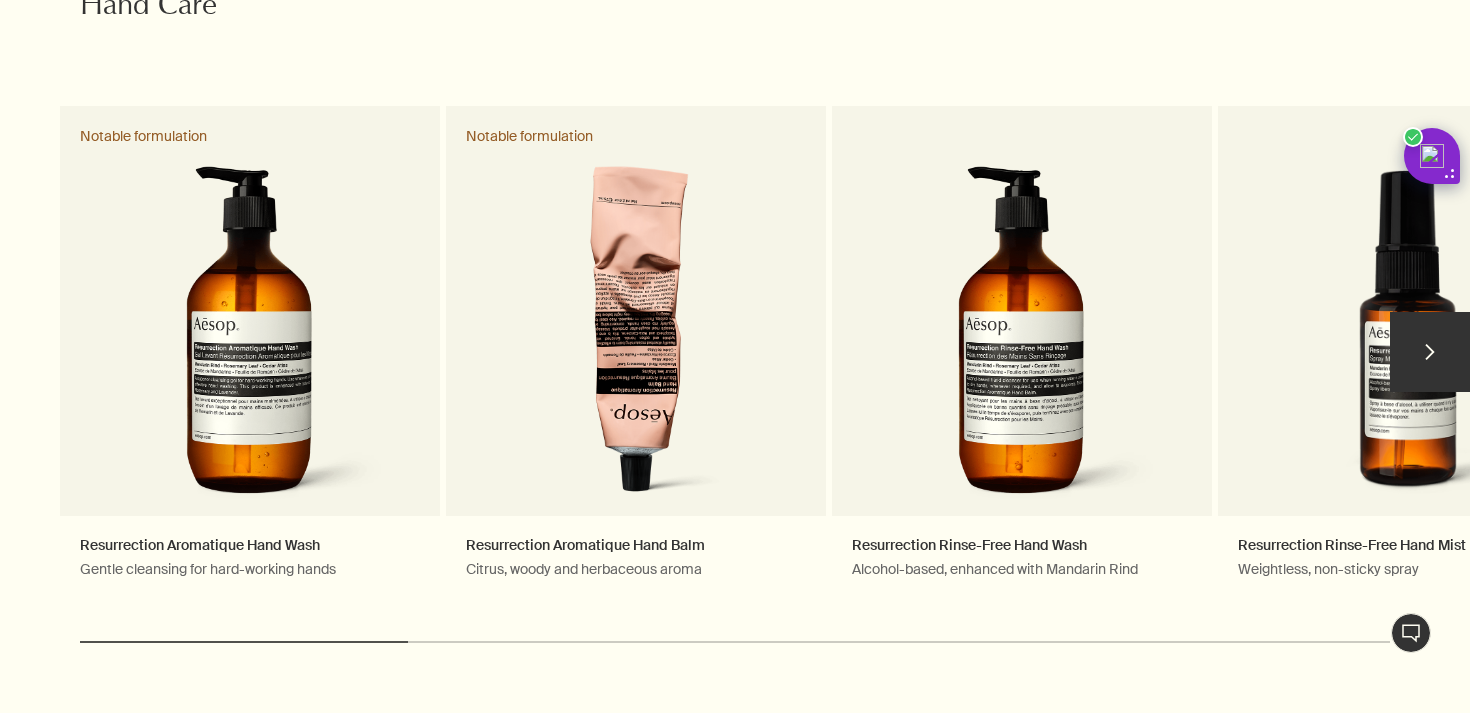 click on "chevron" at bounding box center [1430, 352] 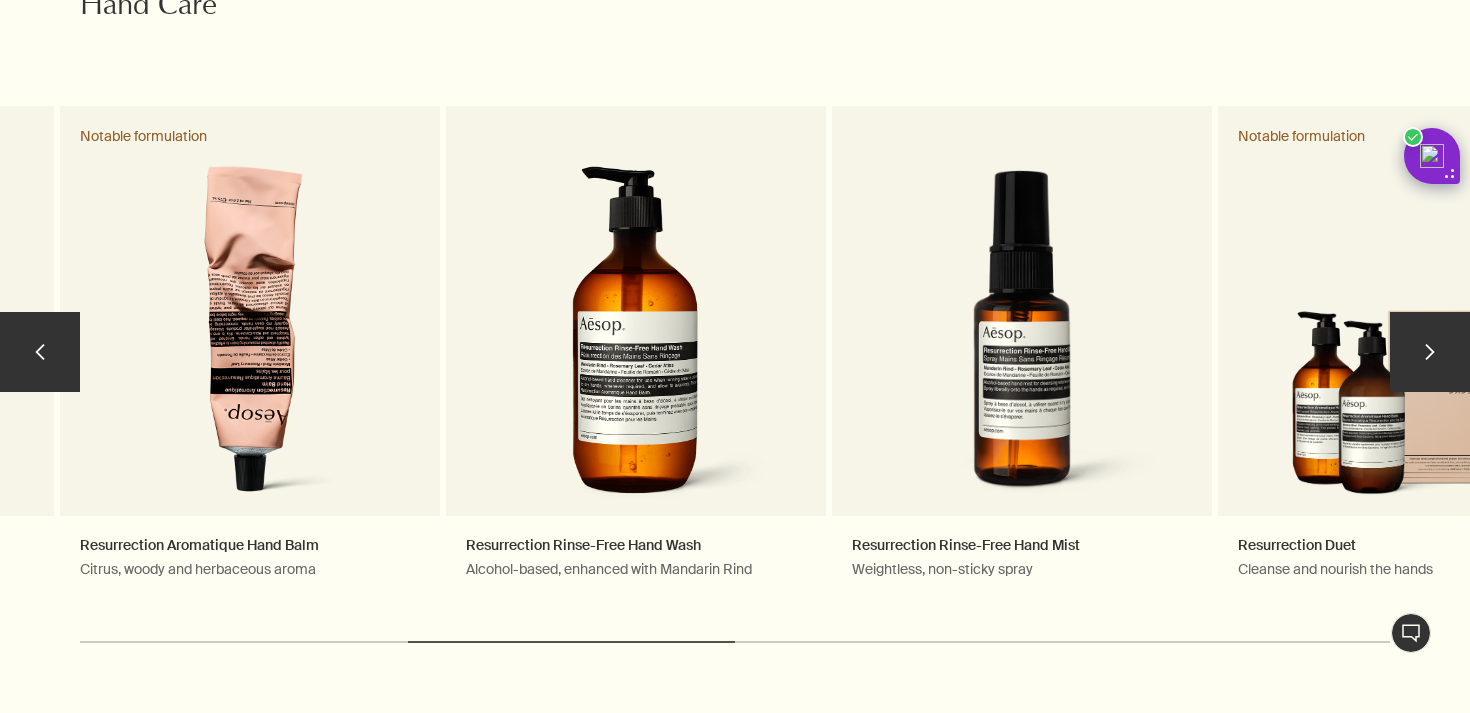 click on "chevron" at bounding box center (1430, 352) 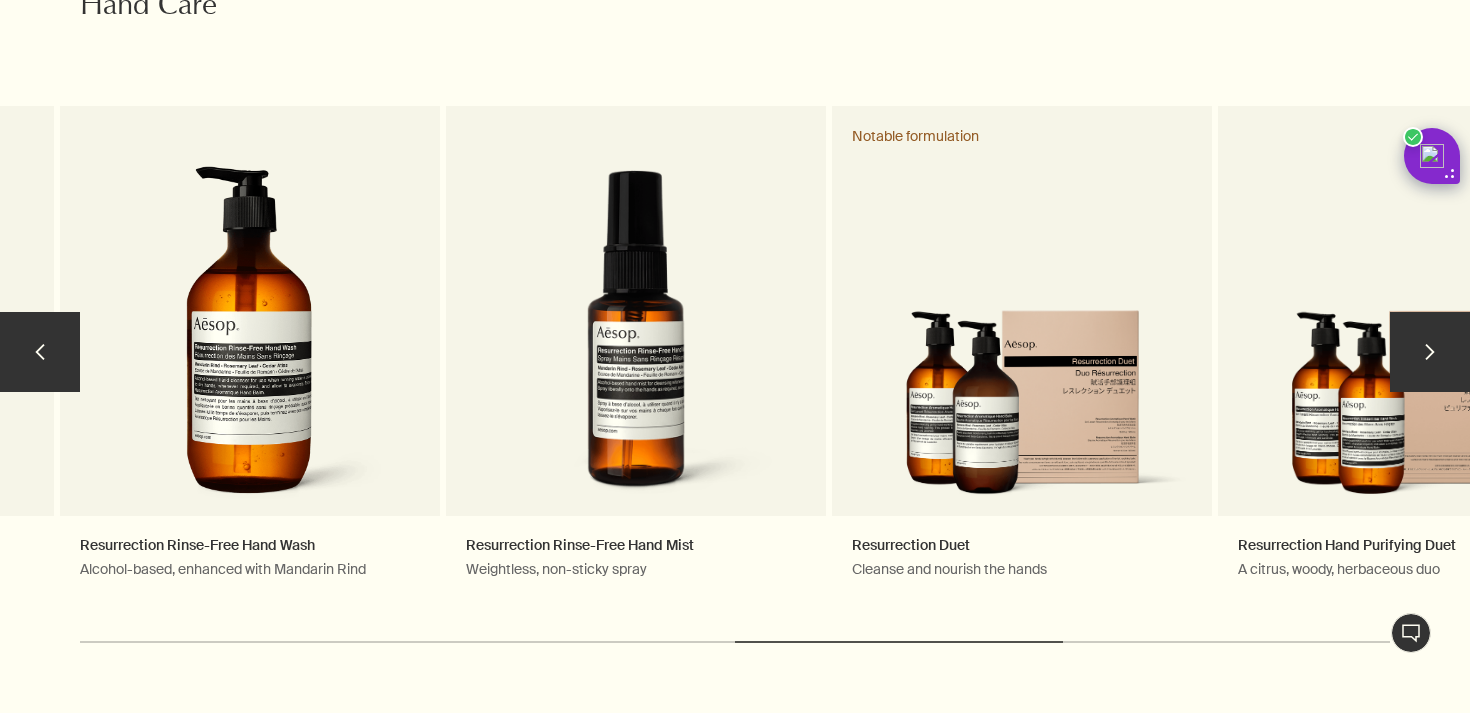 click on "chevron" at bounding box center [1430, 352] 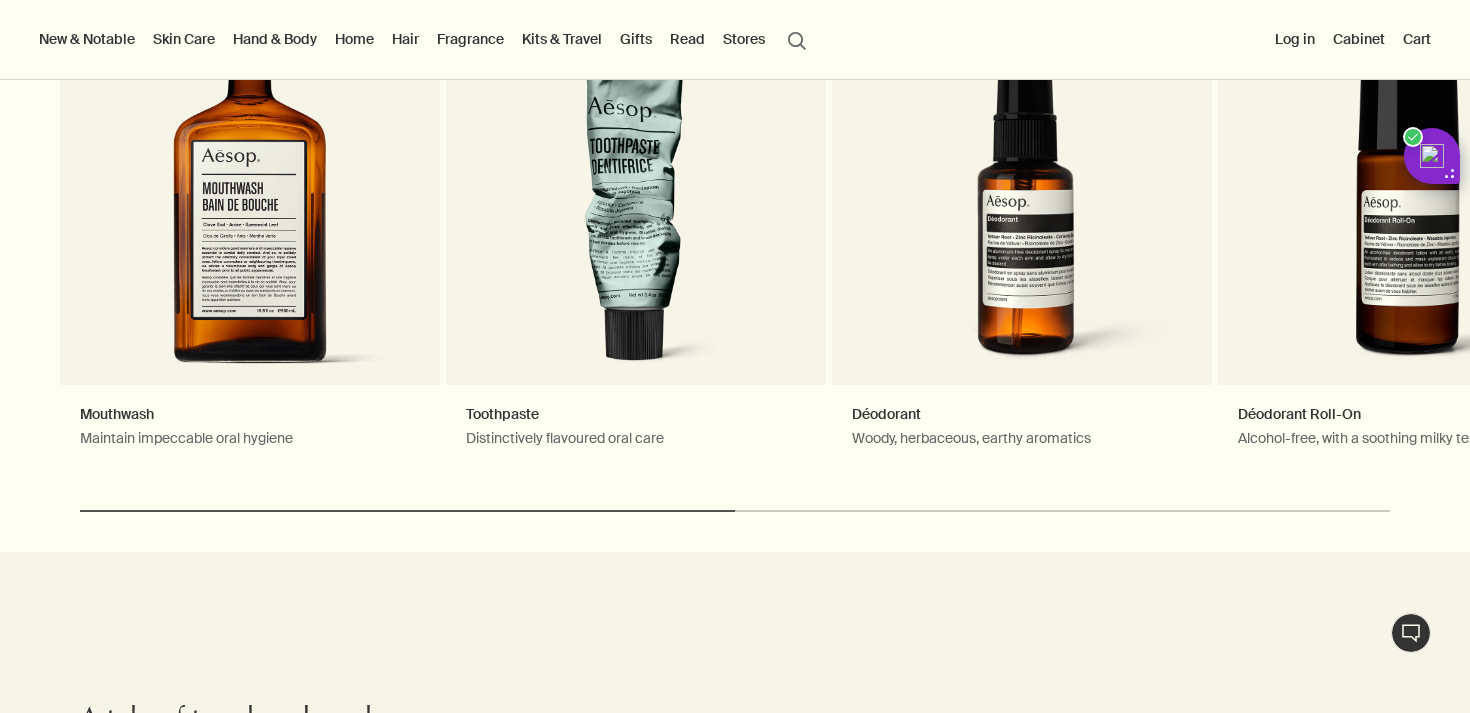 scroll, scrollTop: 1492, scrollLeft: 0, axis: vertical 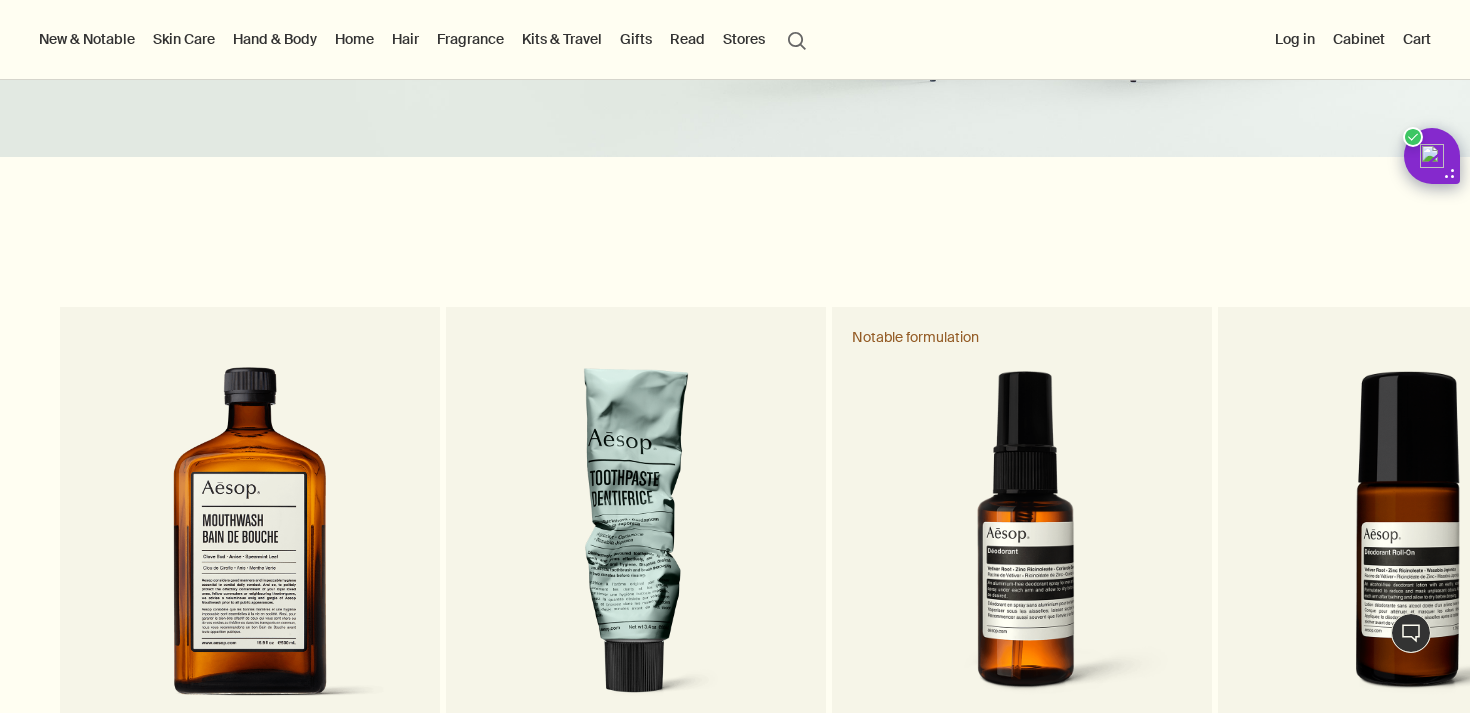 click on "Kits & Travel" at bounding box center [562, 39] 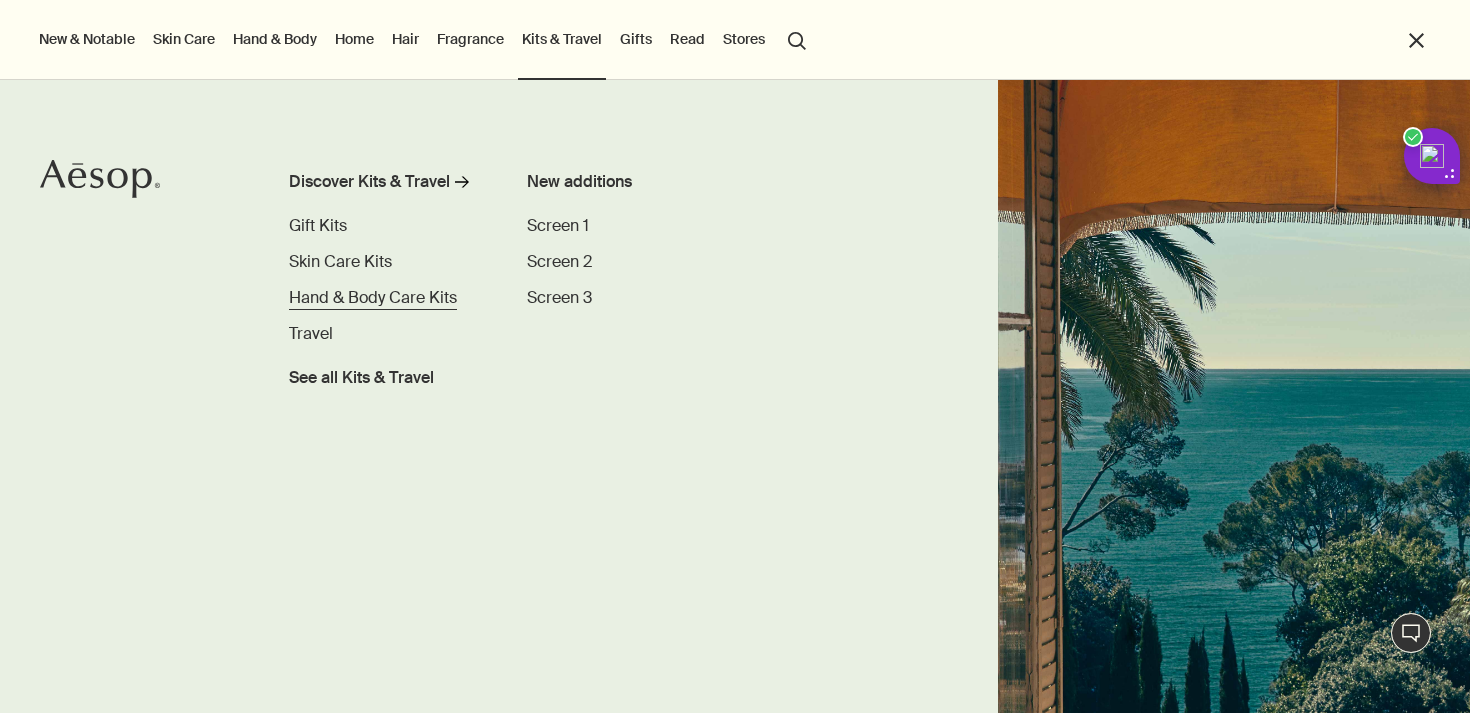 click on "Hand & Body Care Kits" at bounding box center [373, 297] 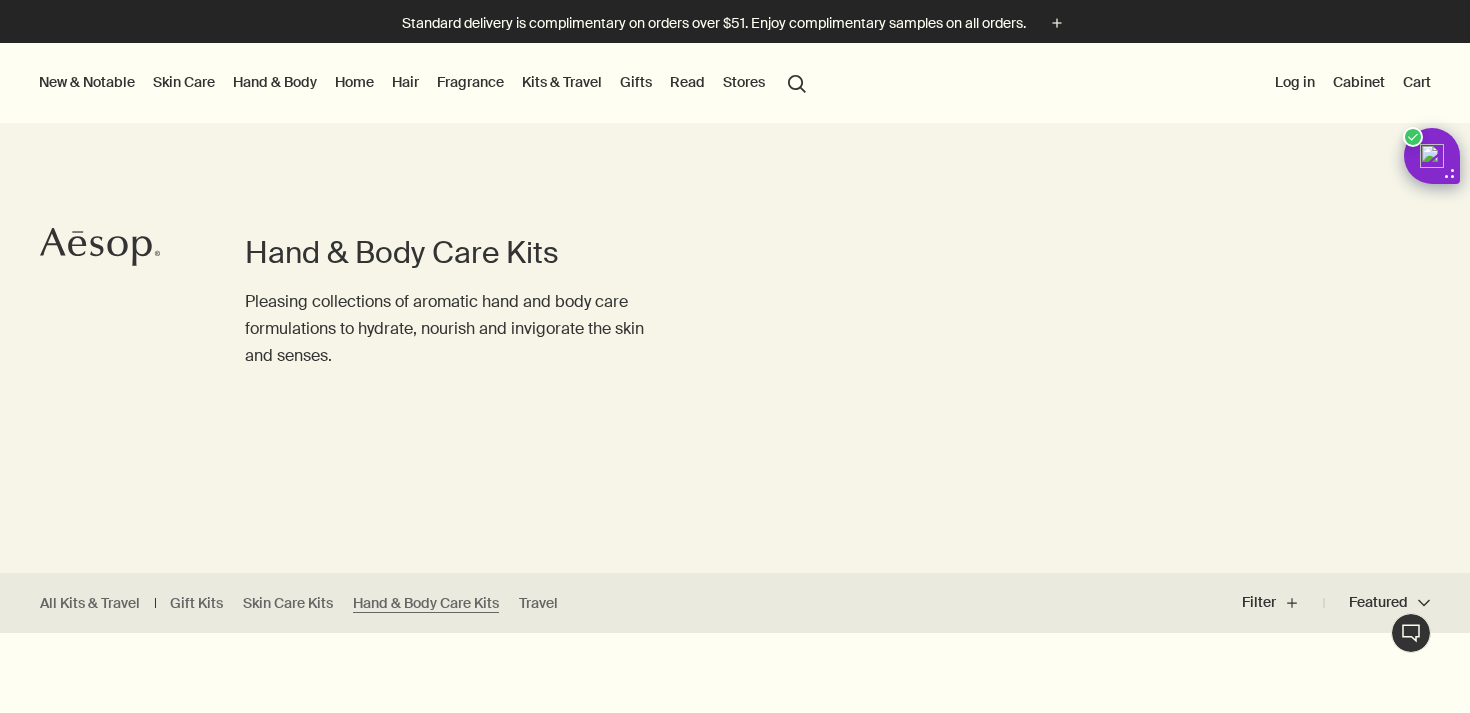 scroll, scrollTop: 99, scrollLeft: 0, axis: vertical 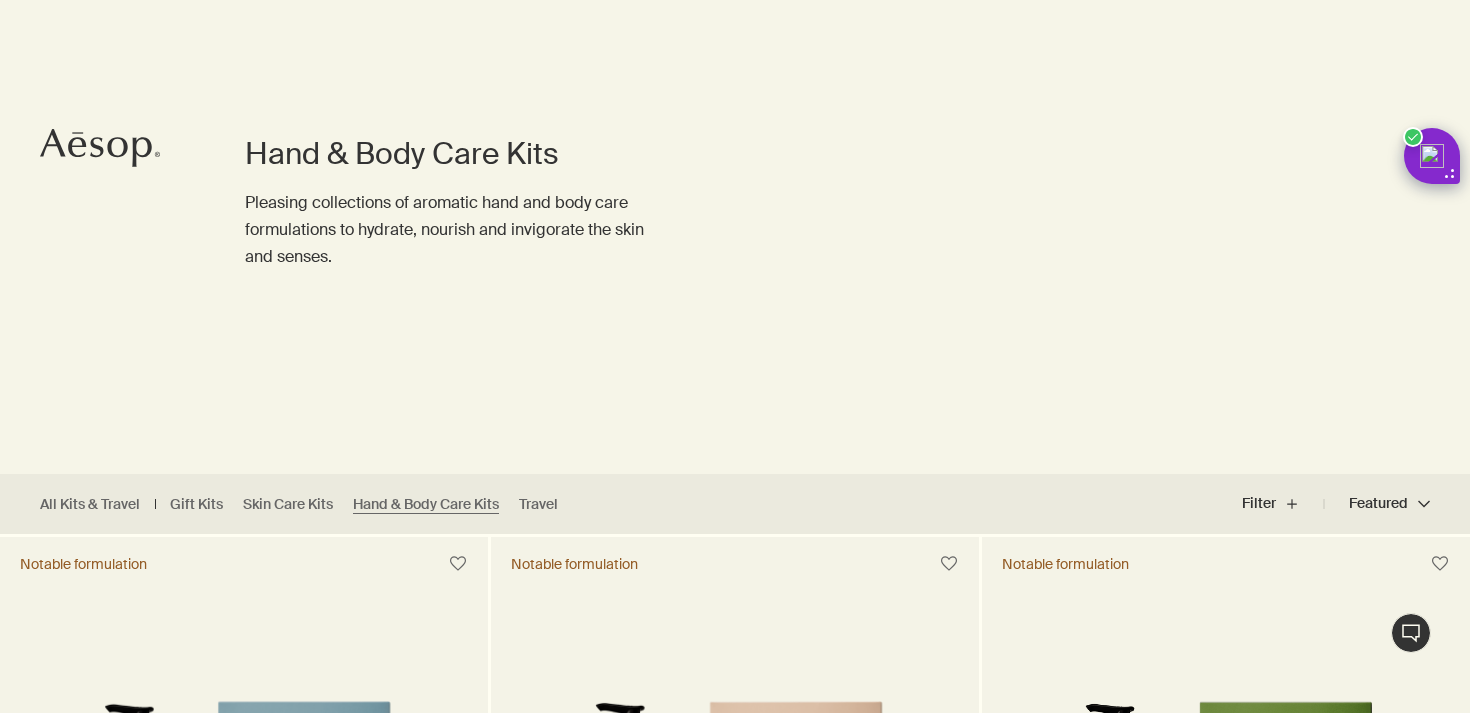 click on "Featured Featured chevron" at bounding box center (1377, 504) 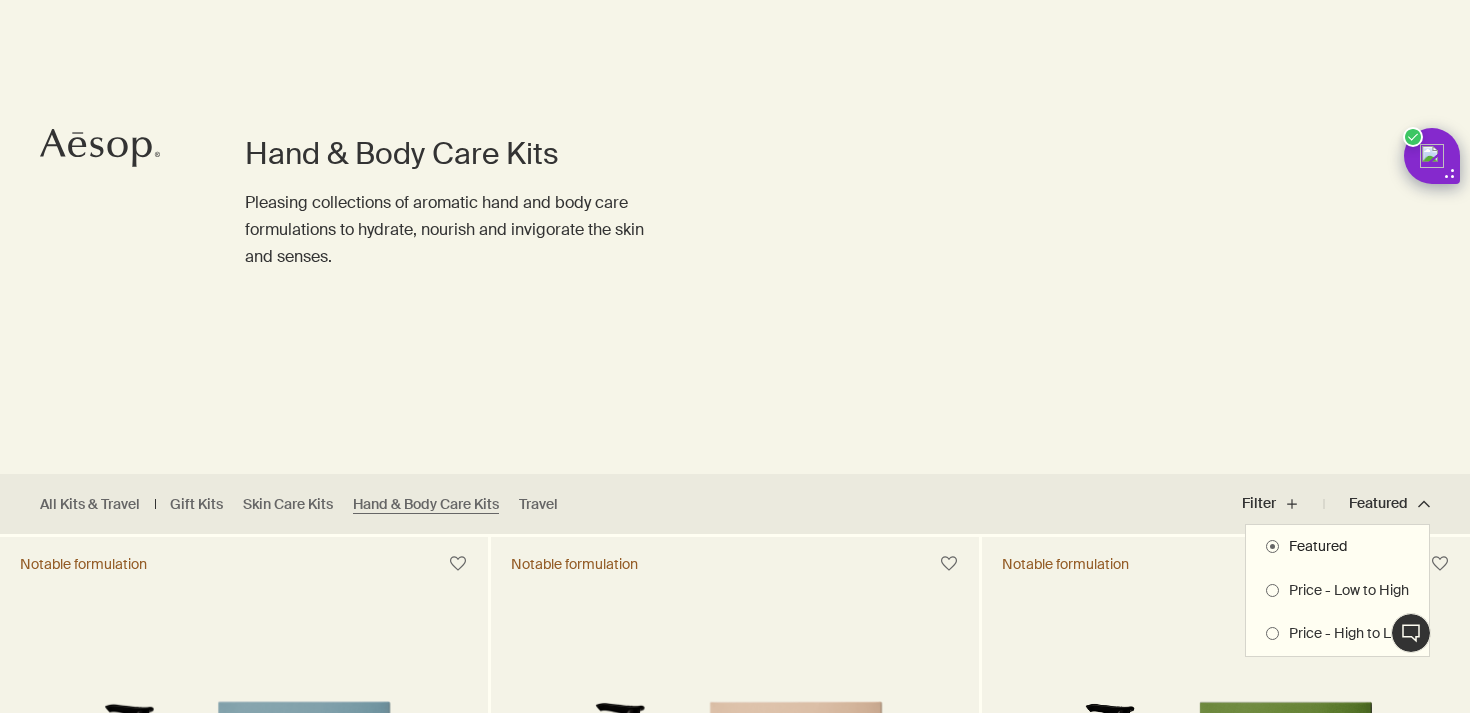 click on "Price - Low to High" at bounding box center [1344, 591] 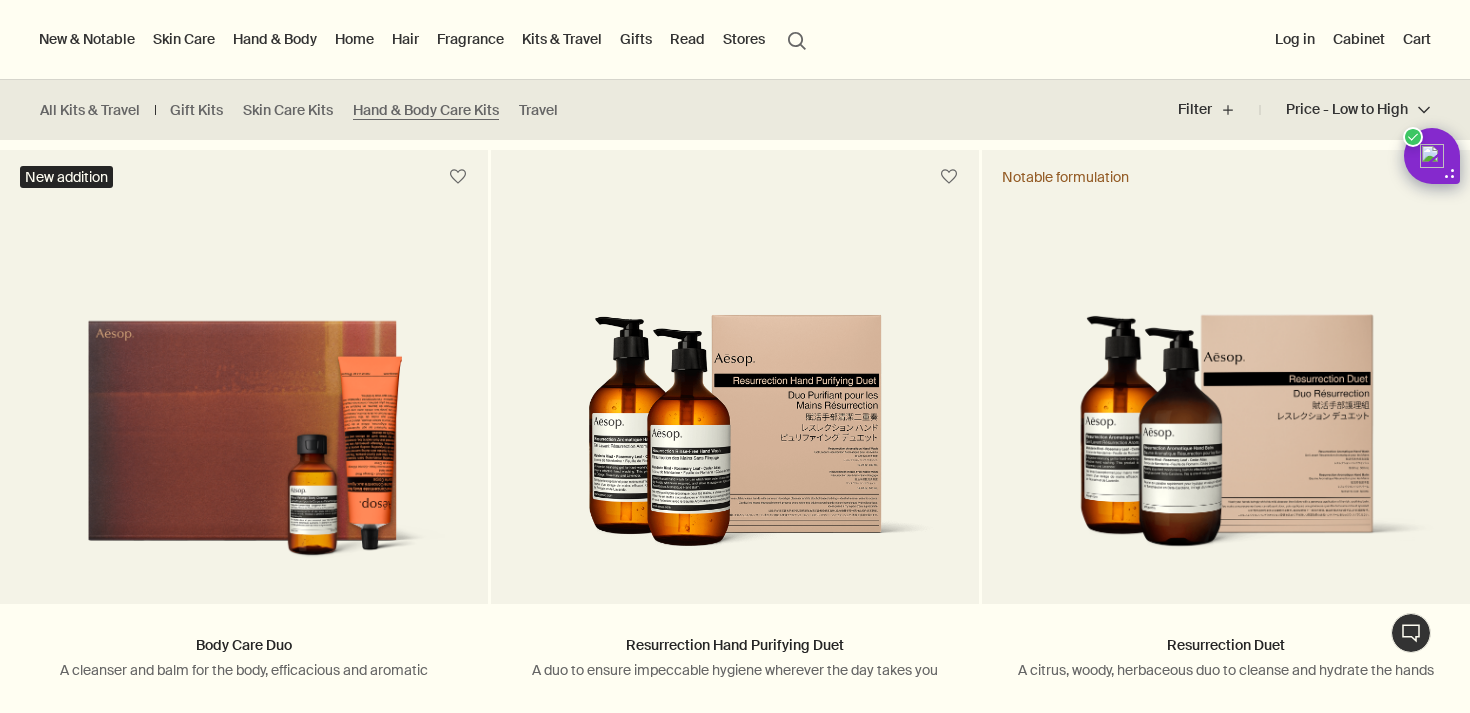 scroll, scrollTop: 409, scrollLeft: 0, axis: vertical 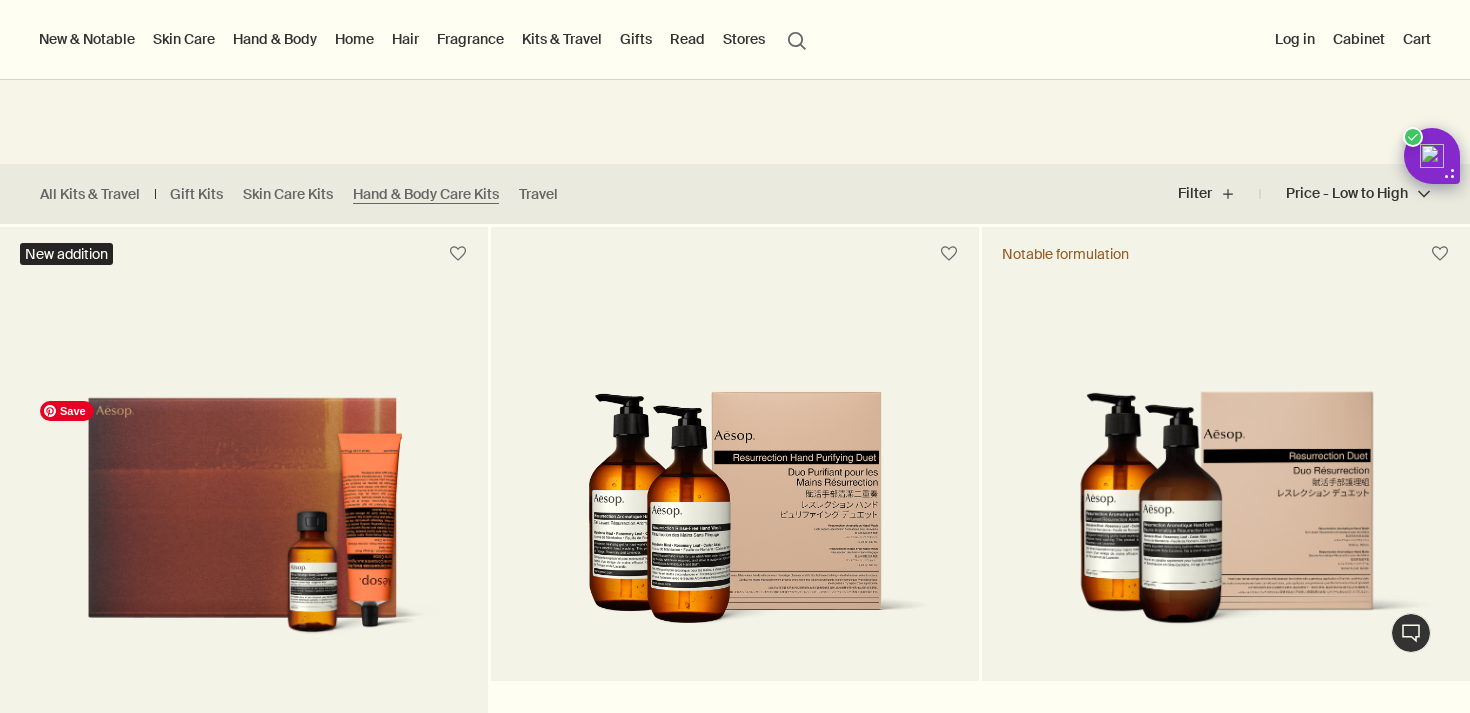 click at bounding box center [244, 521] 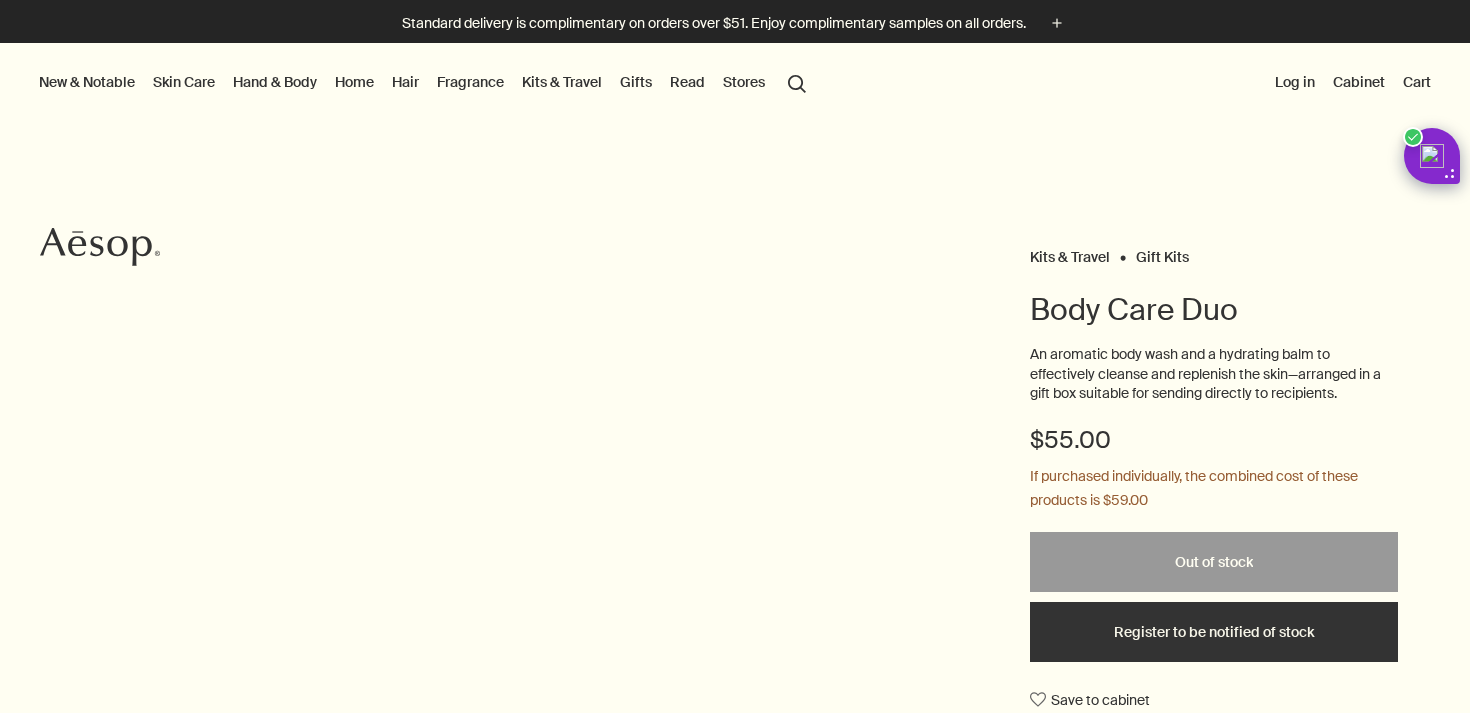 scroll, scrollTop: 0, scrollLeft: 0, axis: both 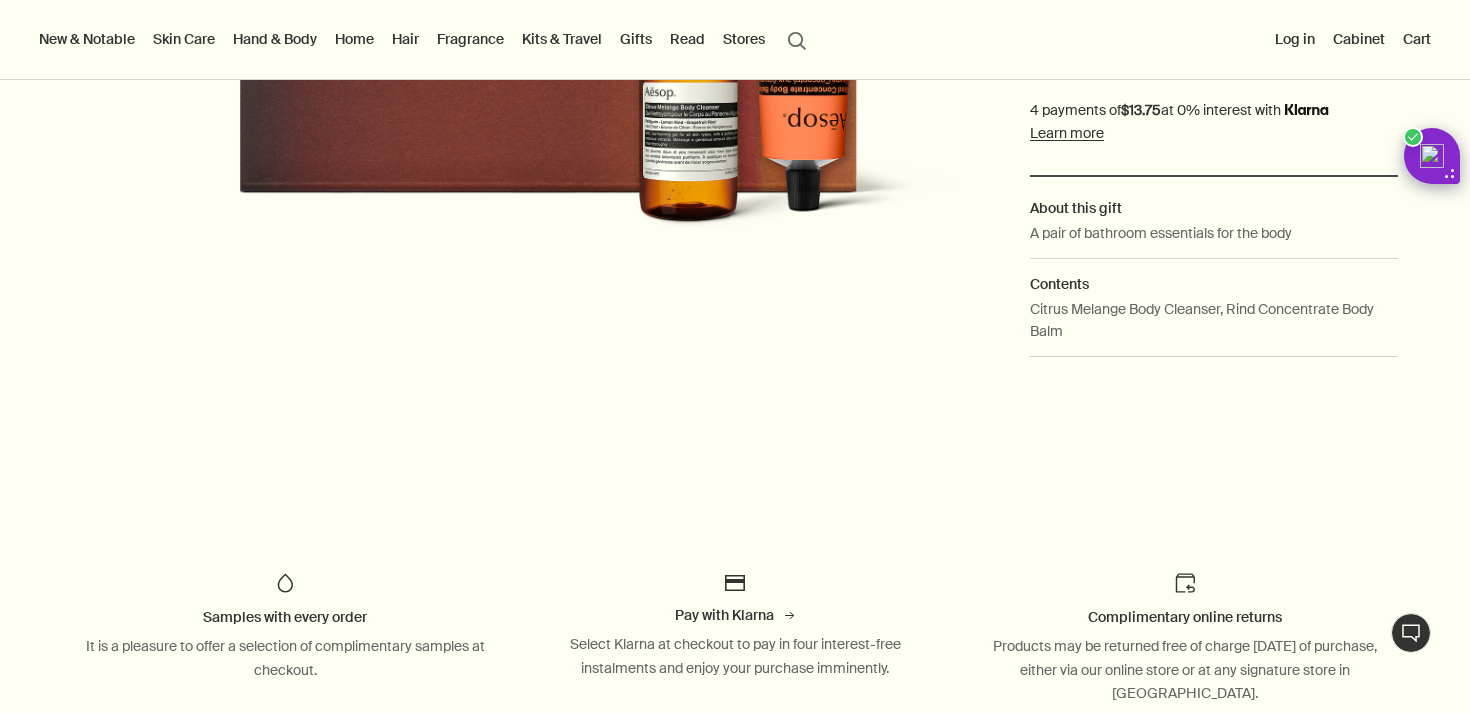 click on "Citrus Melange Body Cleanser, Rind Concentrate Body Balm" at bounding box center [1214, 320] 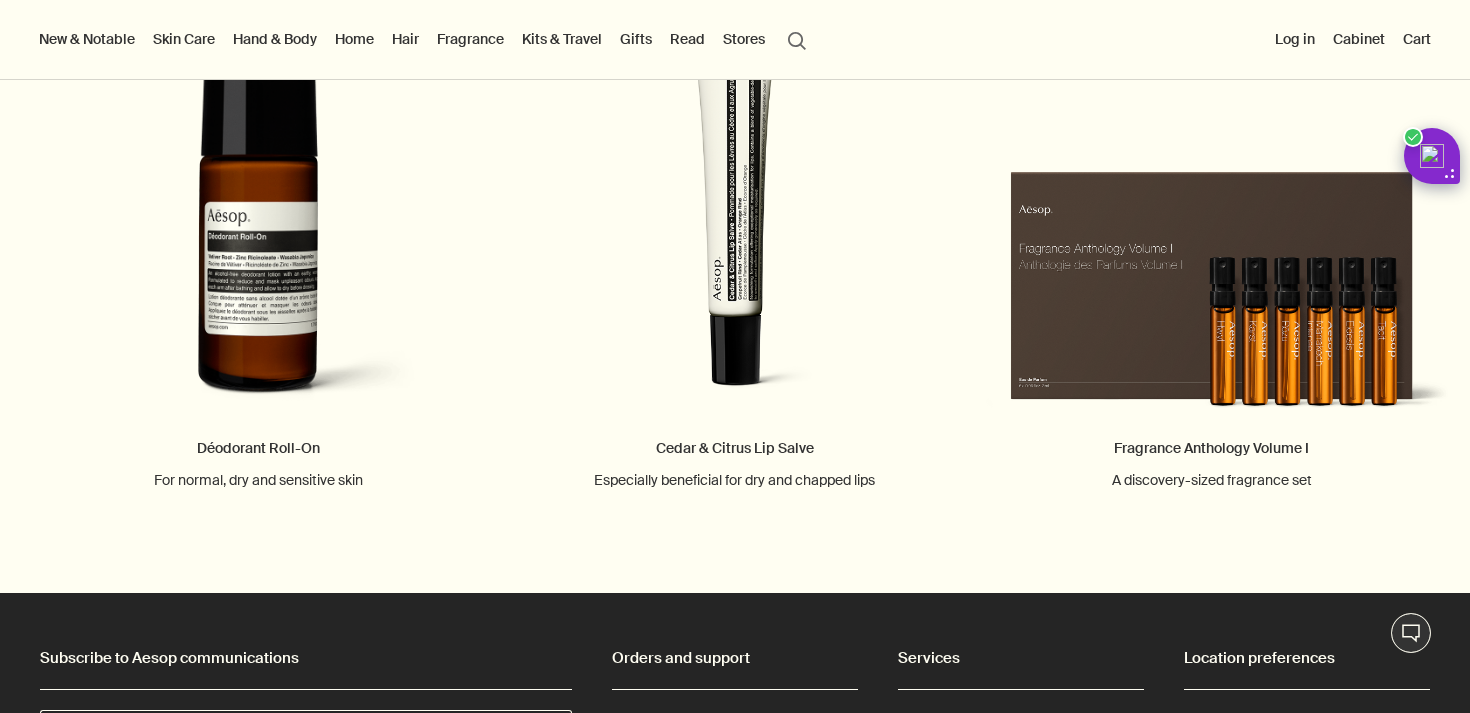 scroll, scrollTop: 2117, scrollLeft: 0, axis: vertical 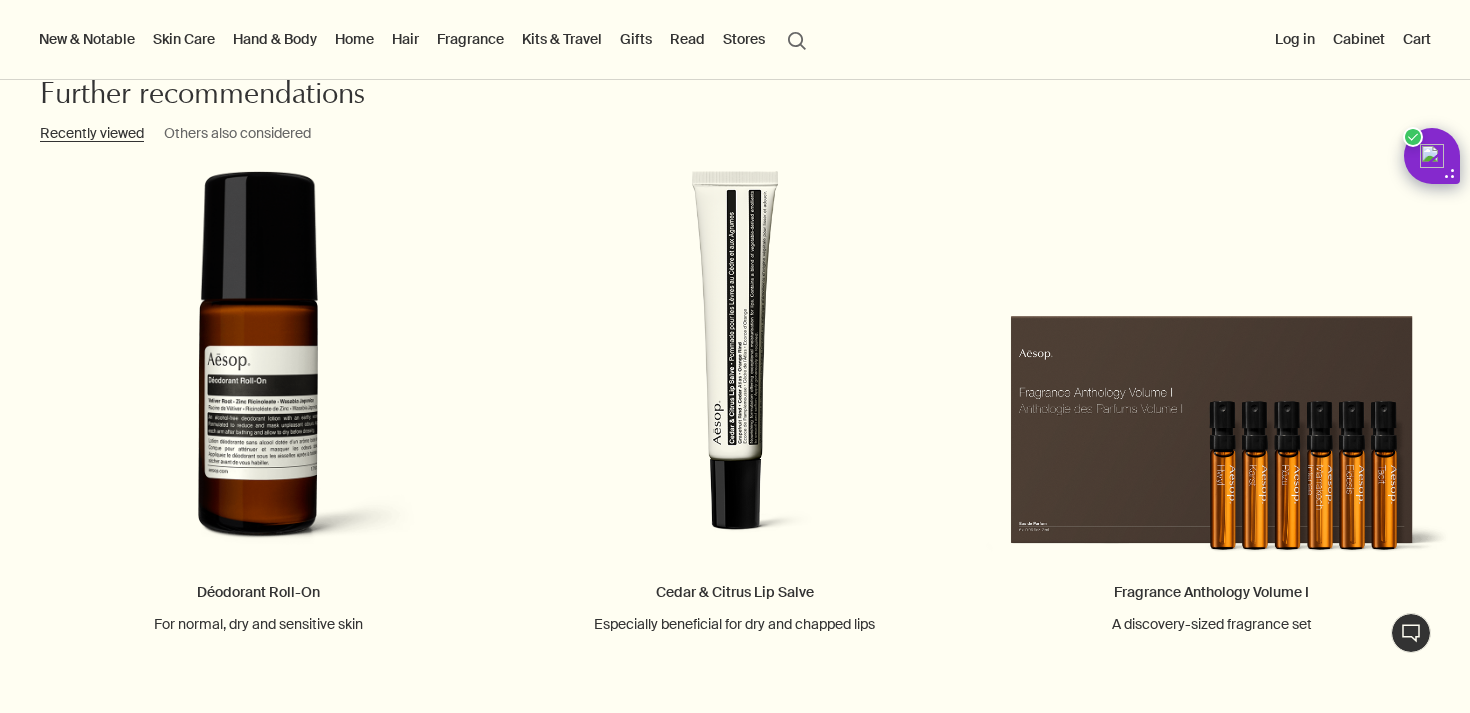 click on "Others also considered" at bounding box center [237, 134] 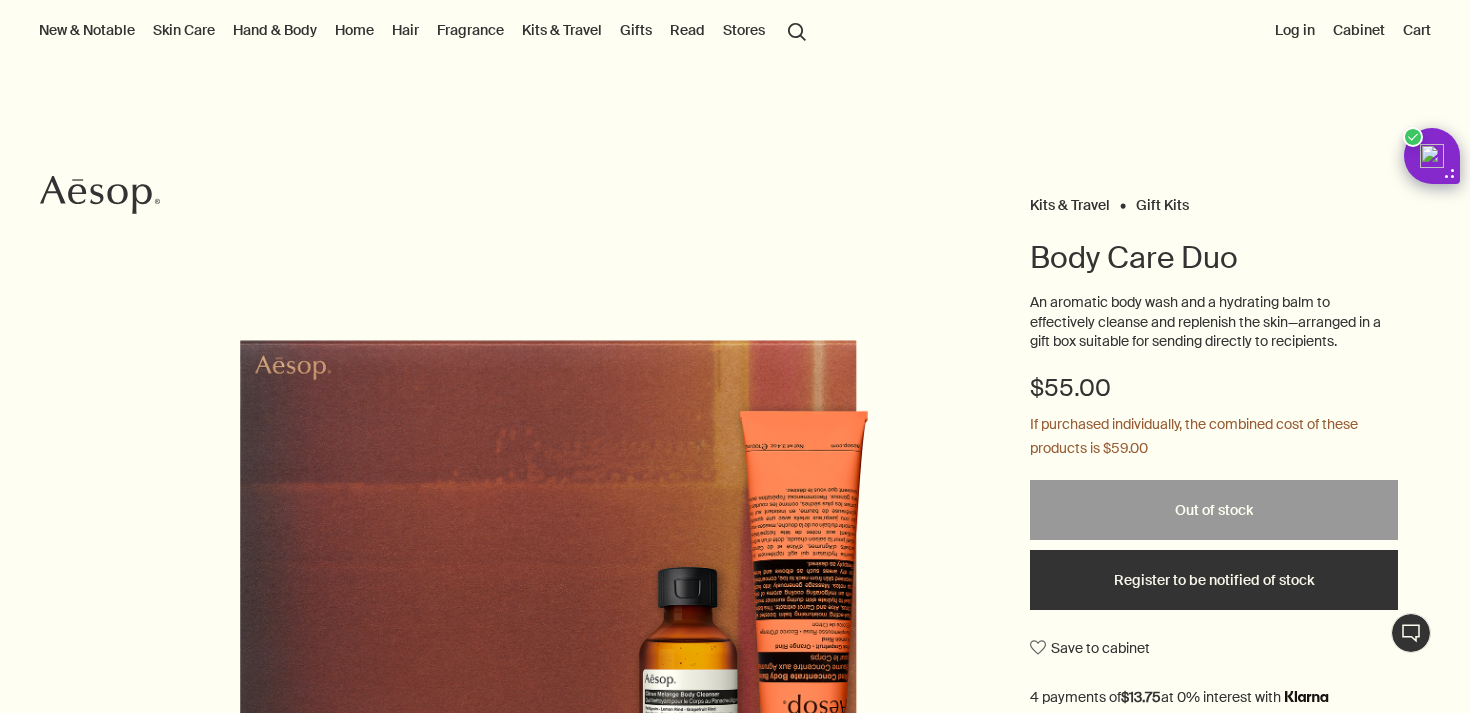 scroll, scrollTop: 0, scrollLeft: 0, axis: both 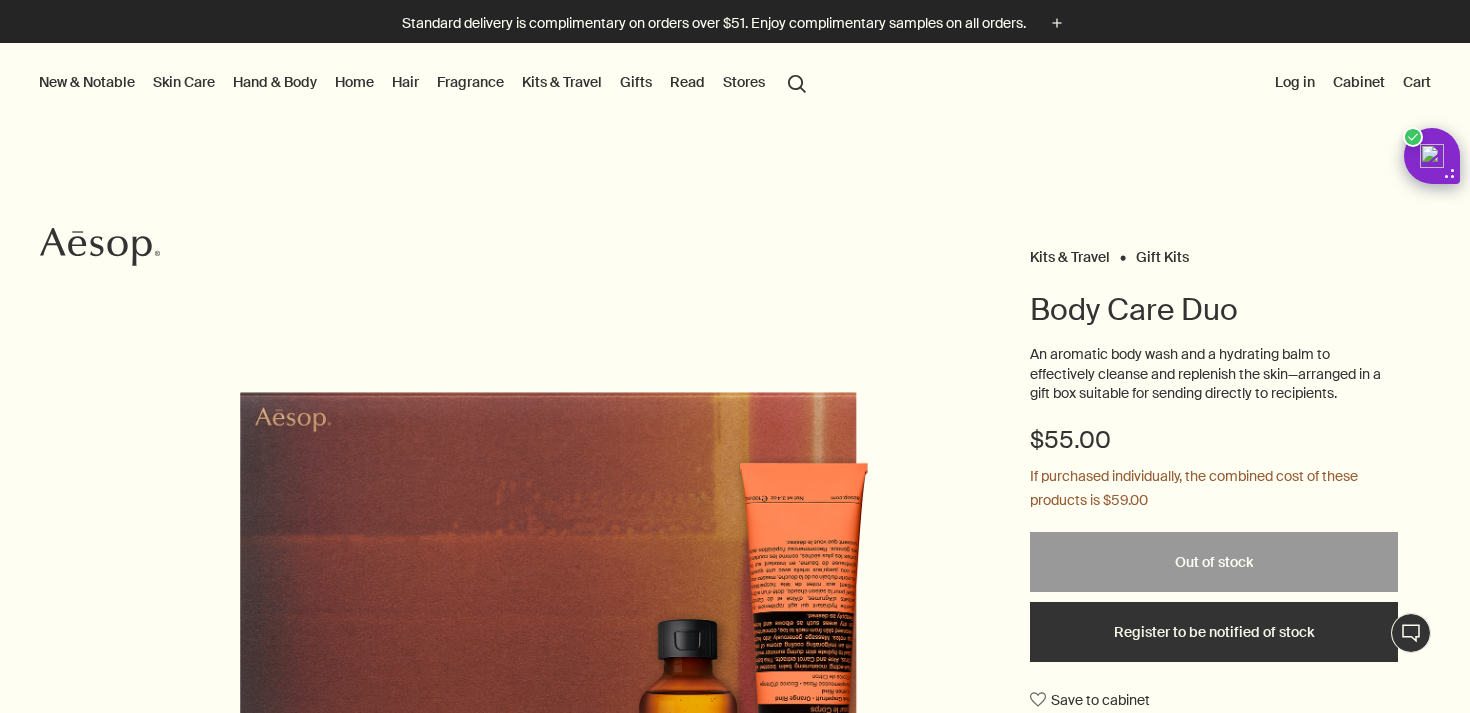 click on "search Search" at bounding box center [797, 82] 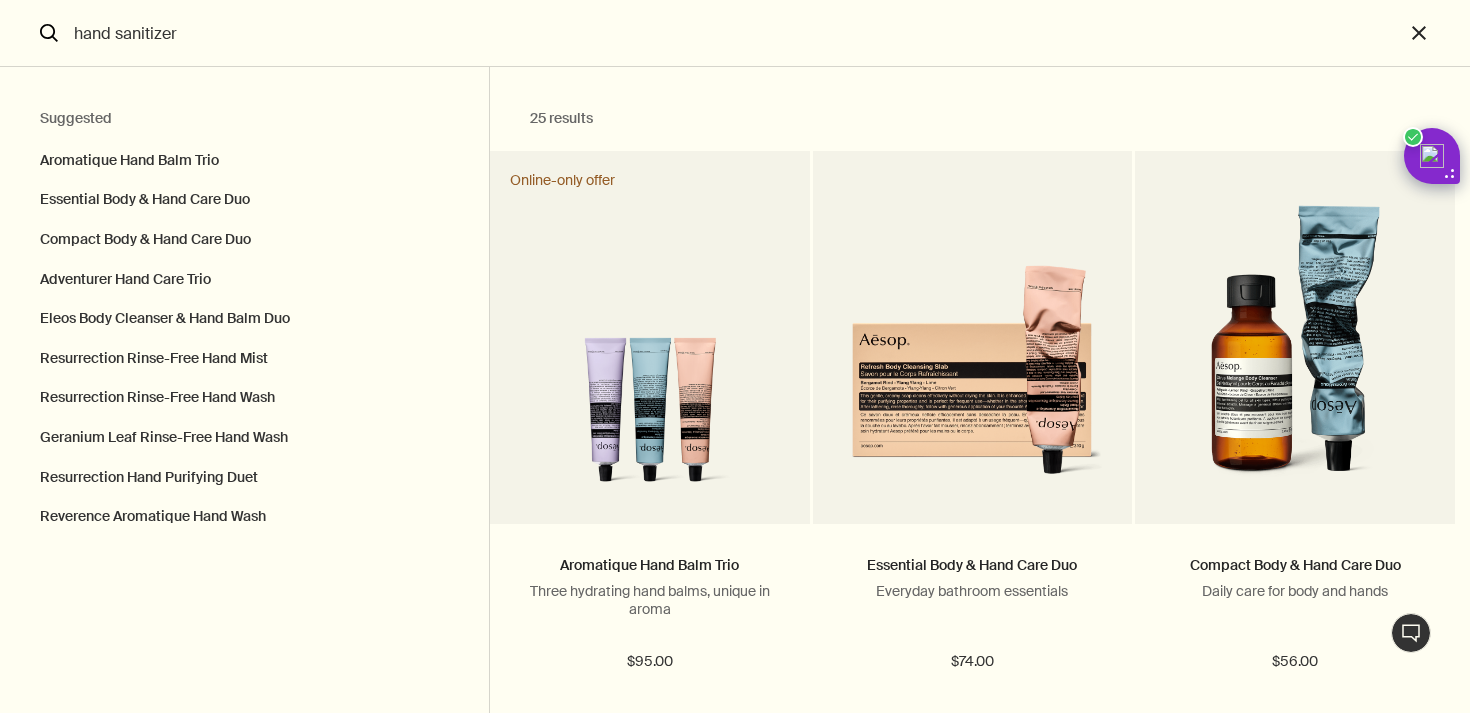 type on "hand sanitizer" 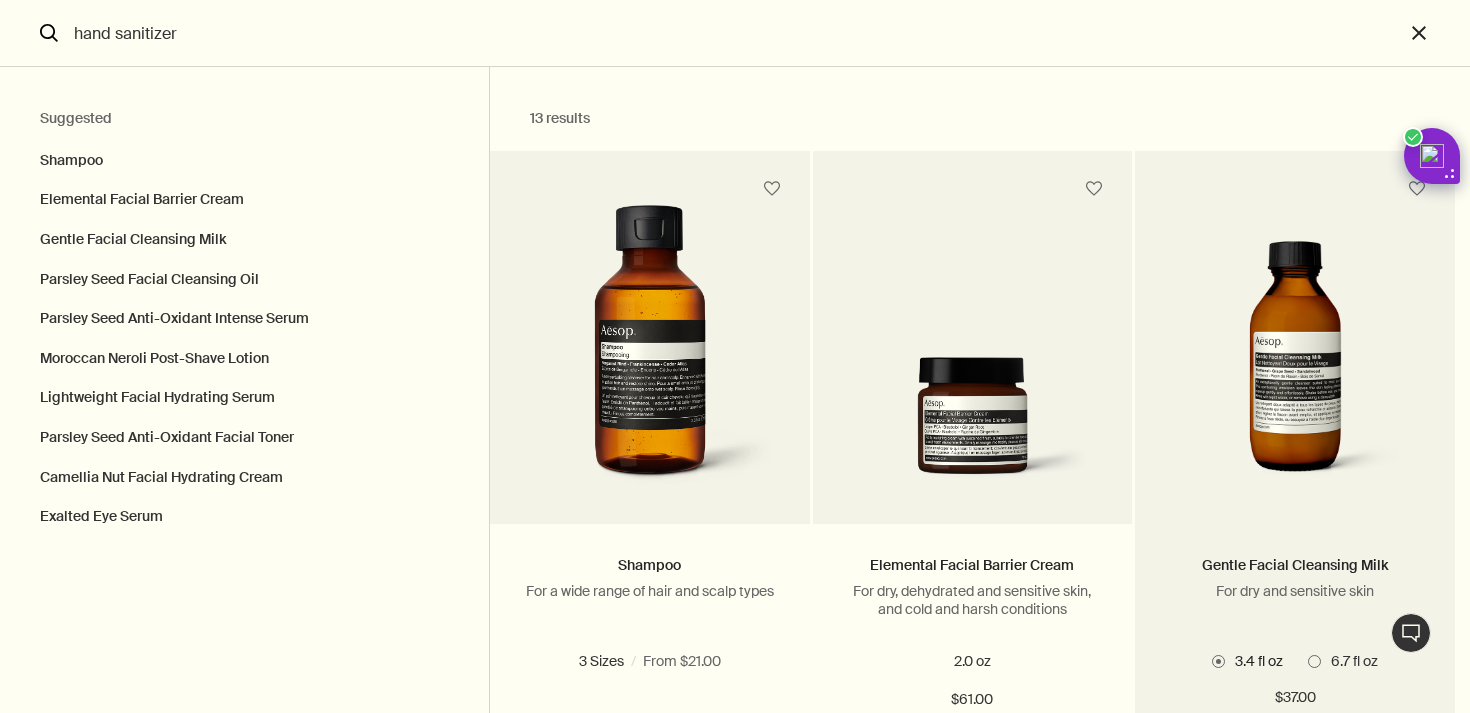 scroll, scrollTop: 668, scrollLeft: 0, axis: vertical 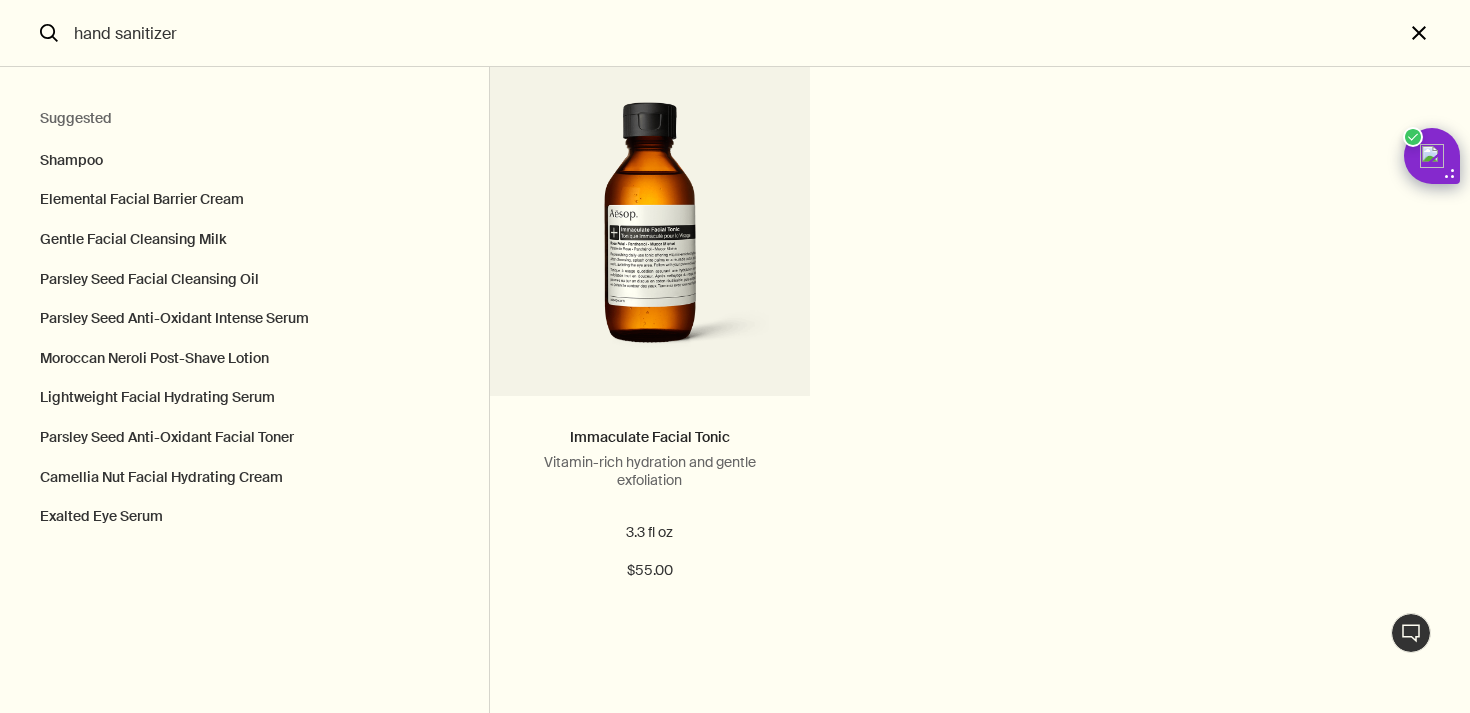 click on "close" at bounding box center (1437, 33) 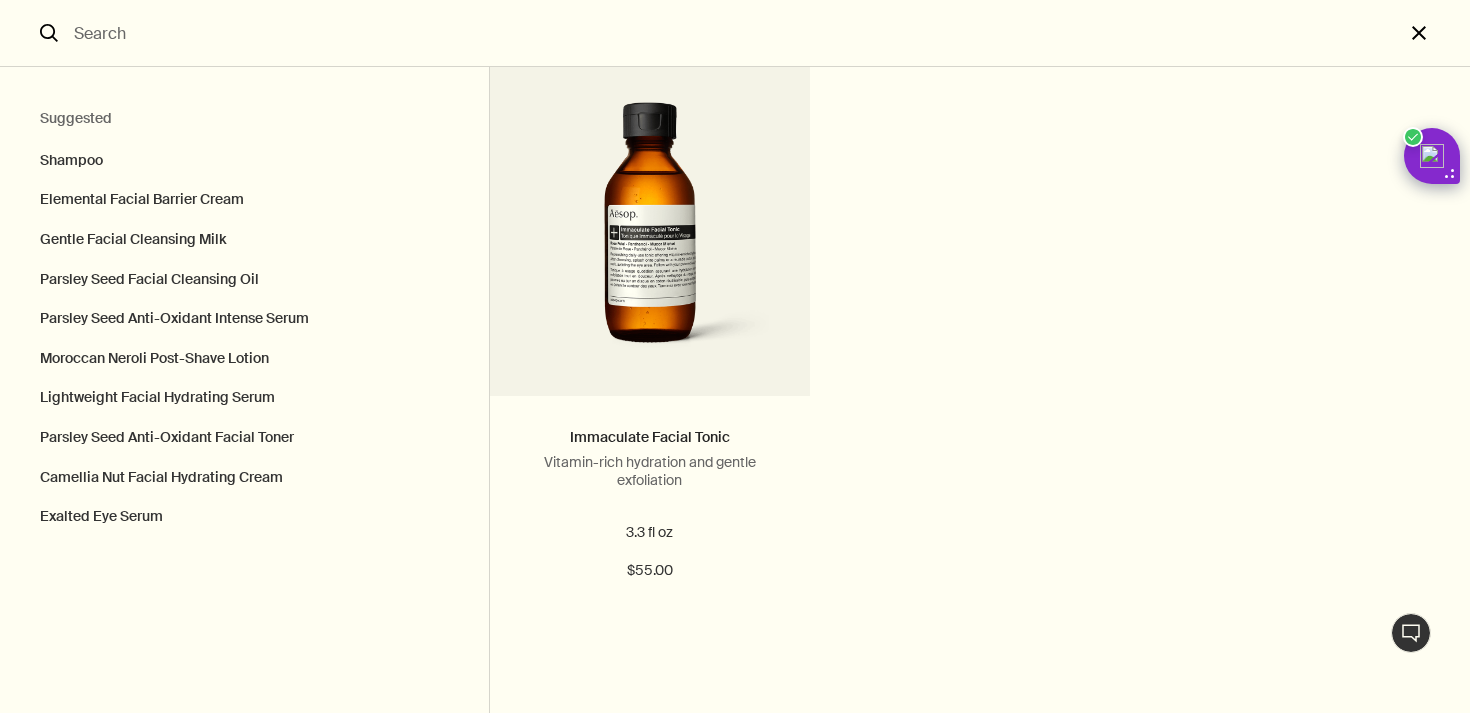 scroll, scrollTop: 725, scrollLeft: 0, axis: vertical 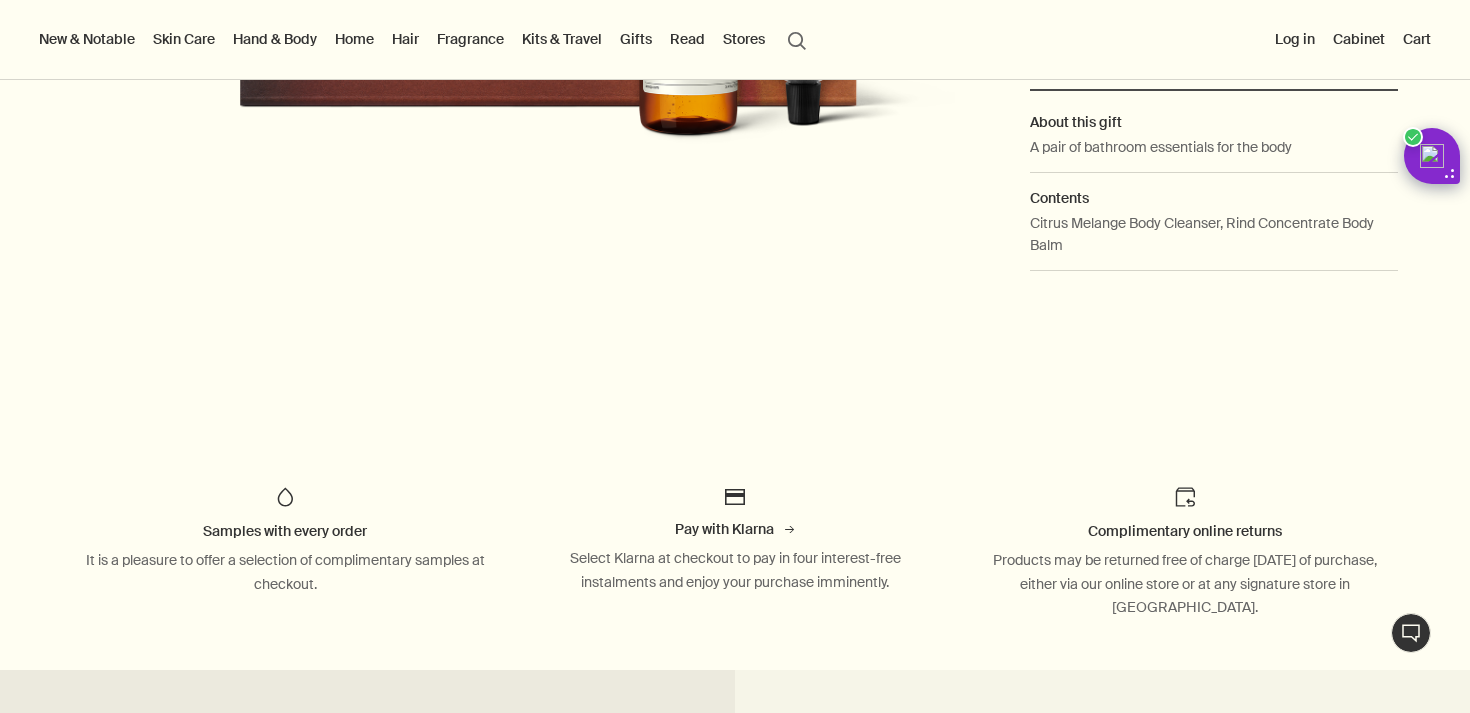 click on "Hand & Body" at bounding box center (275, 39) 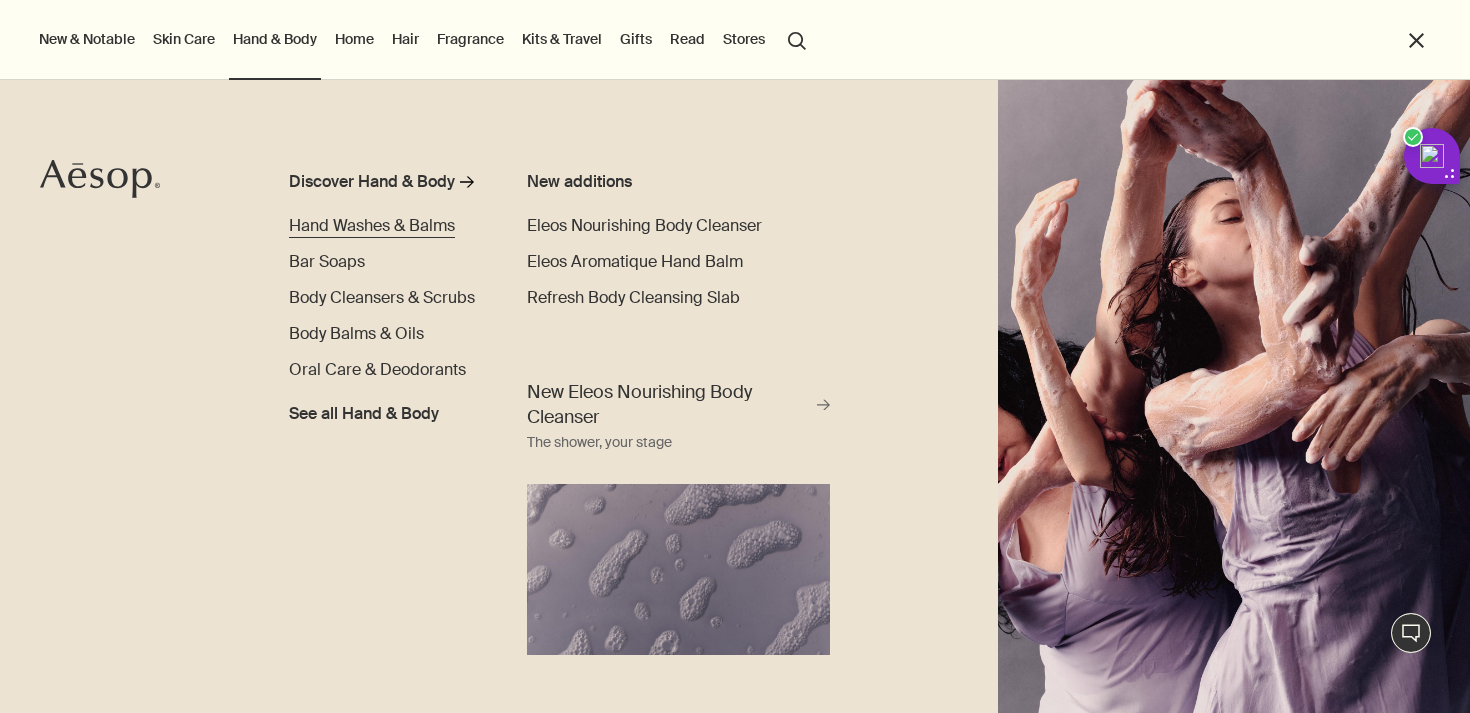 click on "Hand Washes & Balms" at bounding box center [372, 225] 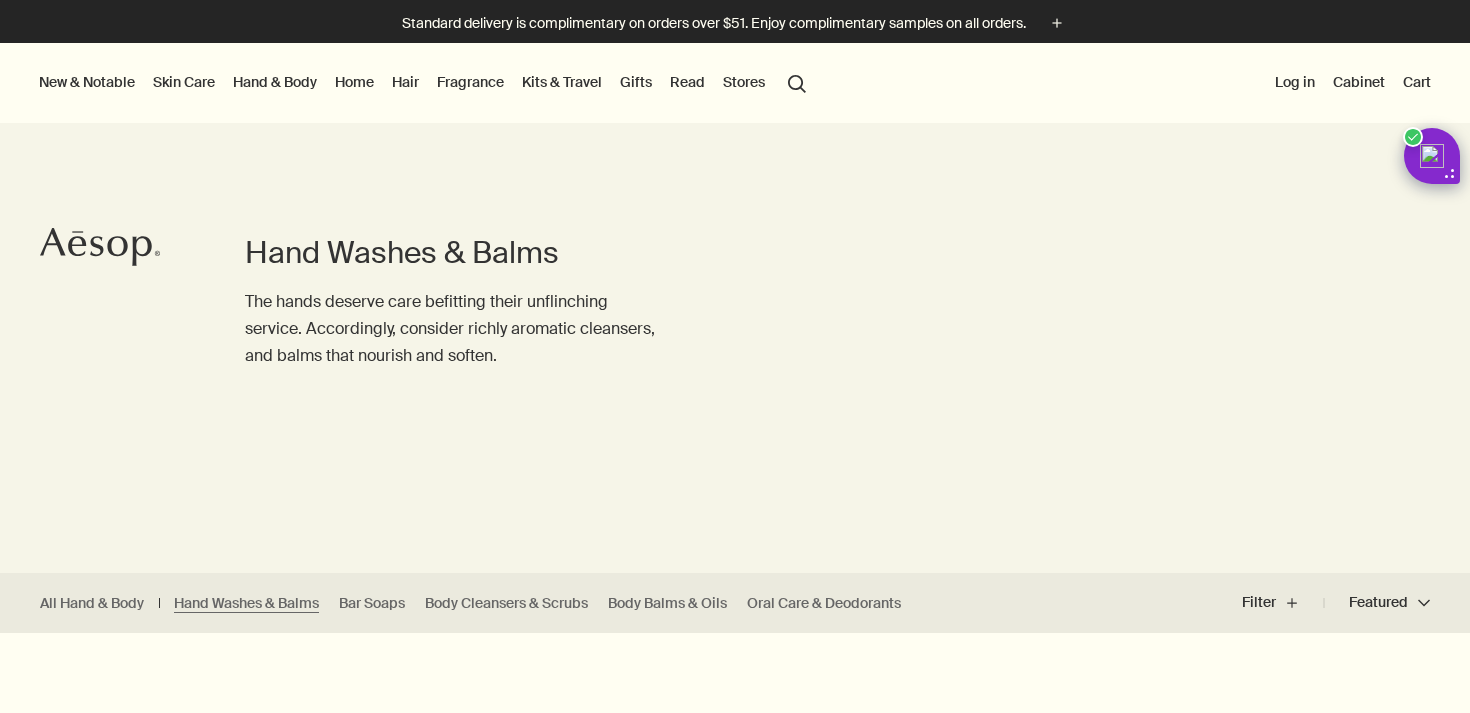 scroll, scrollTop: 0, scrollLeft: 0, axis: both 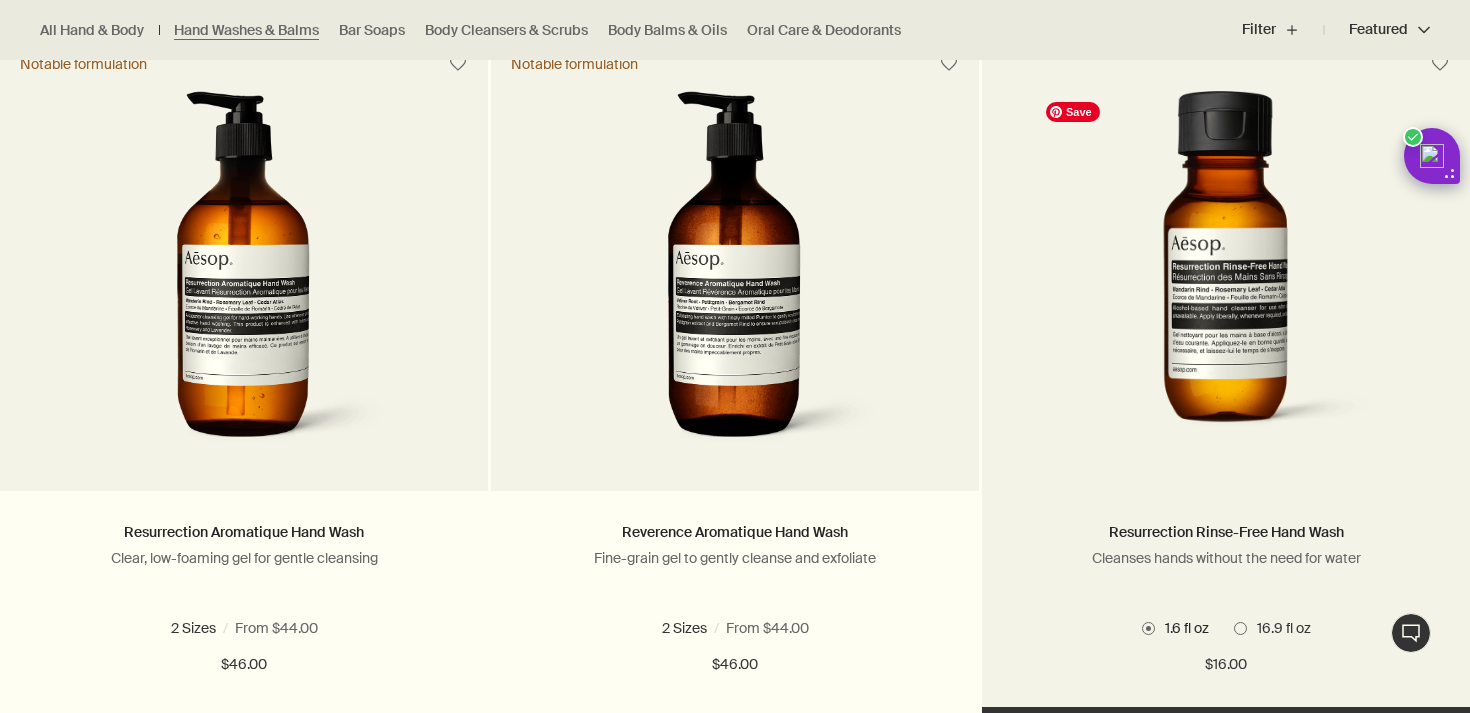 click at bounding box center (1225, 276) 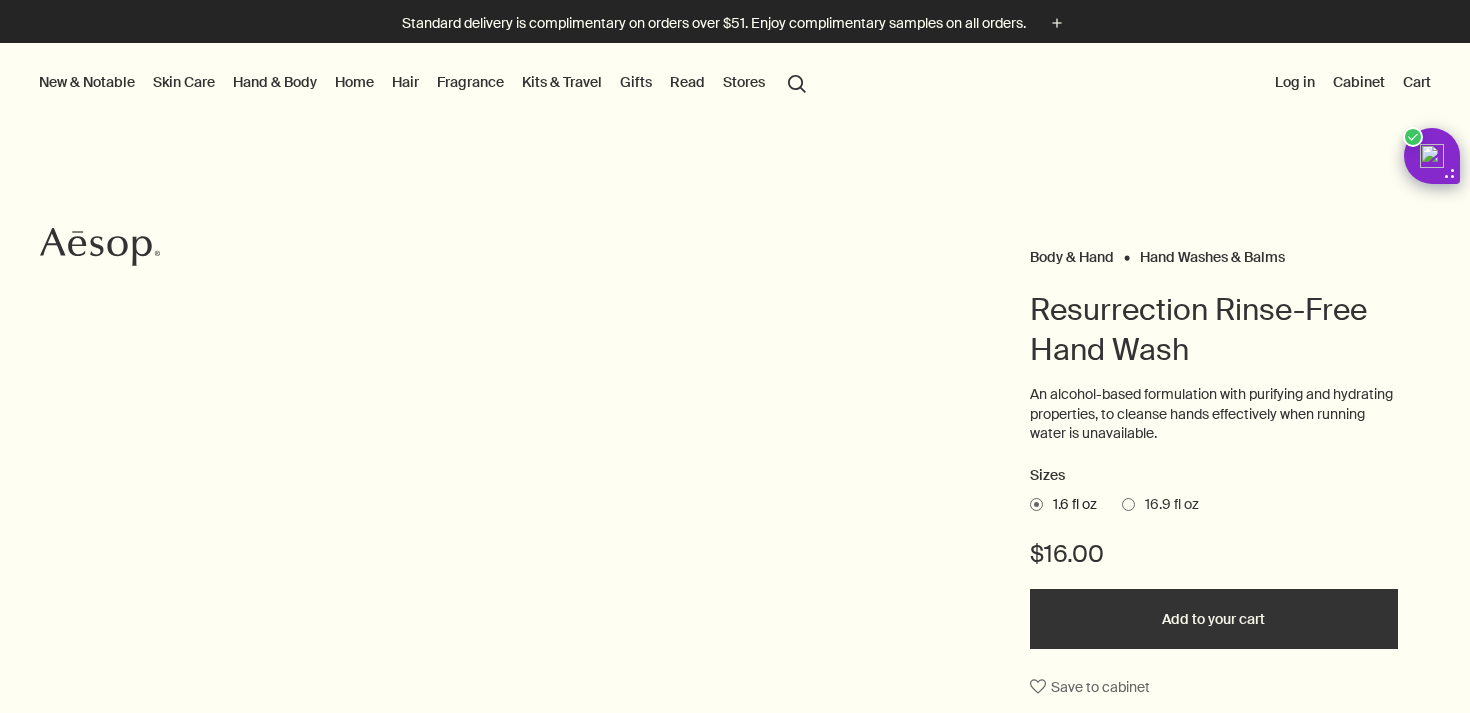 scroll, scrollTop: 0, scrollLeft: 0, axis: both 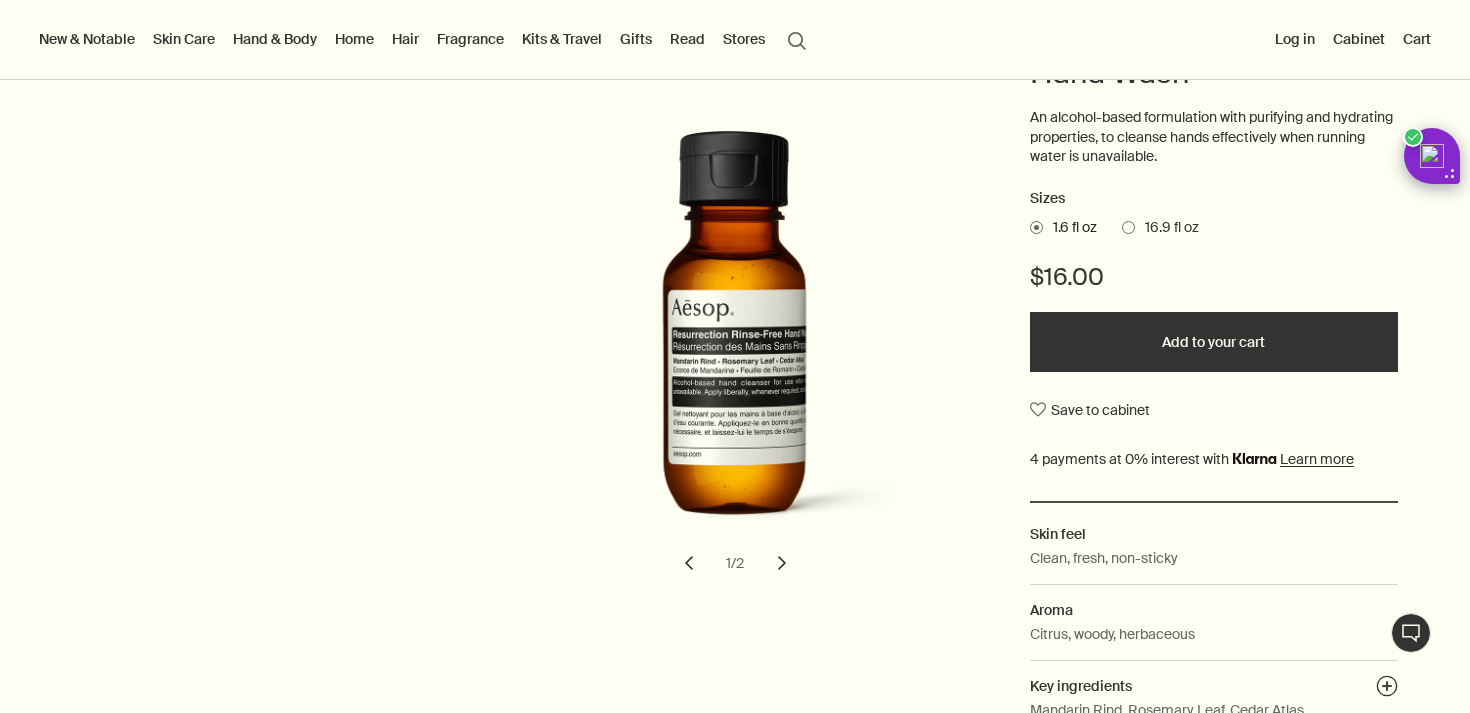 click on "16.9 fl oz" at bounding box center (1167, 228) 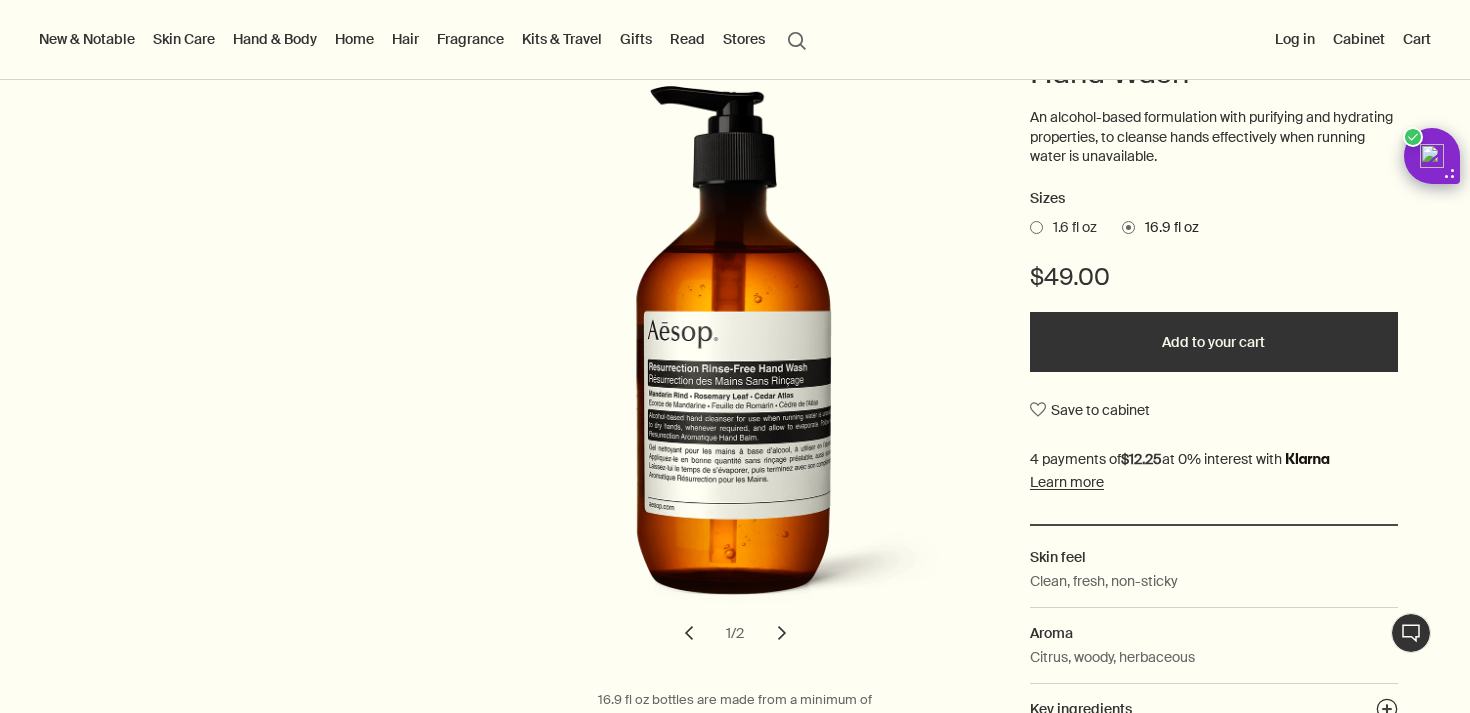 click on "chevron" at bounding box center [782, 633] 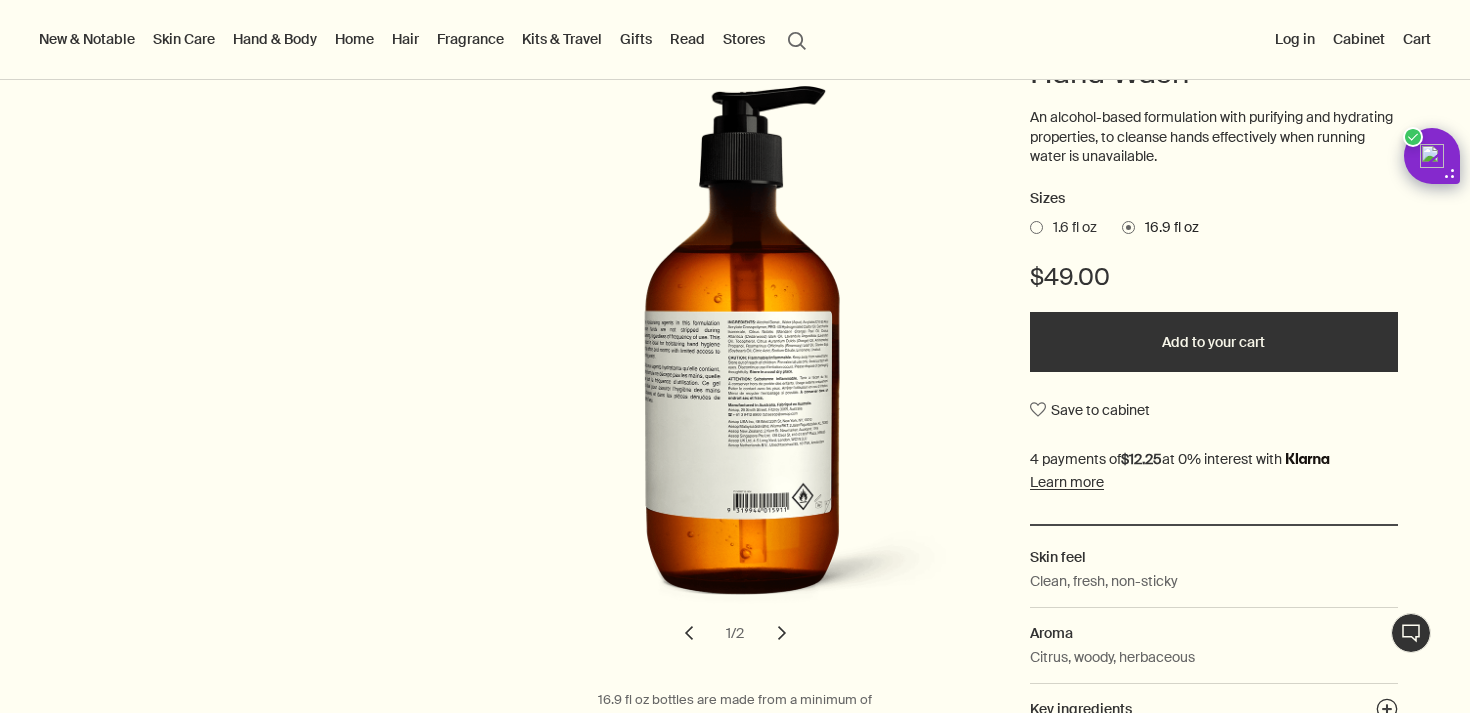 click on "chevron" at bounding box center (782, 633) 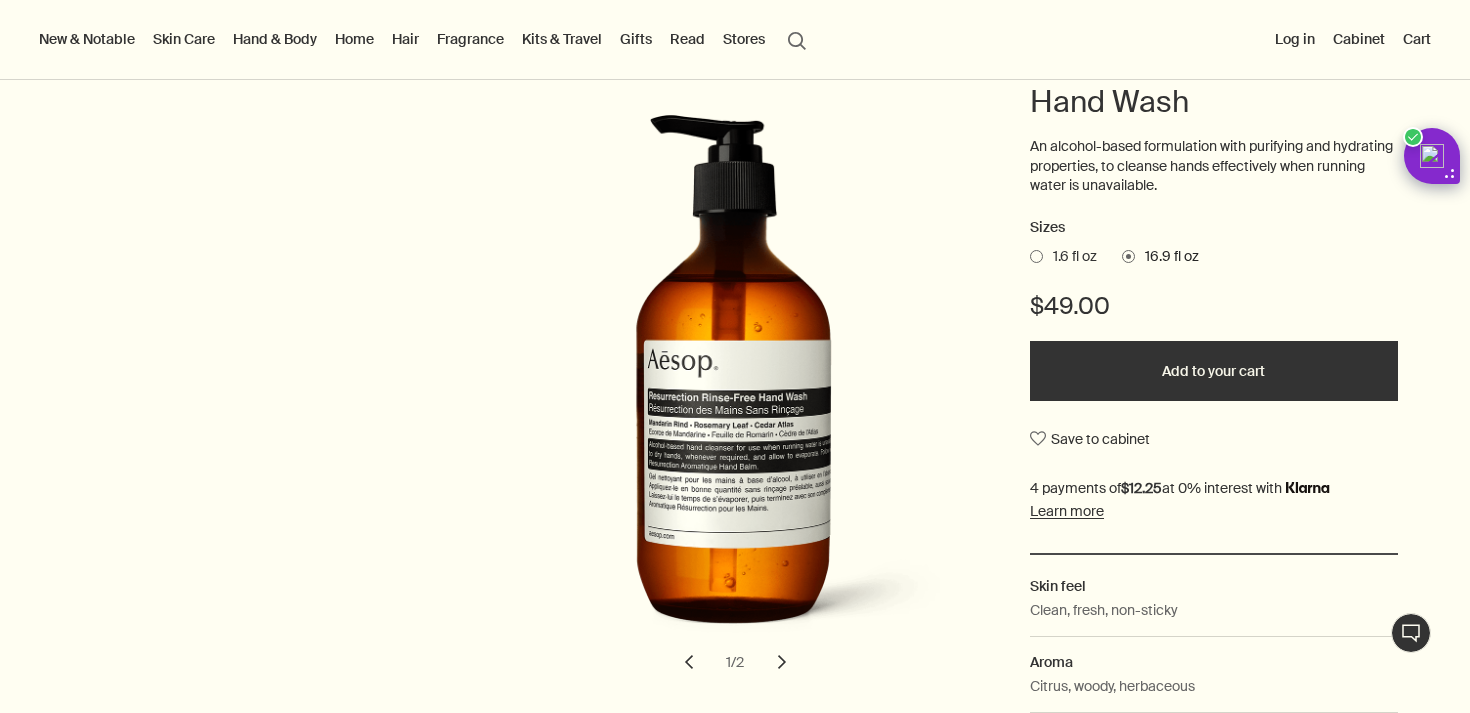scroll, scrollTop: 246, scrollLeft: 0, axis: vertical 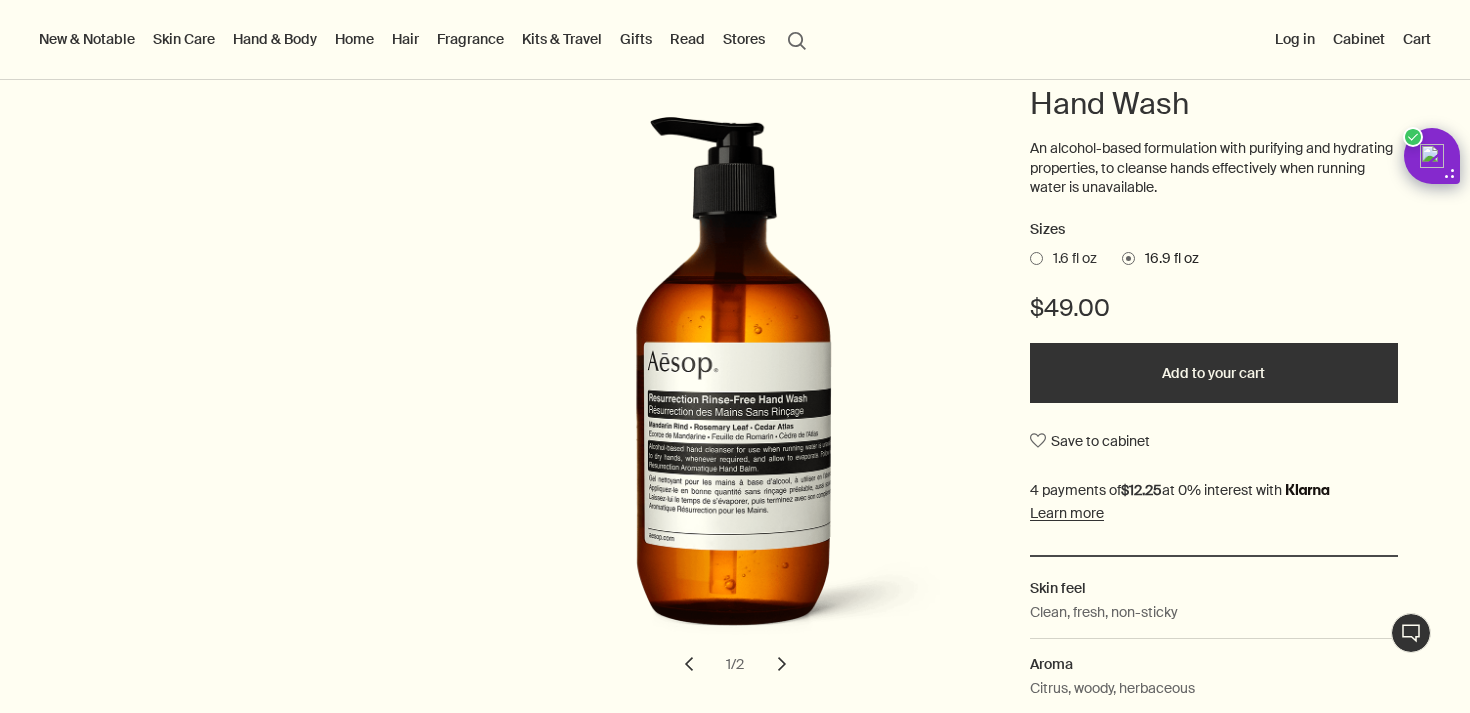 click on "1.6 fl oz" at bounding box center [1070, 259] 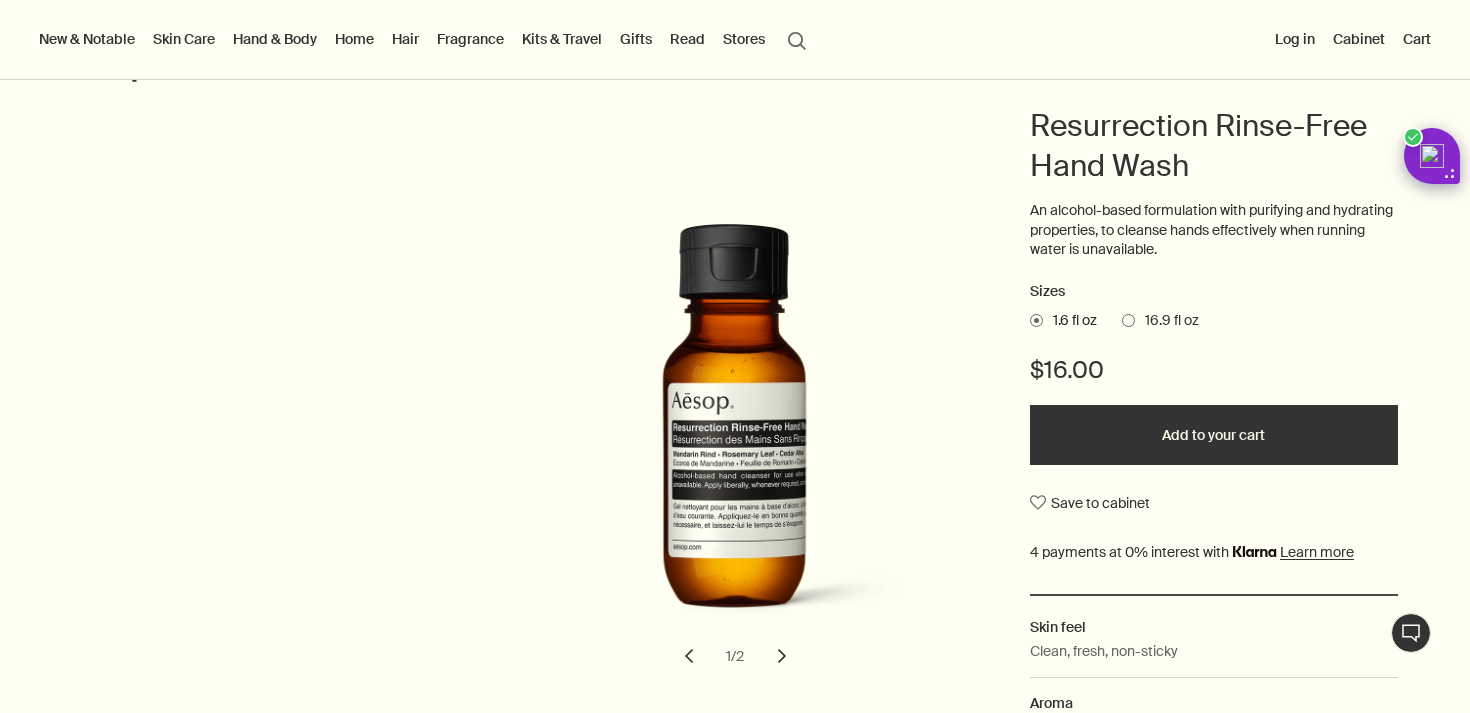 scroll, scrollTop: 184, scrollLeft: 0, axis: vertical 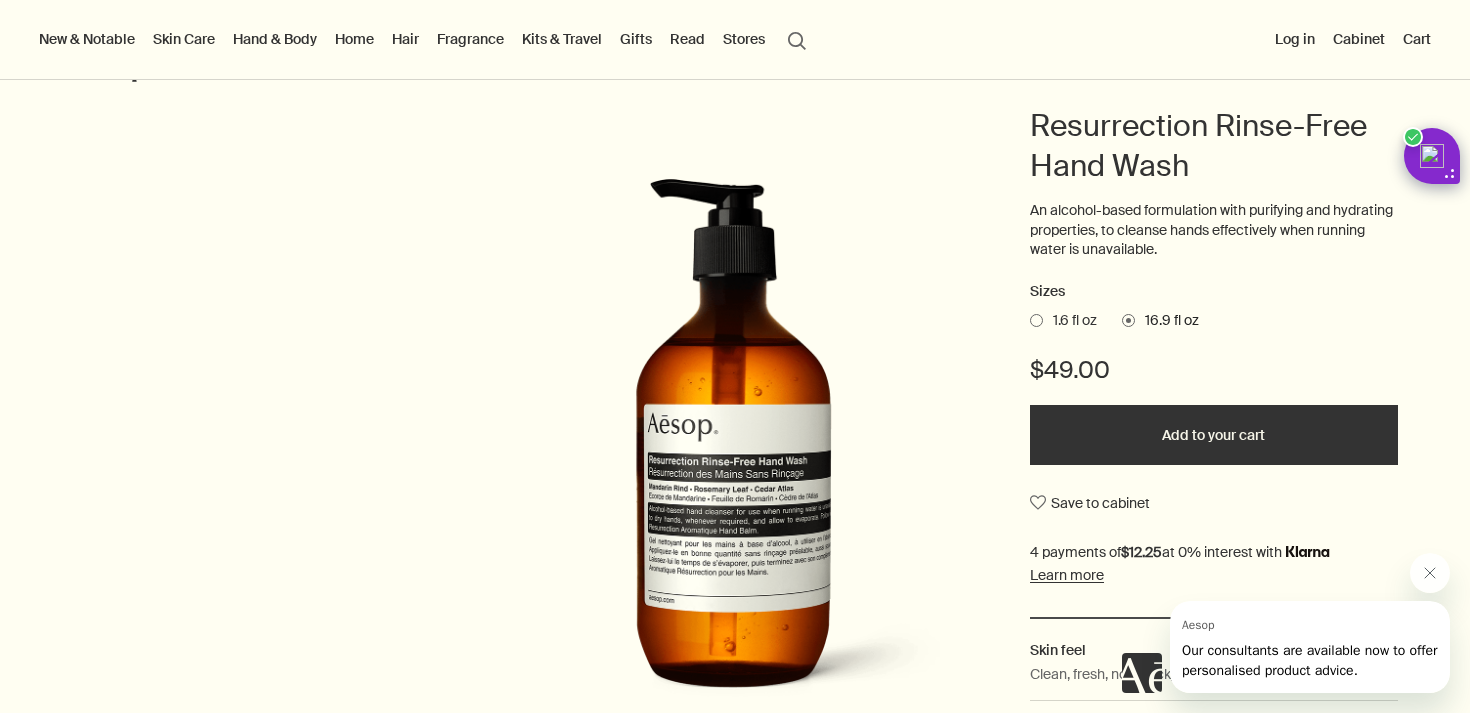 click on "Add to your cart" at bounding box center (1214, 435) 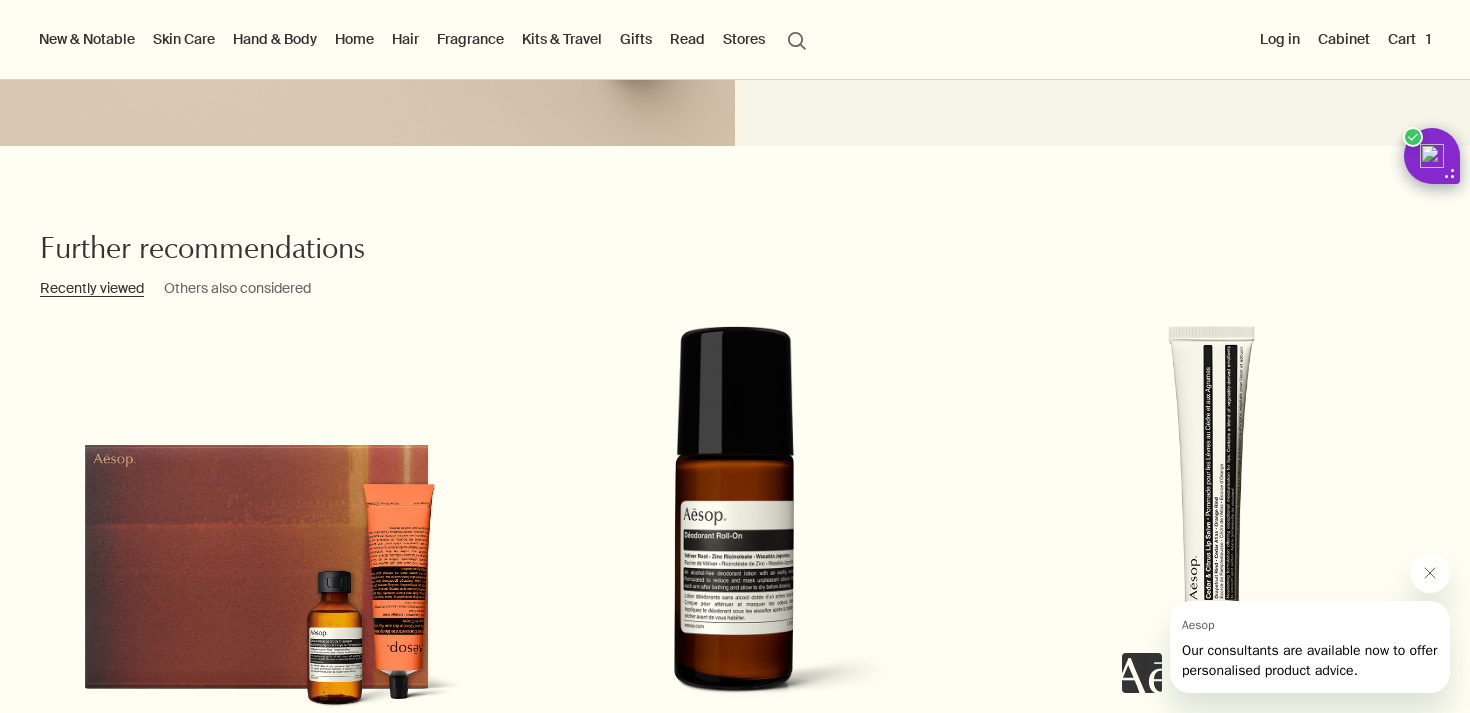 scroll, scrollTop: 2206, scrollLeft: 0, axis: vertical 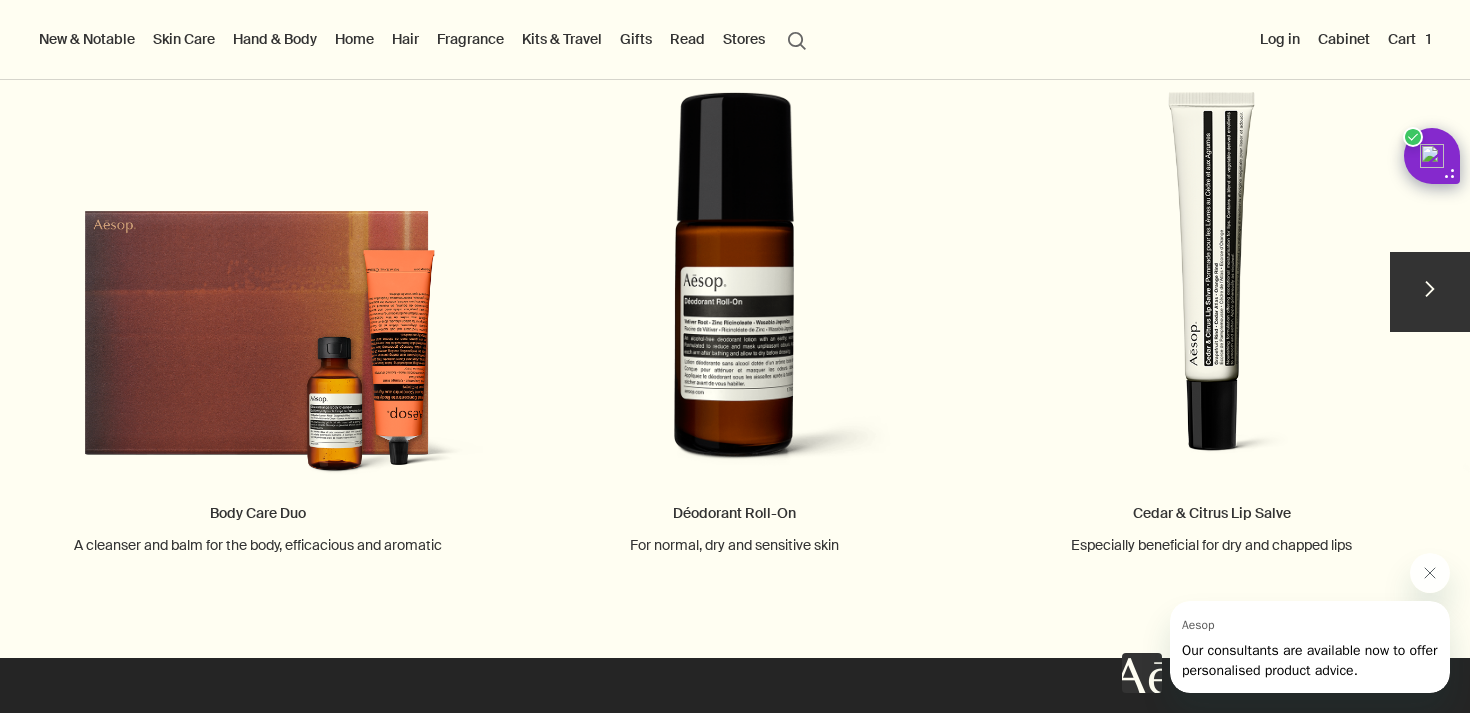 click on "chevron" at bounding box center [1430, 292] 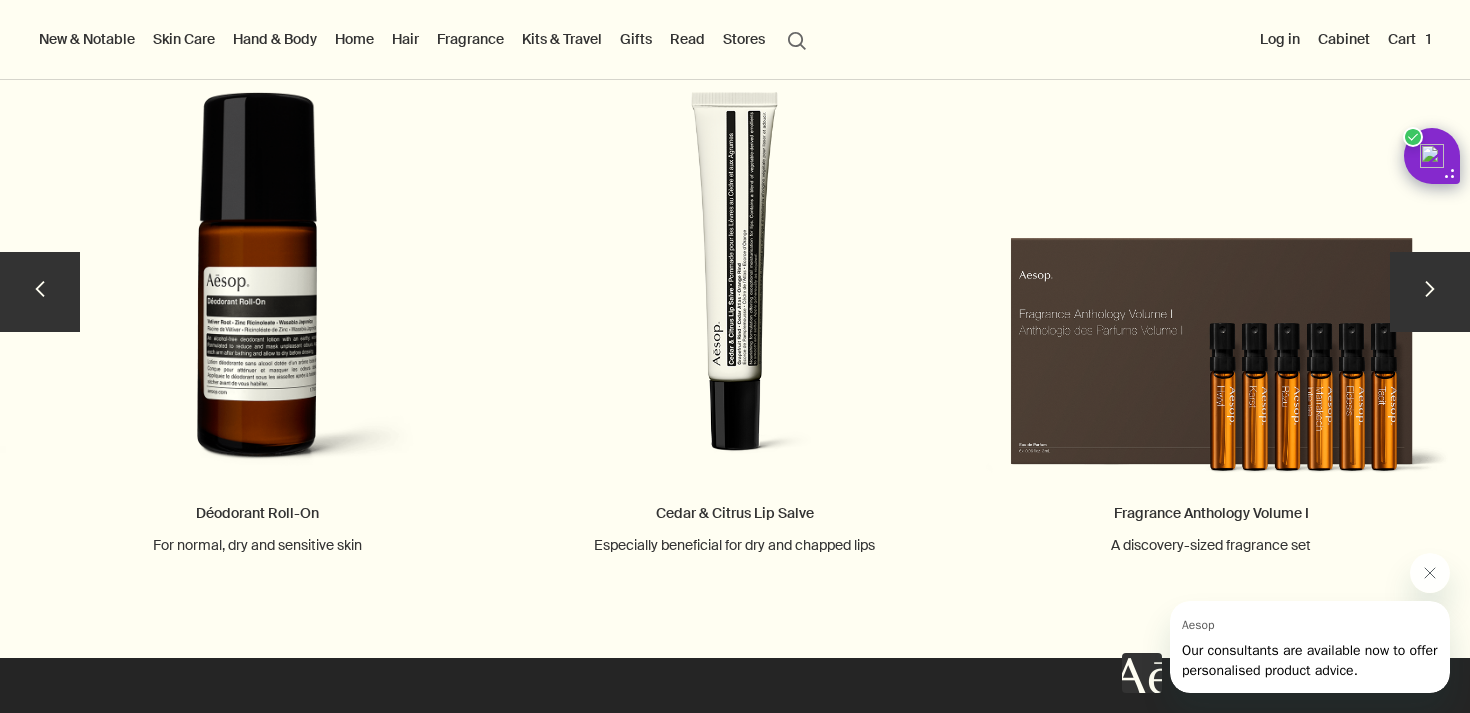 click on "chevron" at bounding box center (1430, 292) 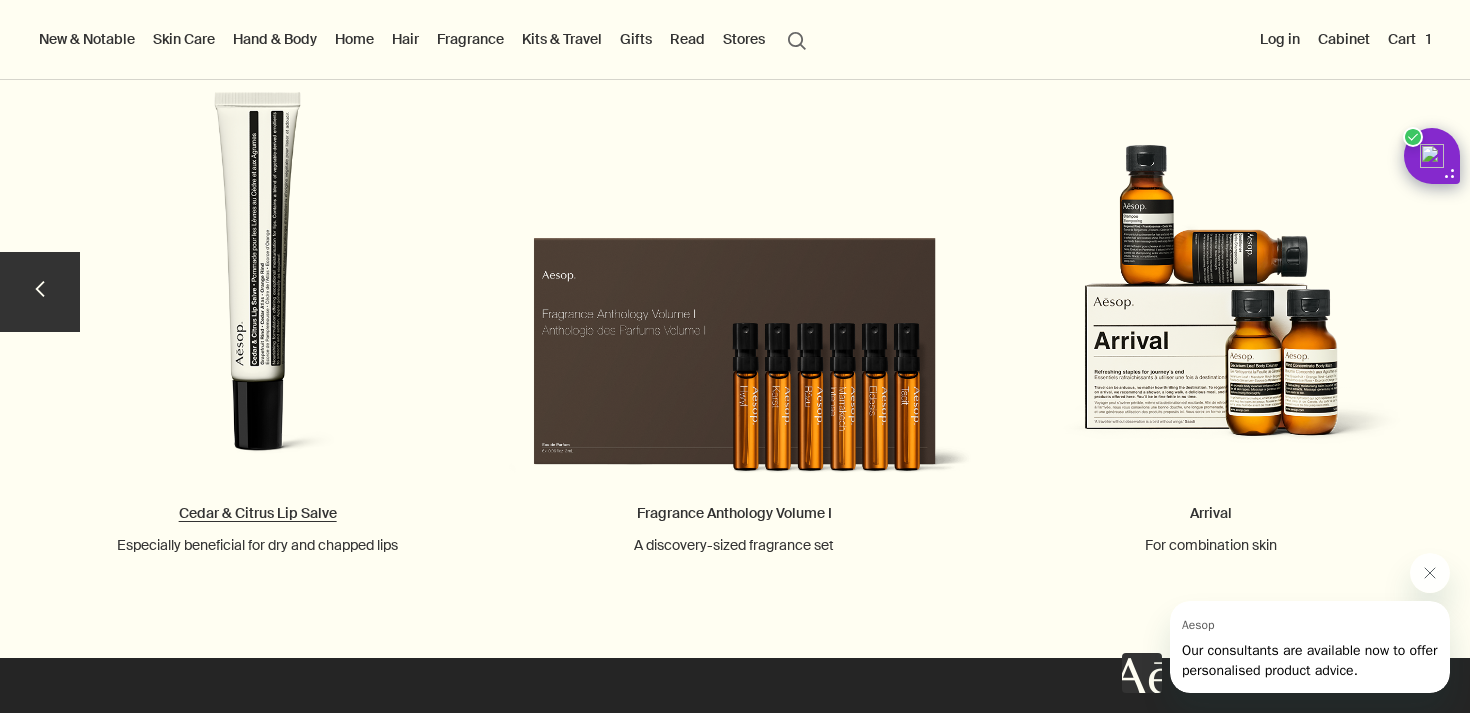 click on "Cedar & Citrus Lip Salve
Especially beneficial for dry and chapped lips" at bounding box center (257, 323) 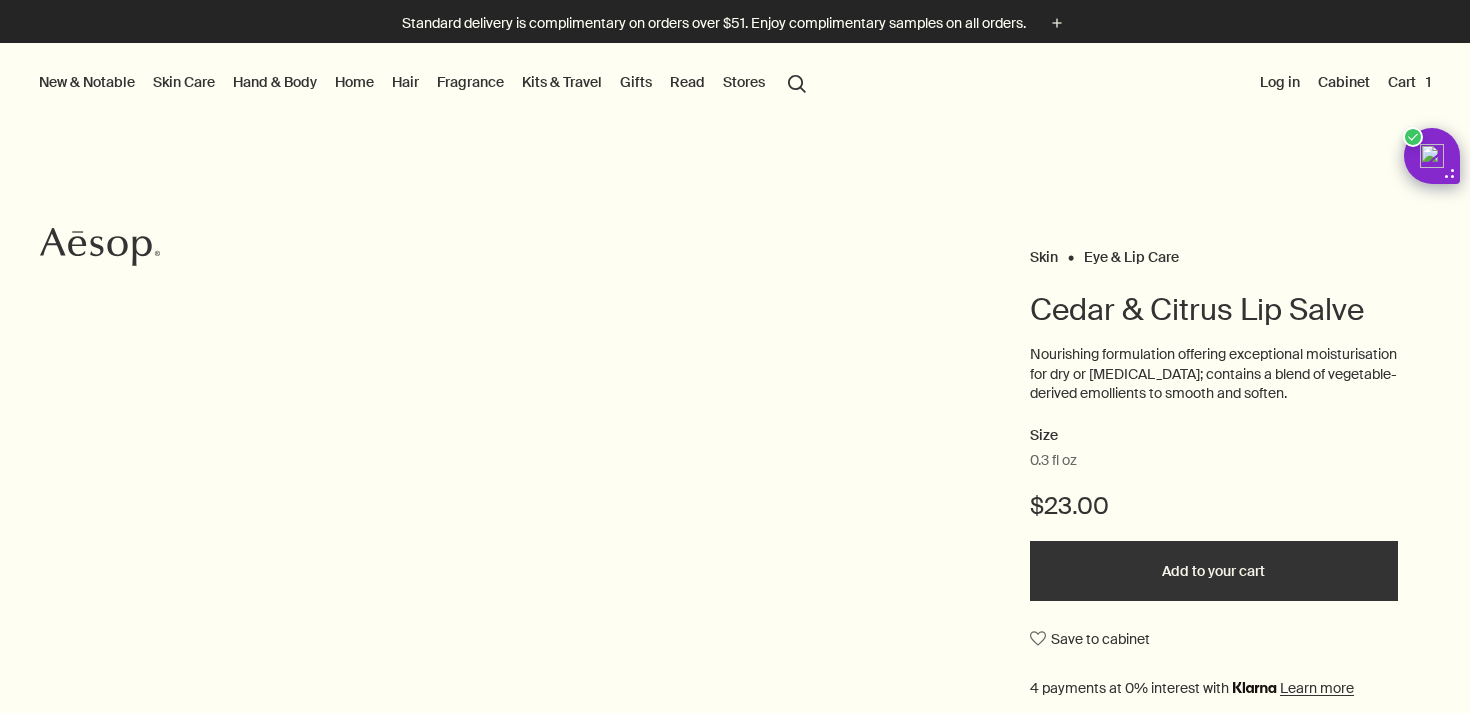 scroll, scrollTop: 0, scrollLeft: 0, axis: both 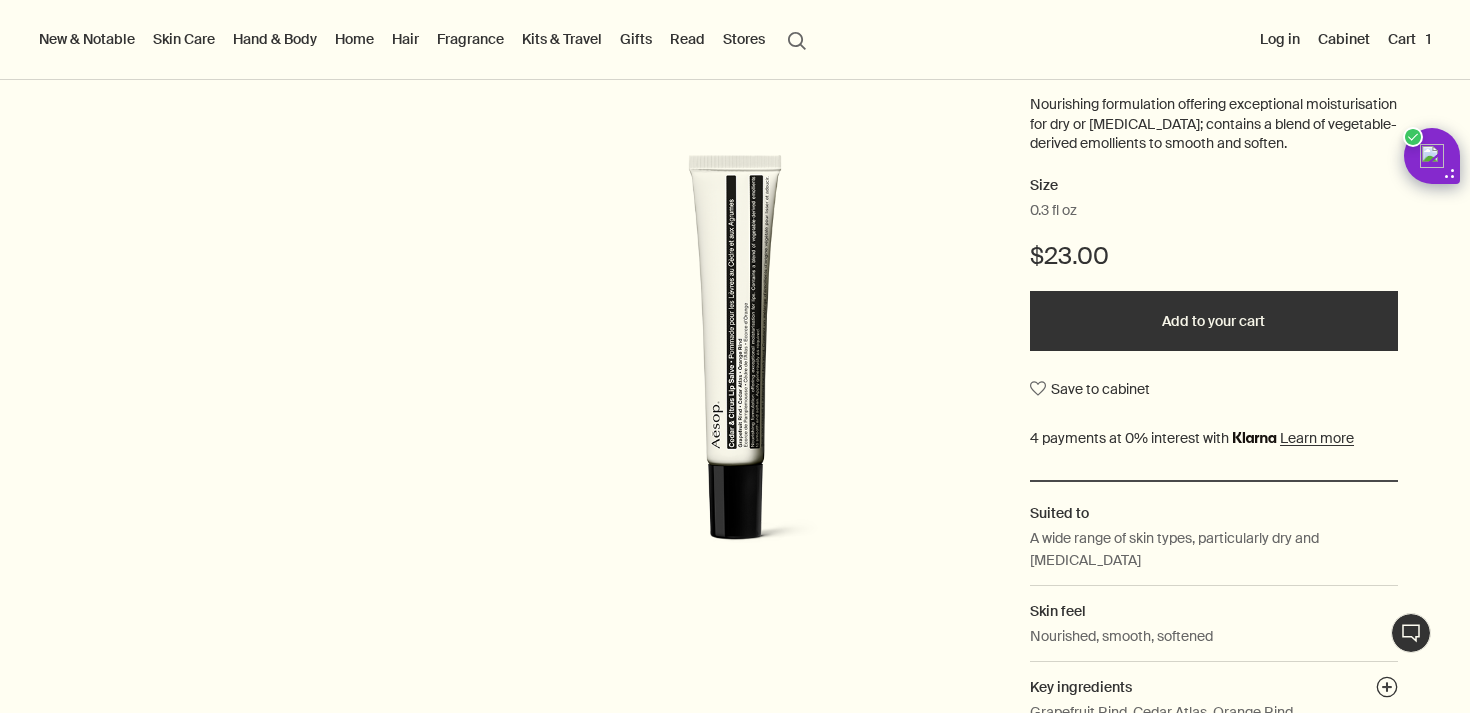 click on "Add to your cart" at bounding box center (1214, 321) 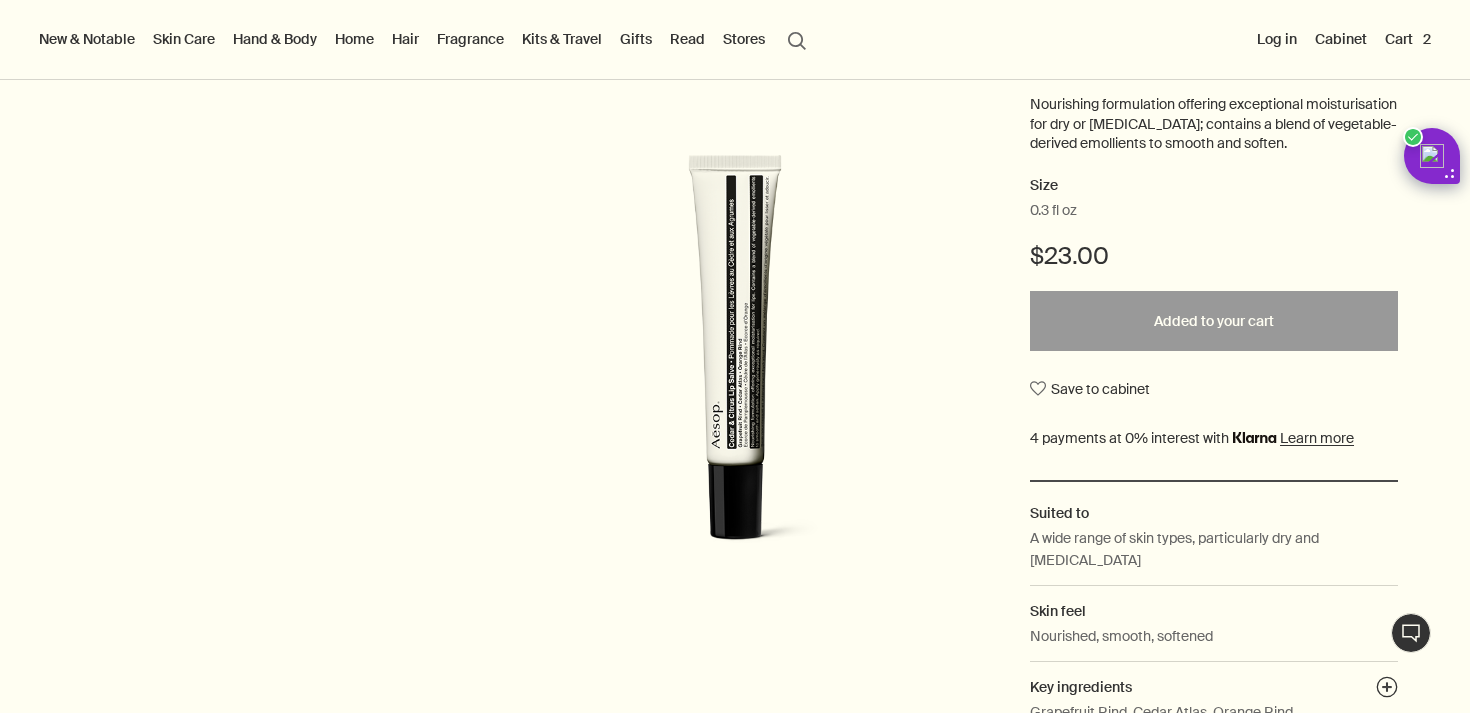 scroll, scrollTop: 0, scrollLeft: 0, axis: both 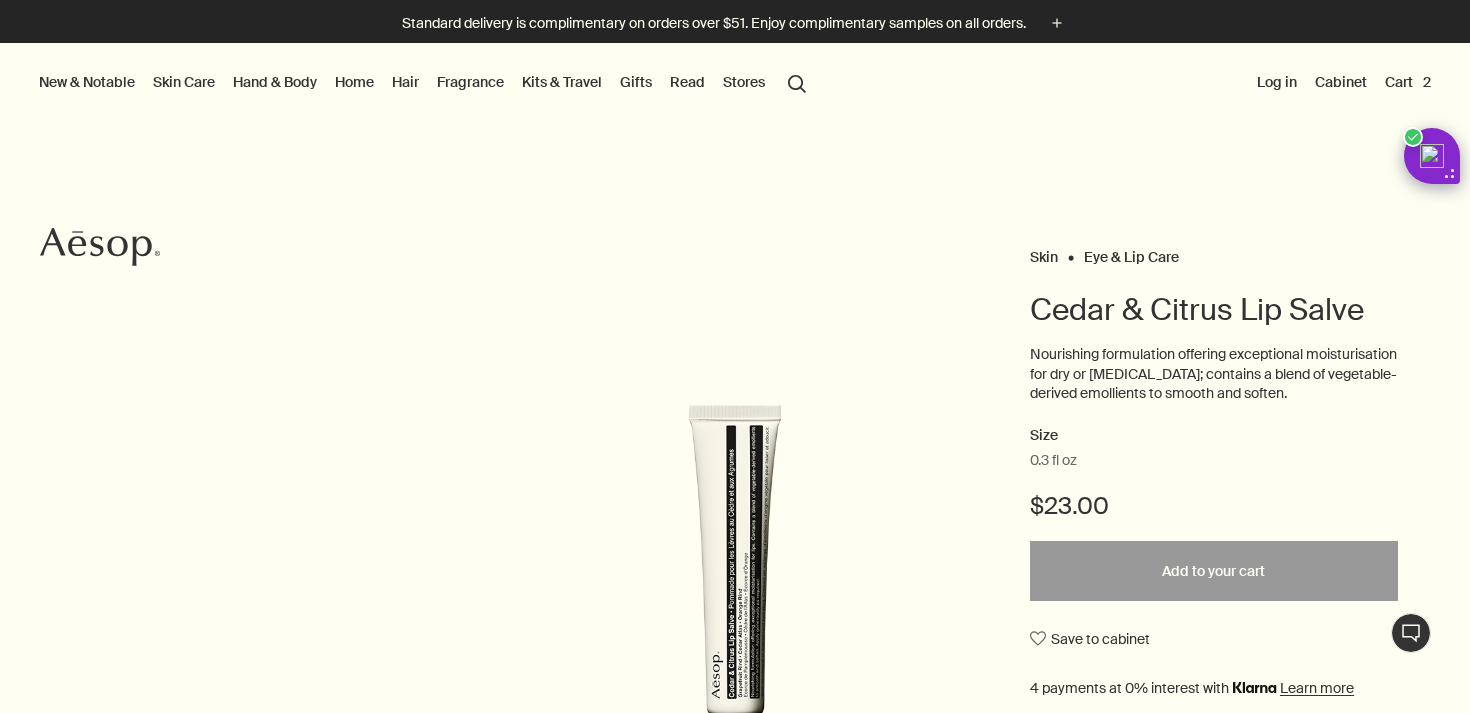 click on "Cart 2" at bounding box center [1408, 82] 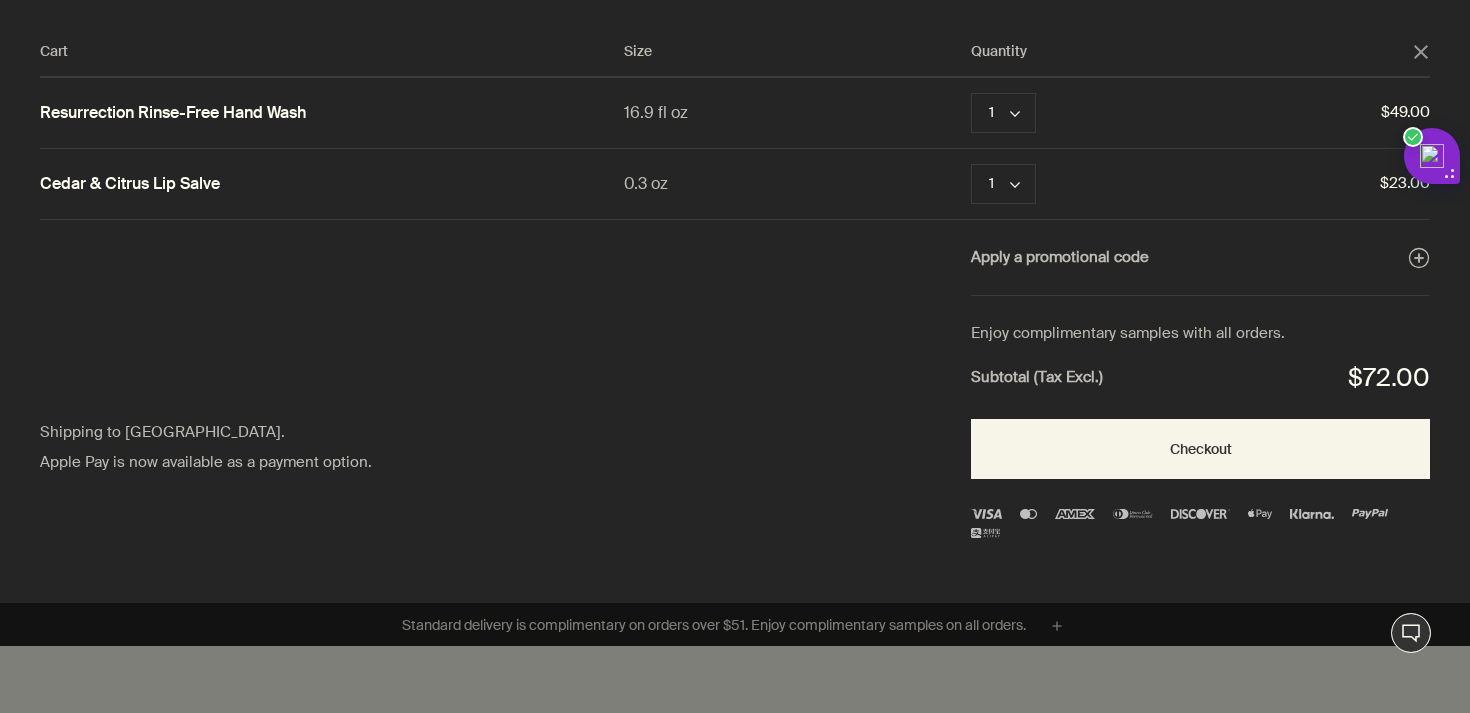 click 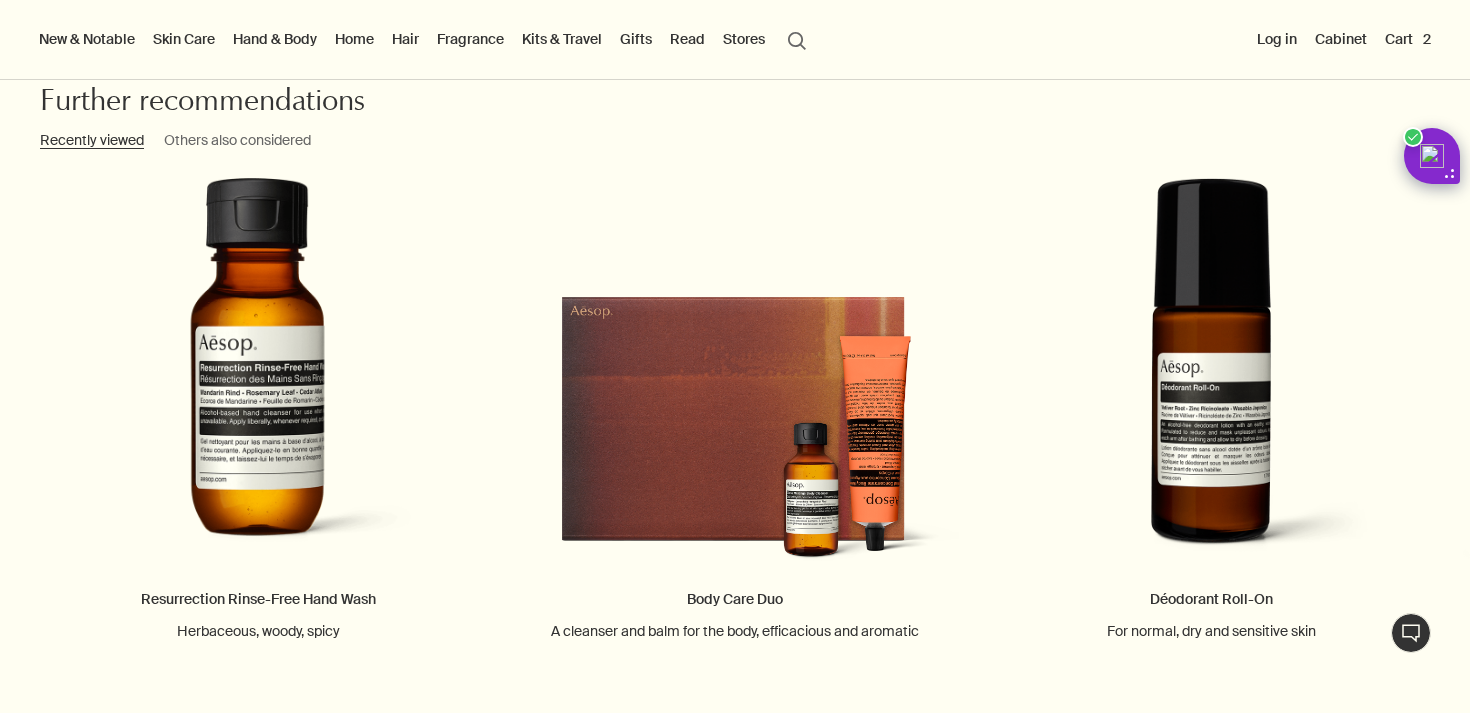 scroll, scrollTop: 2055, scrollLeft: 0, axis: vertical 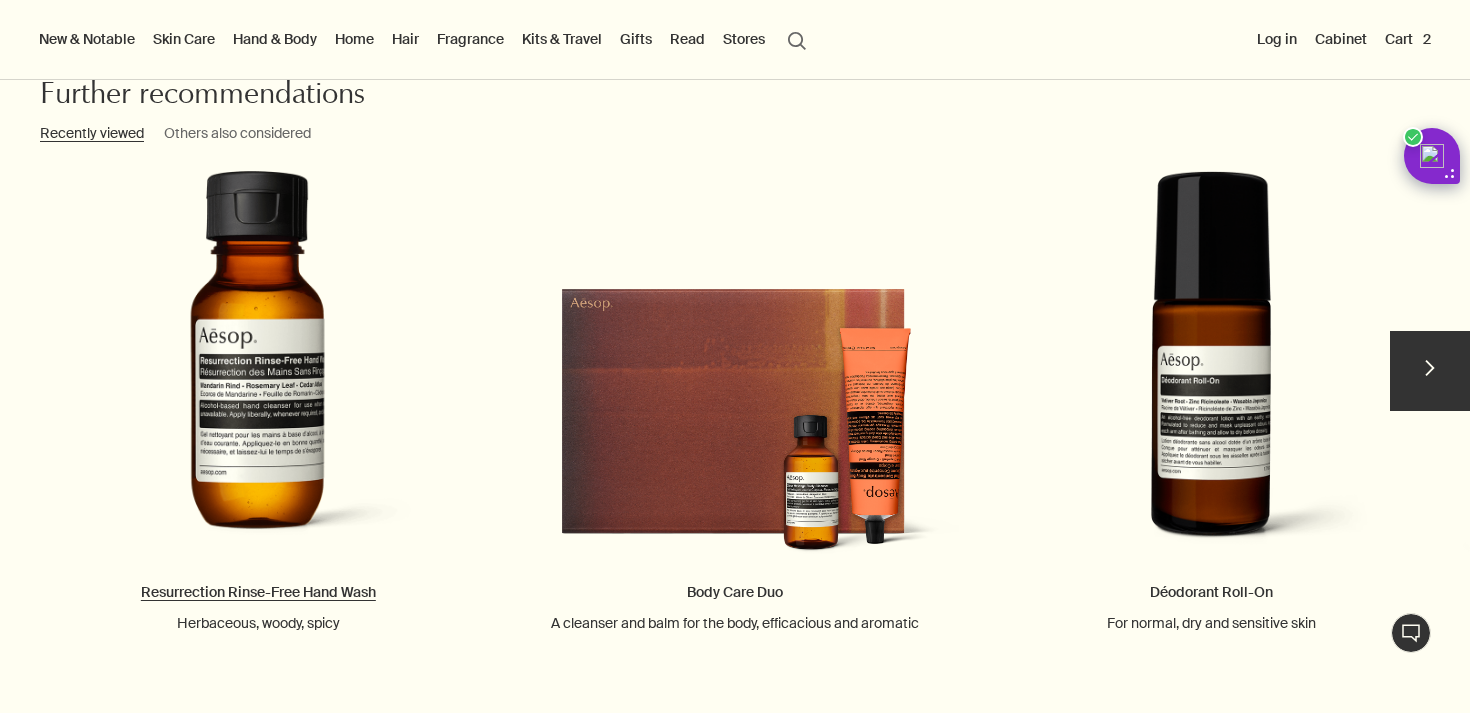 click on "Resurrection Rinse-Free Hand Wash
Herbaceous, woody, spicy" at bounding box center [258, 402] 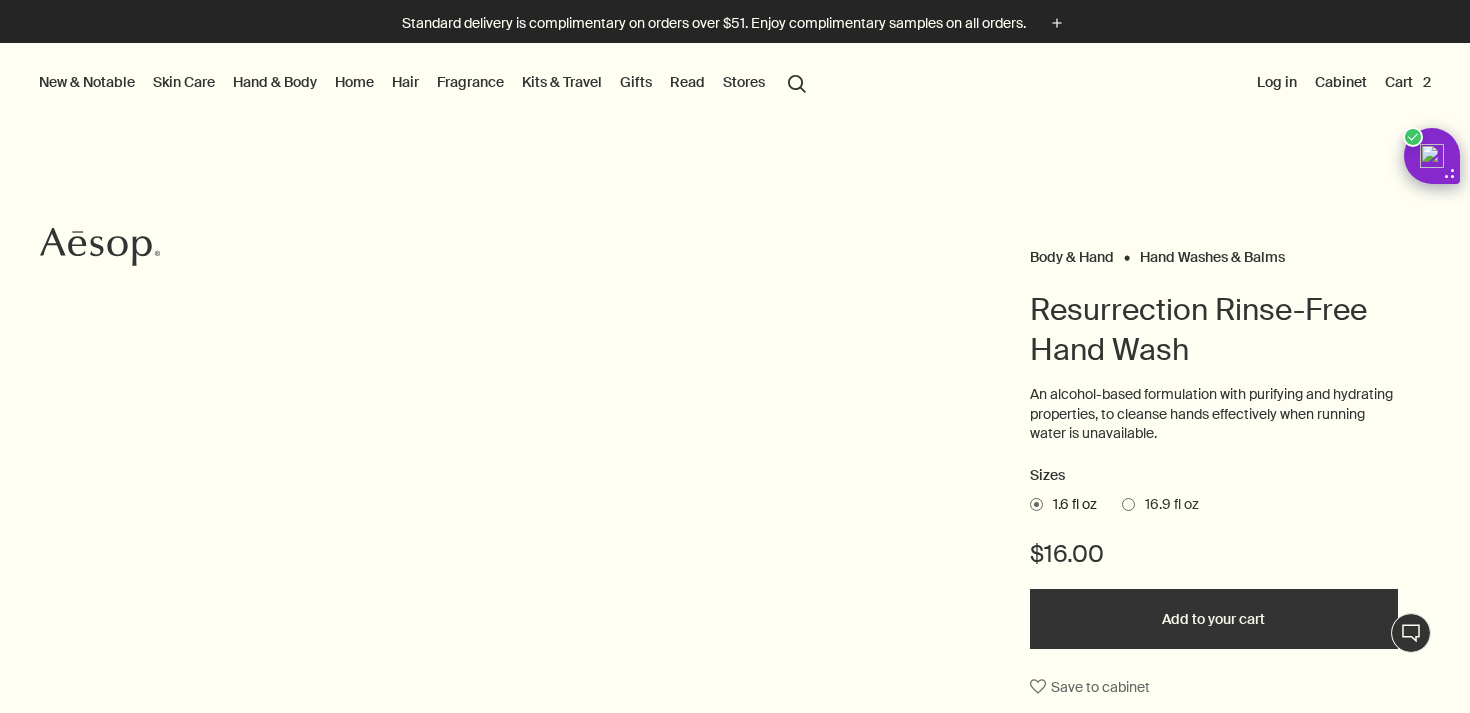 scroll, scrollTop: 0, scrollLeft: 0, axis: both 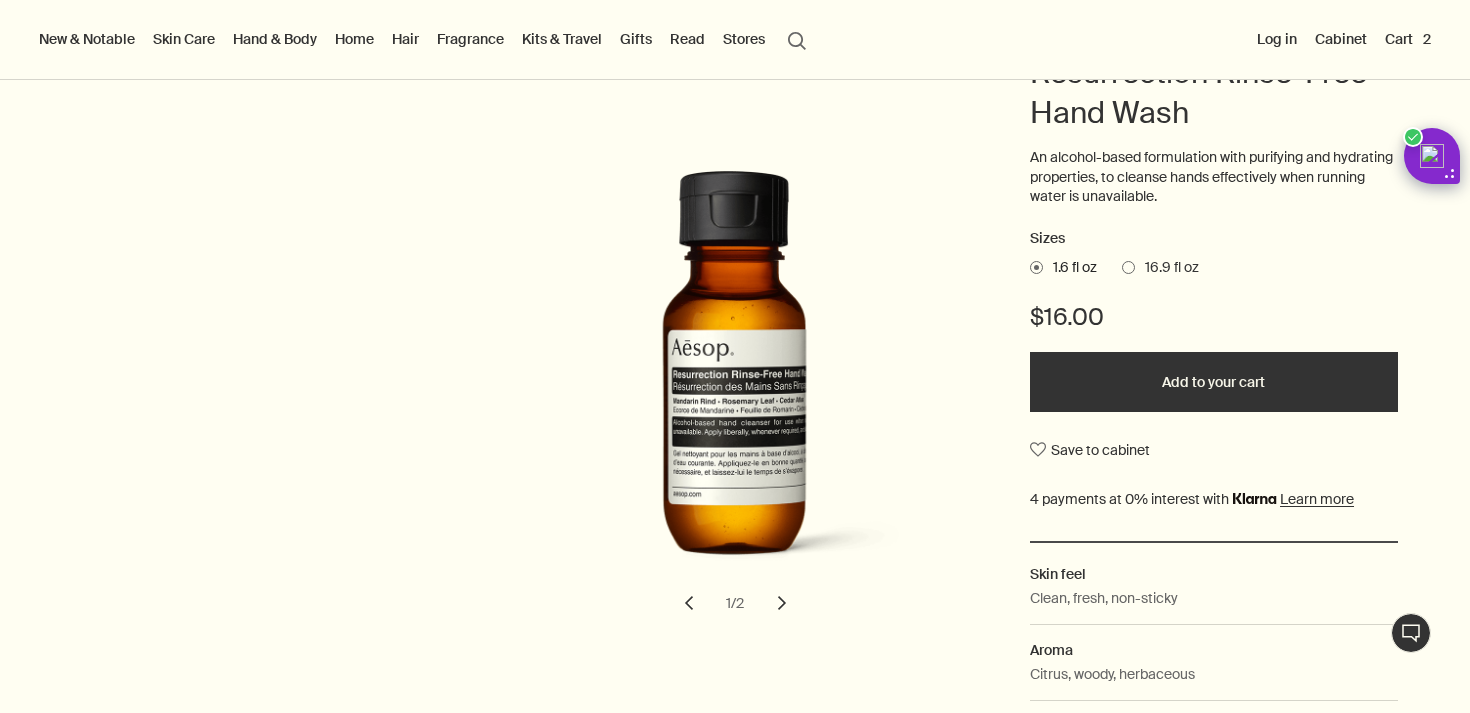click on "Add to your cart" at bounding box center (1214, 382) 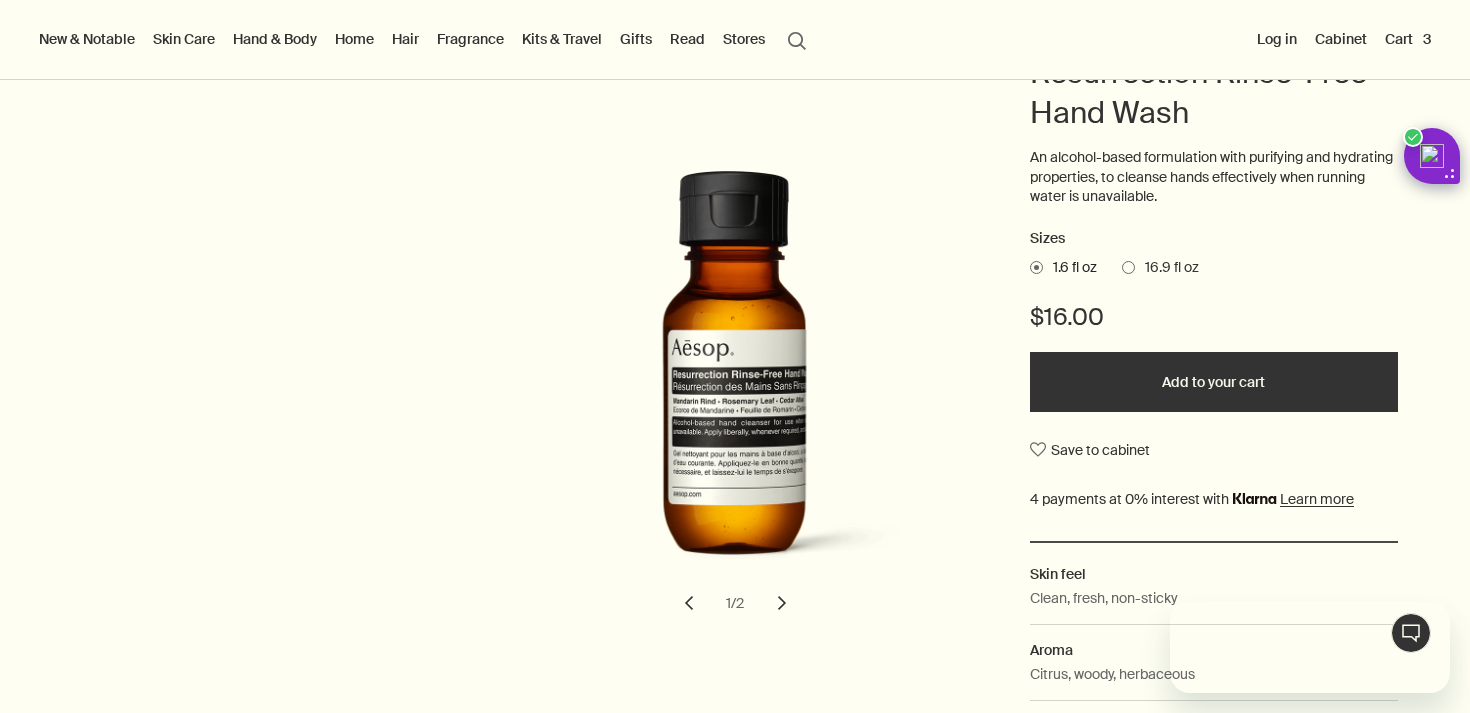 scroll, scrollTop: 0, scrollLeft: 0, axis: both 